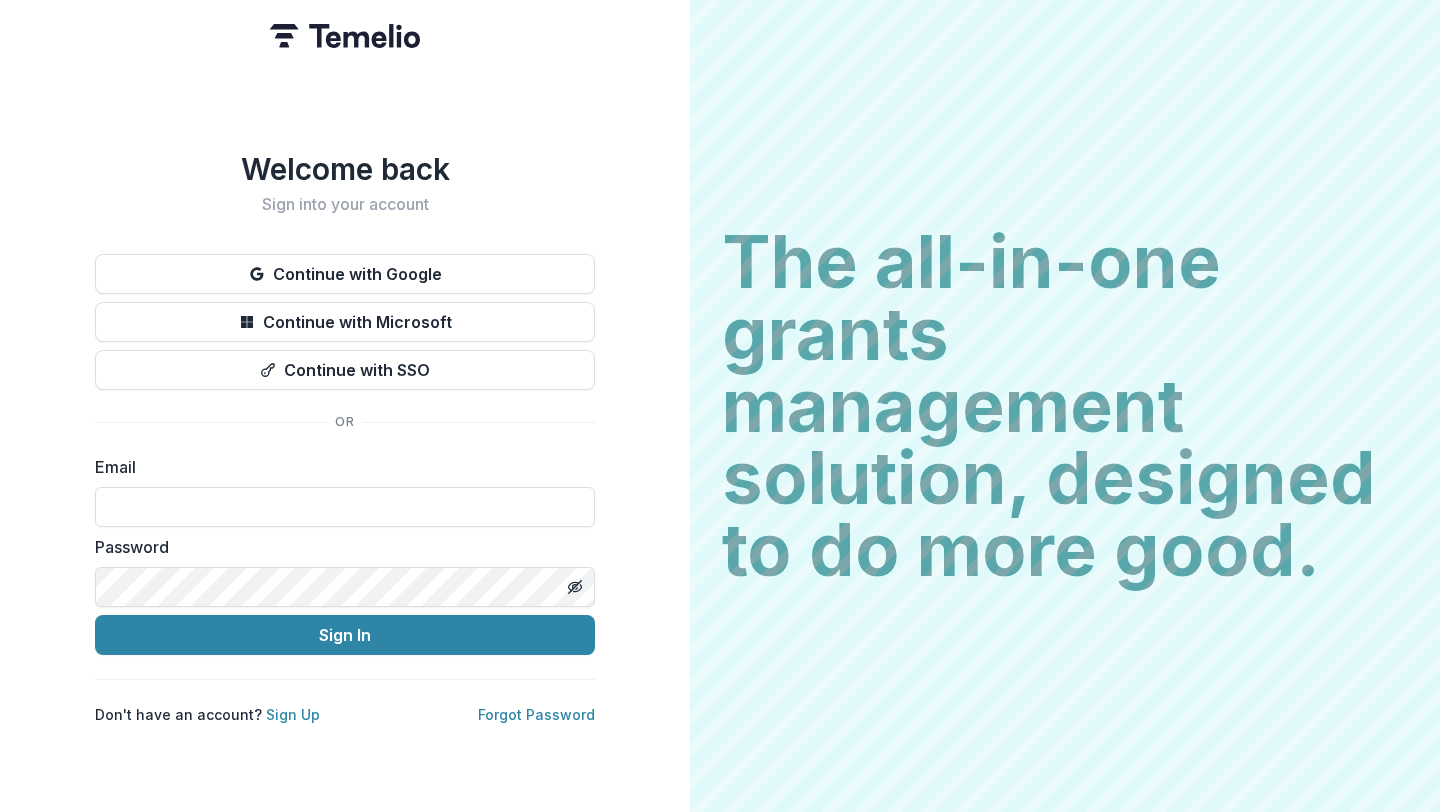 scroll, scrollTop: 0, scrollLeft: 0, axis: both 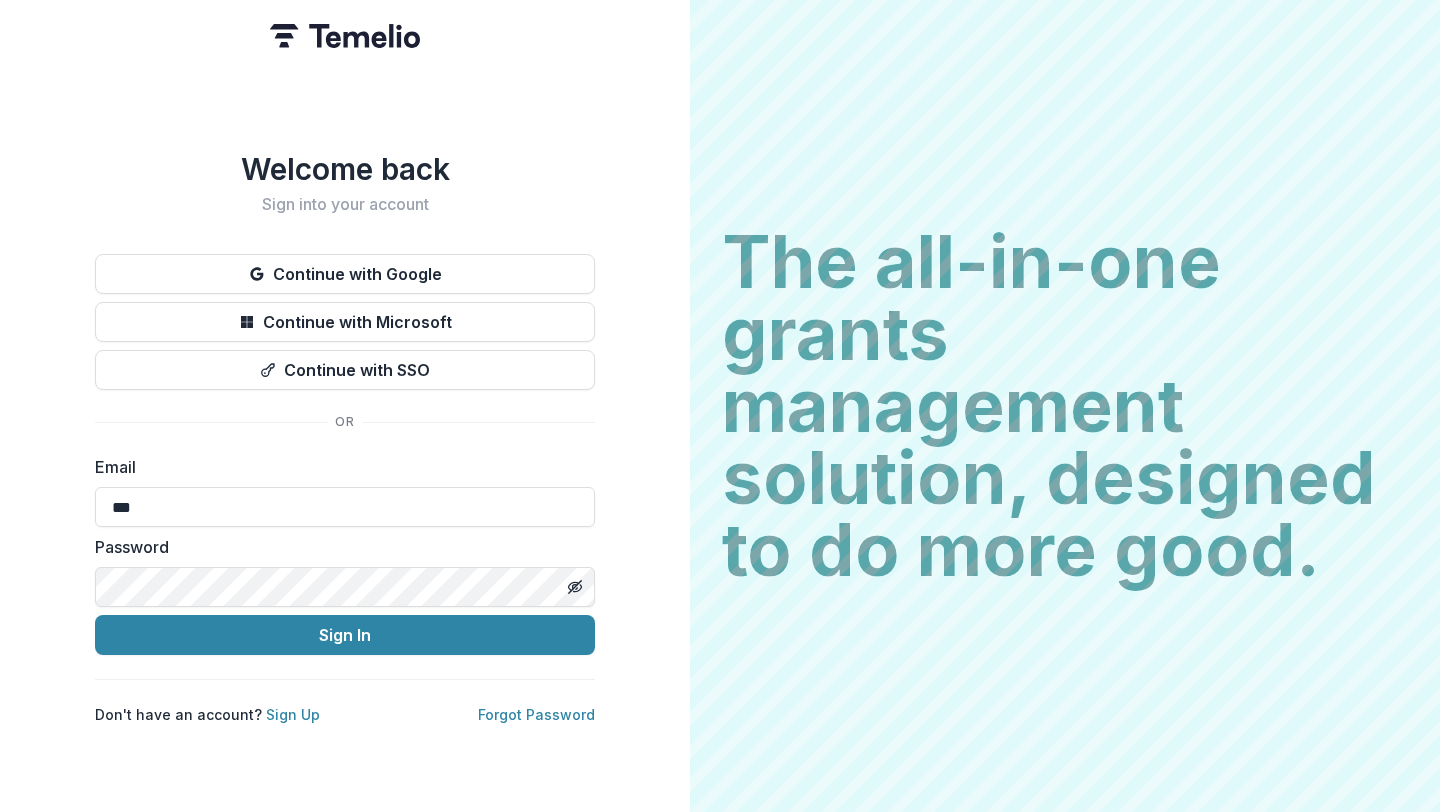 type on "**********" 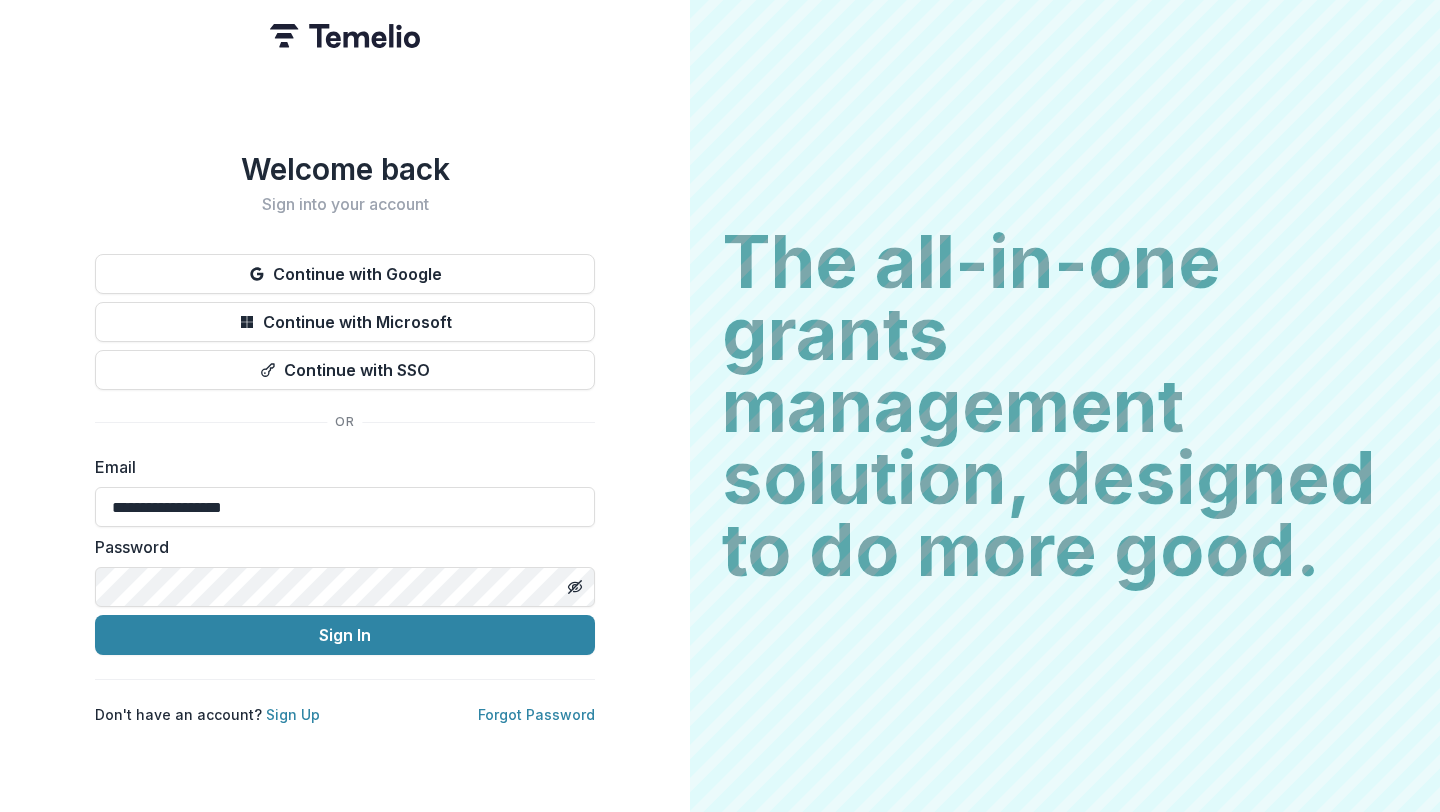 drag, startPoint x: 214, startPoint y: 500, endPoint x: 0, endPoint y: 477, distance: 215.23244 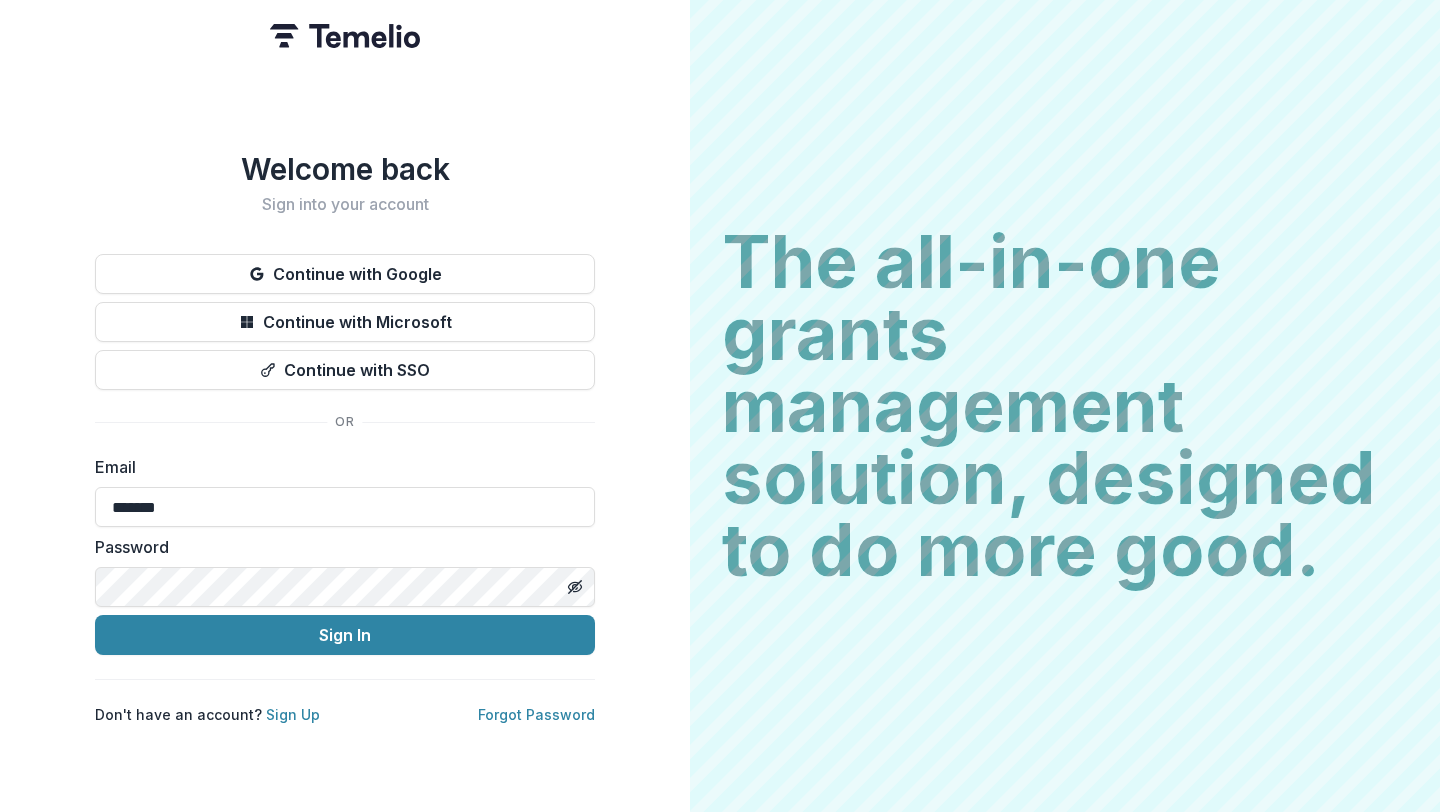 type on "**********" 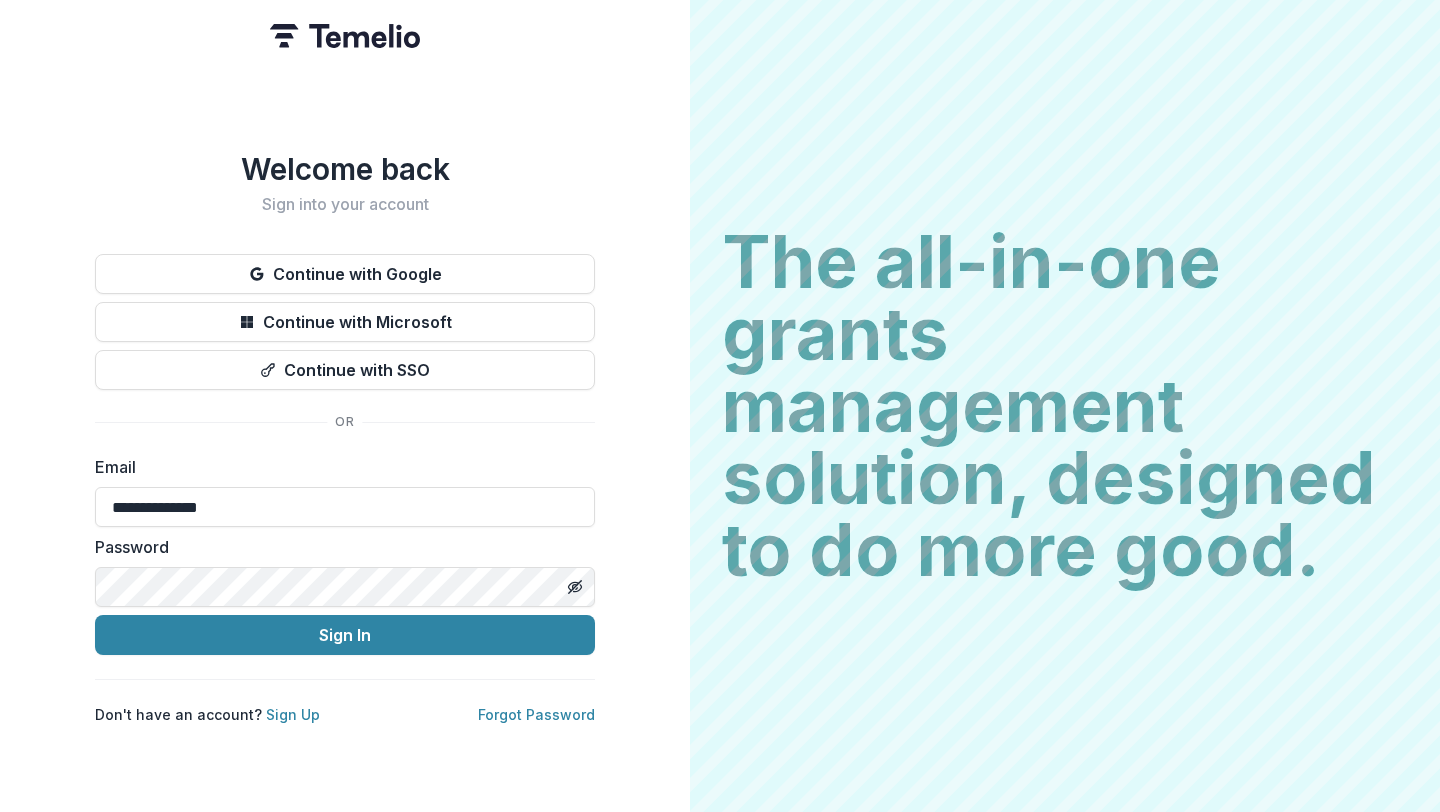 click on "**********" at bounding box center [345, 438] 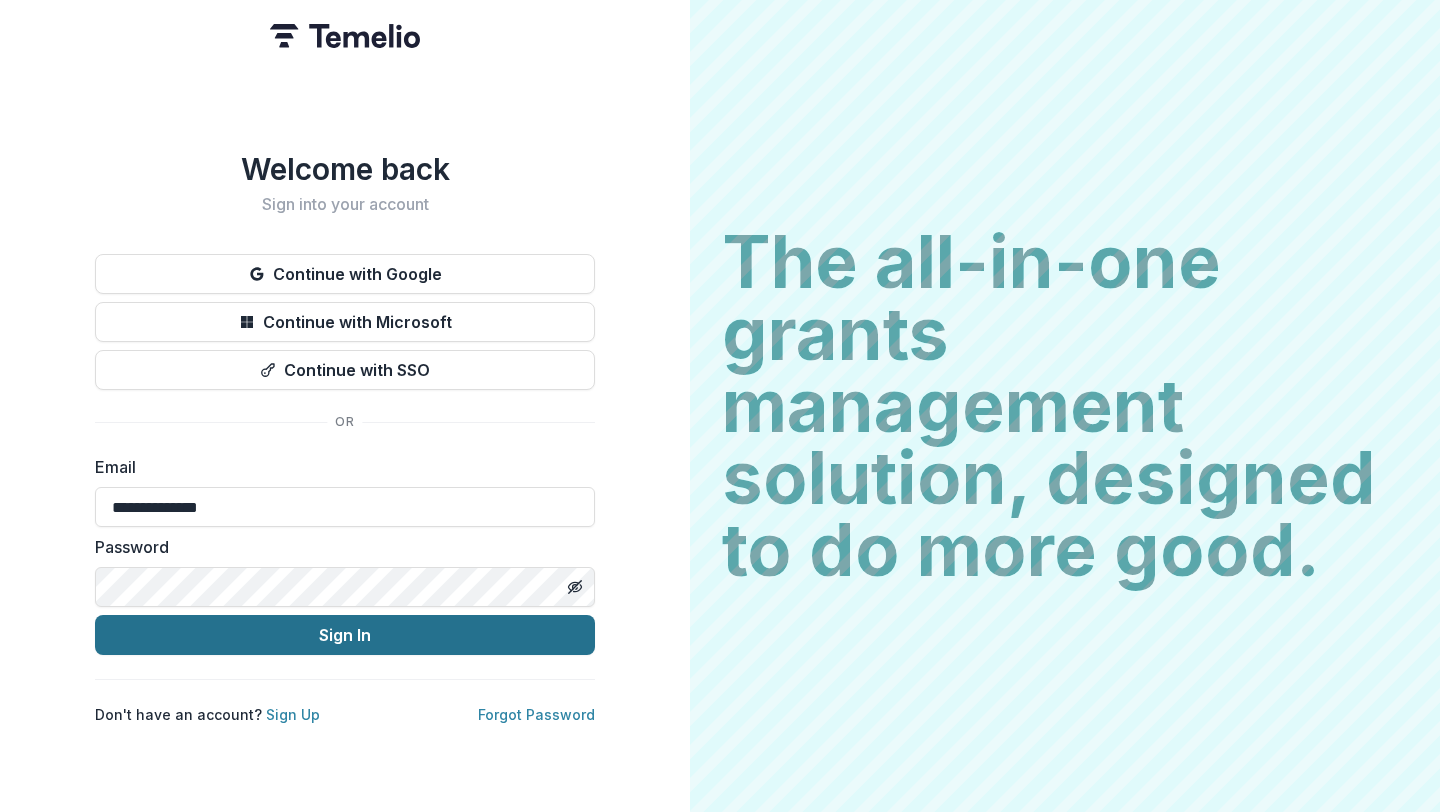 click on "Sign In" at bounding box center (345, 635) 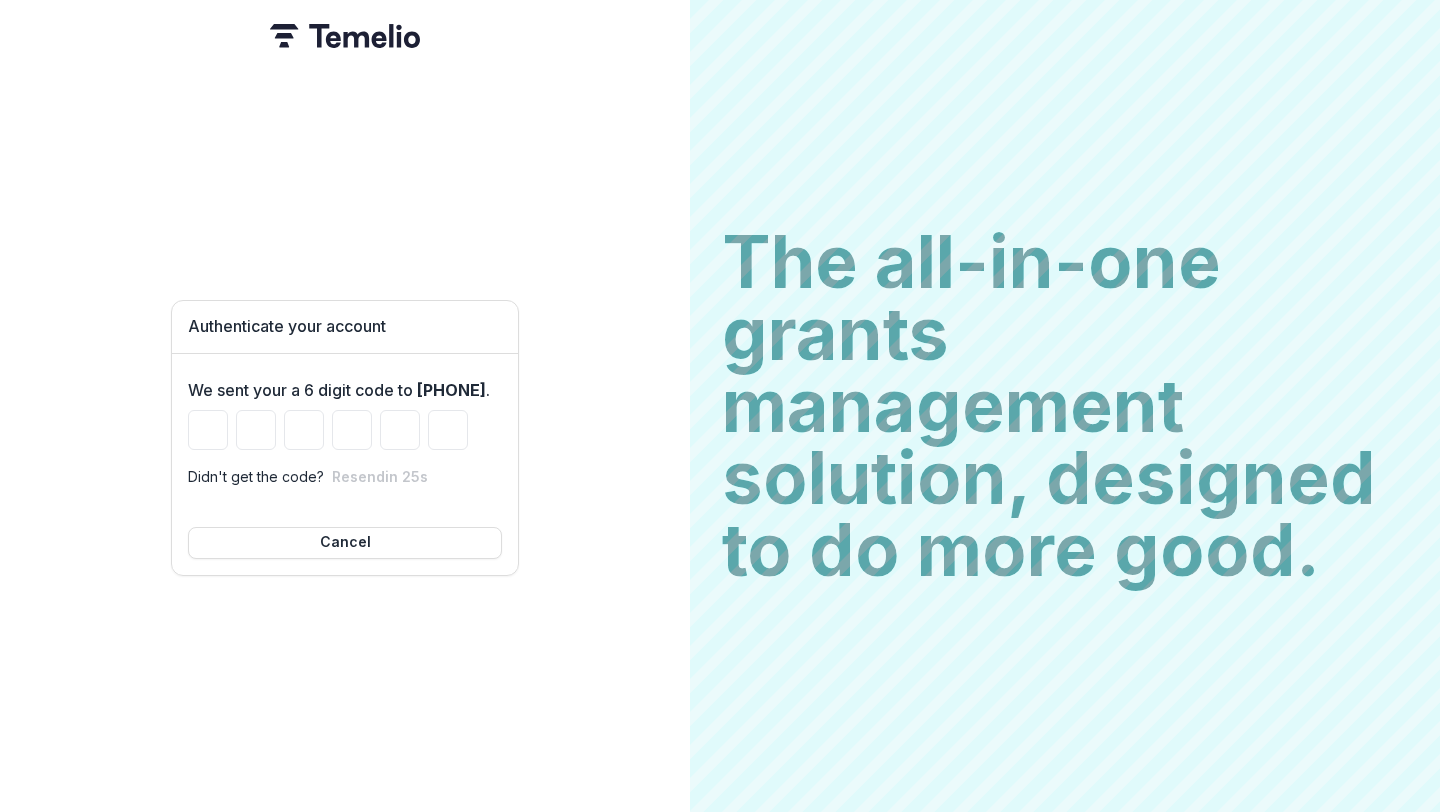 type on "*" 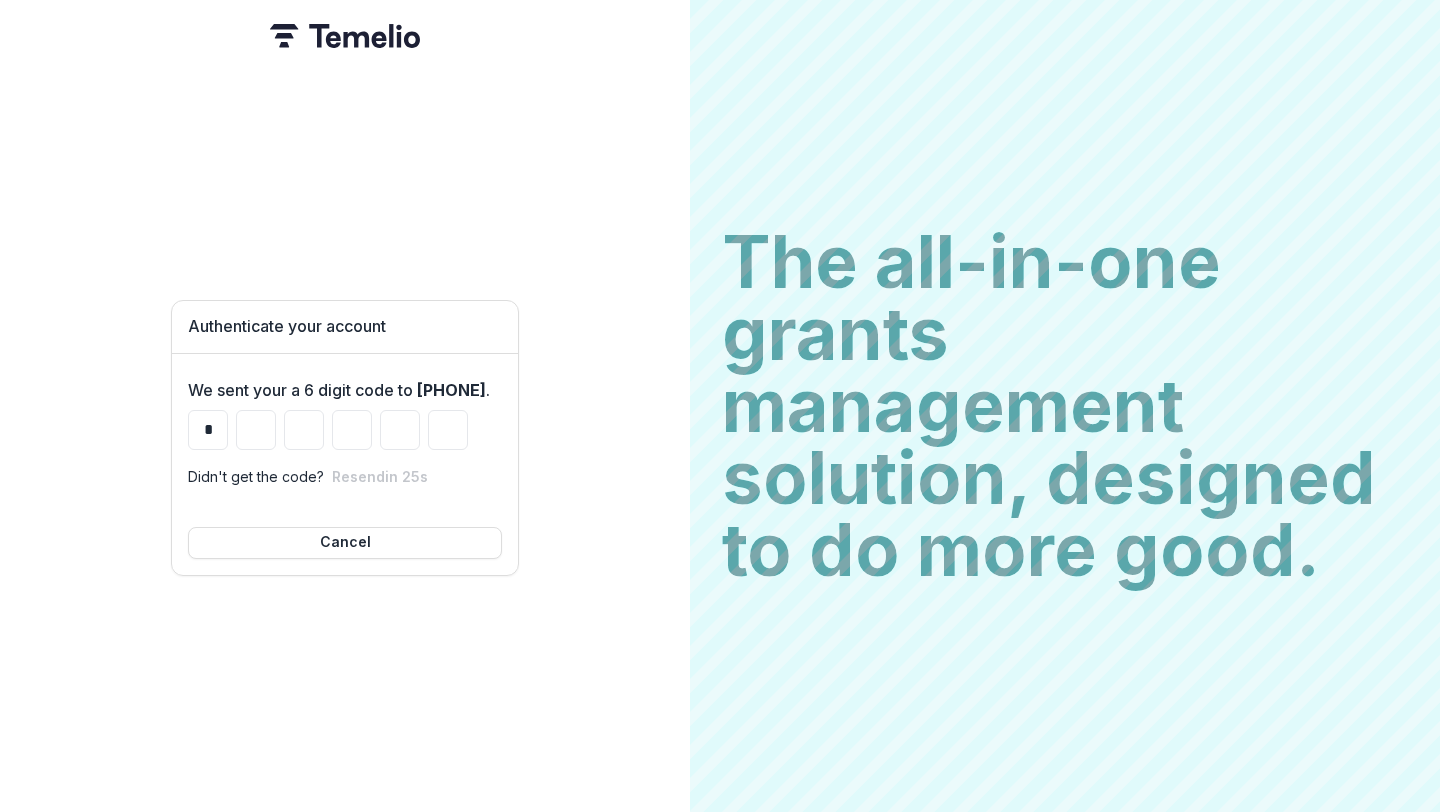 type on "*" 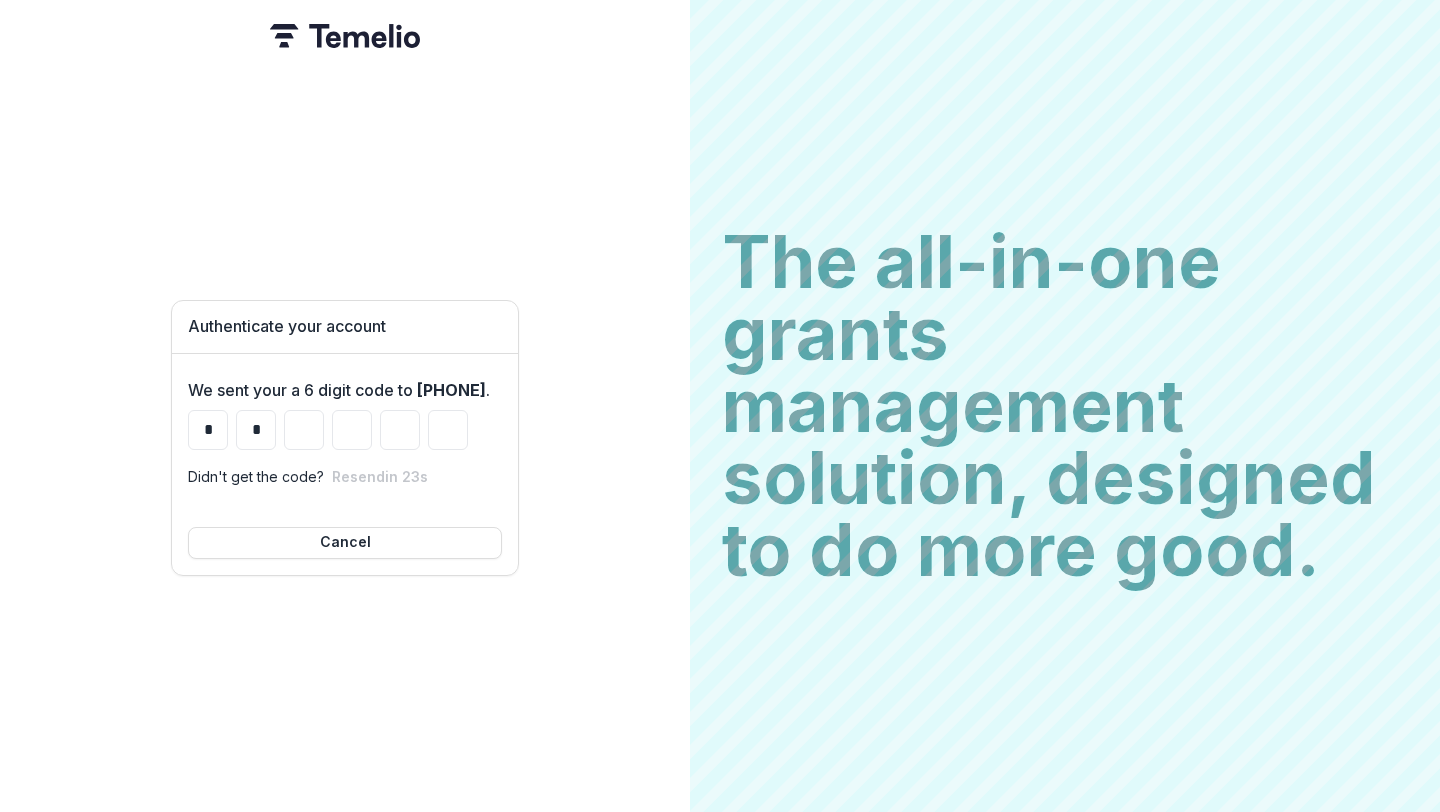 type on "*" 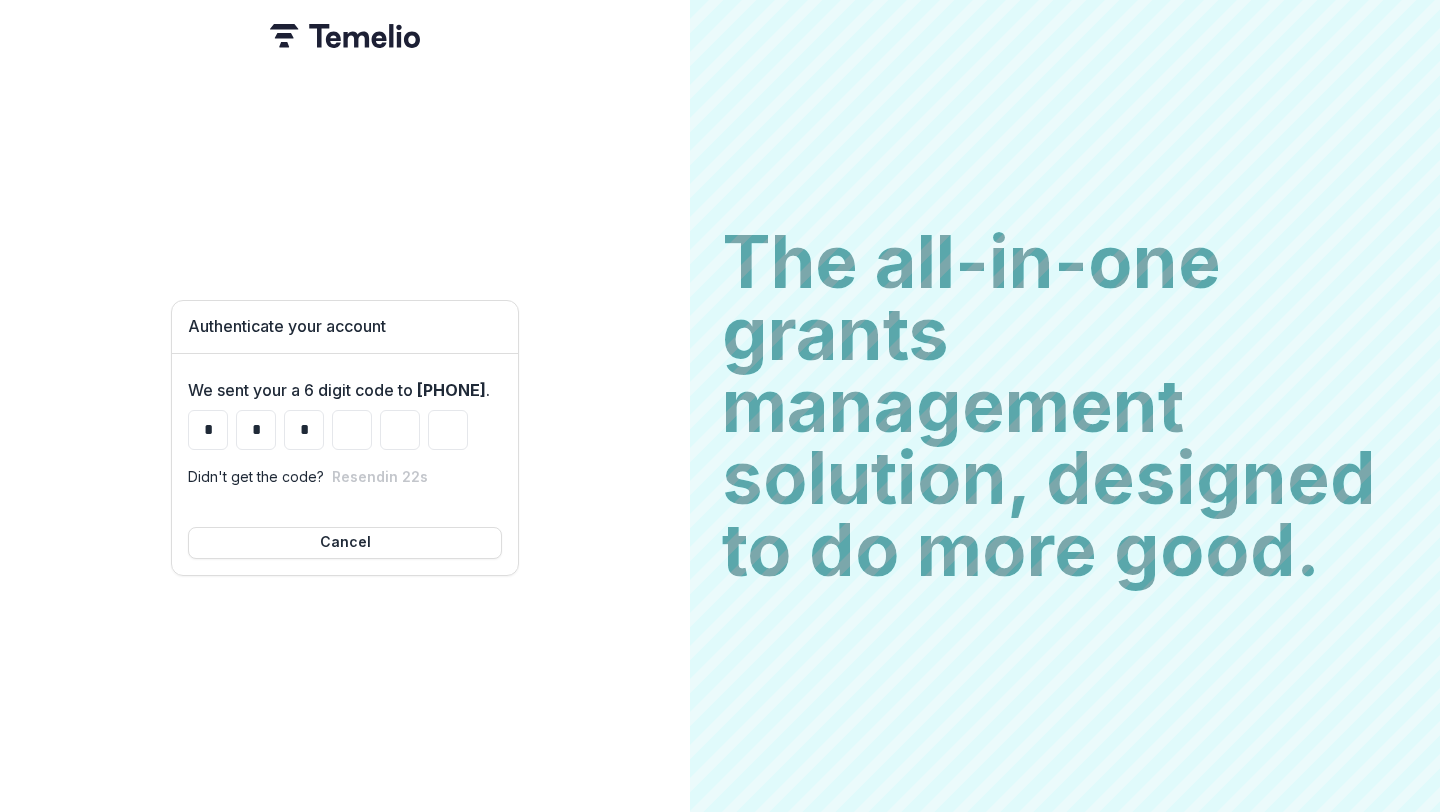 type on "*" 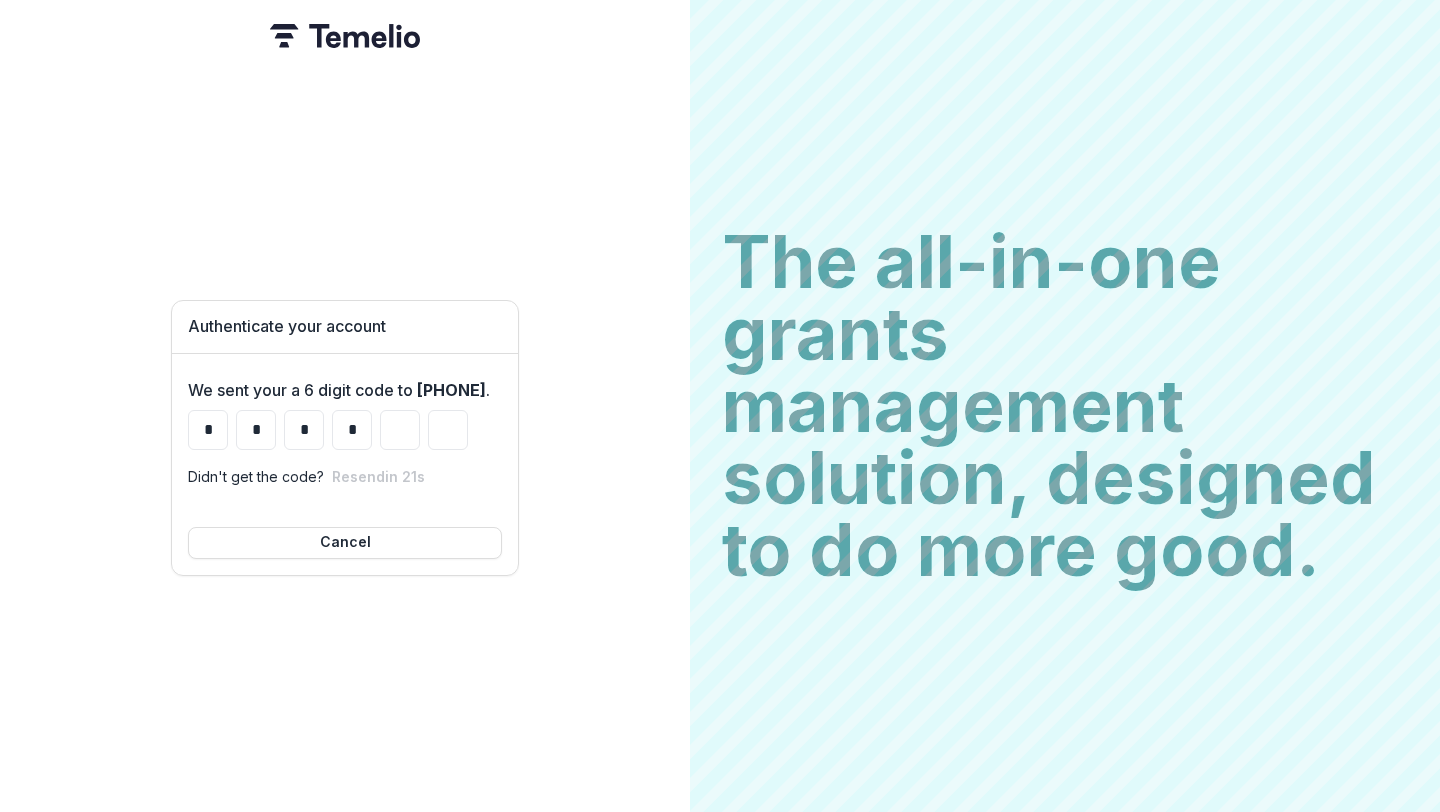 type on "*" 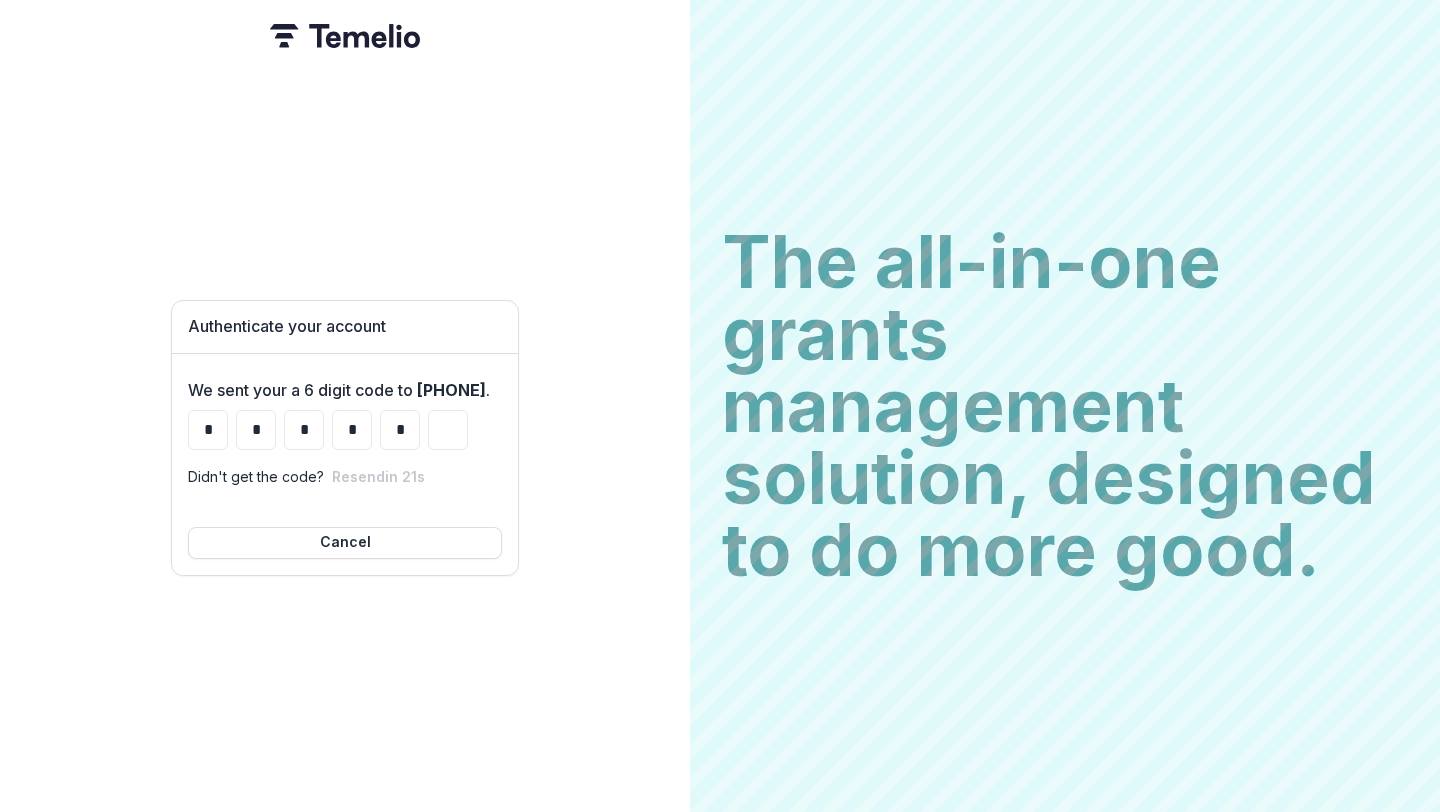 type on "*" 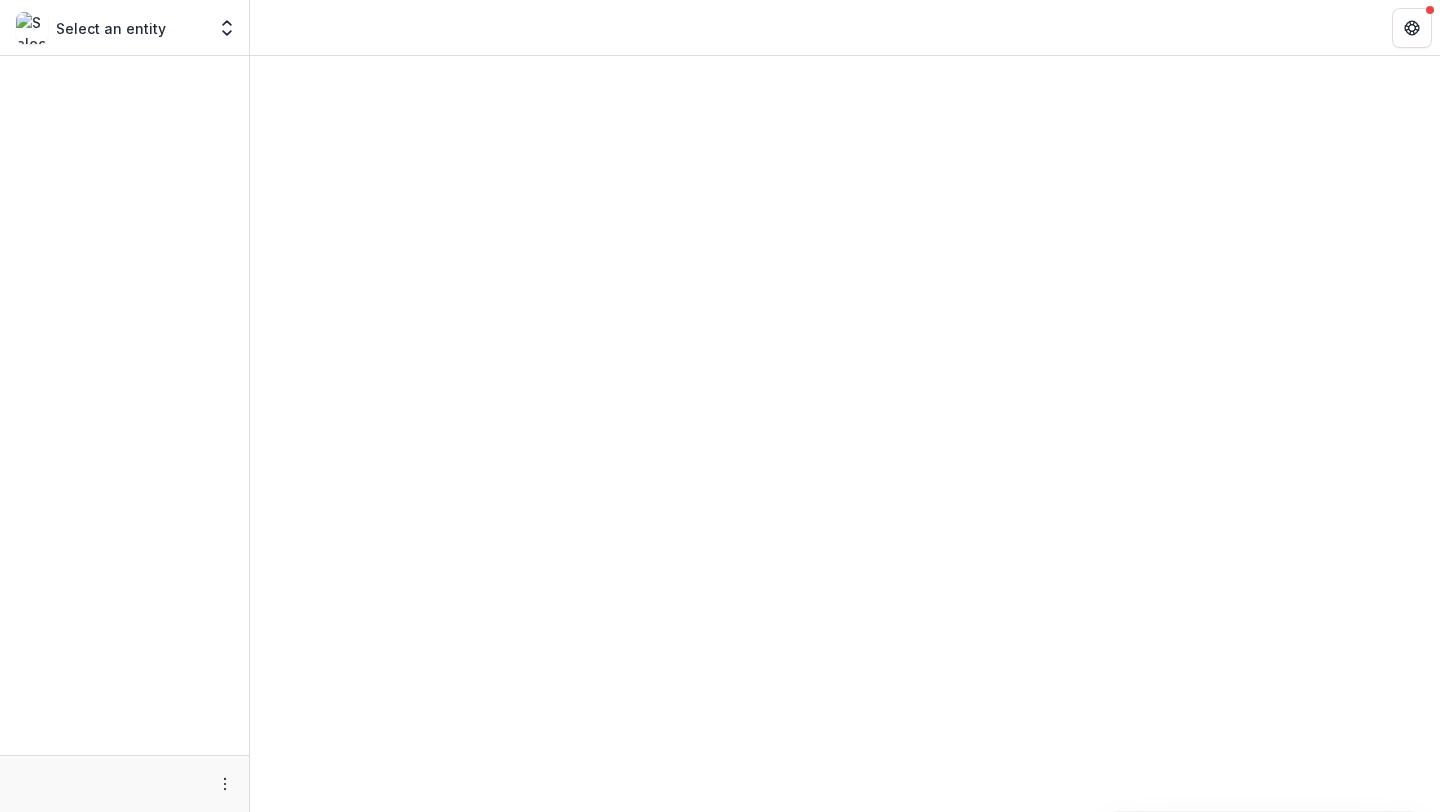 scroll, scrollTop: 0, scrollLeft: 0, axis: both 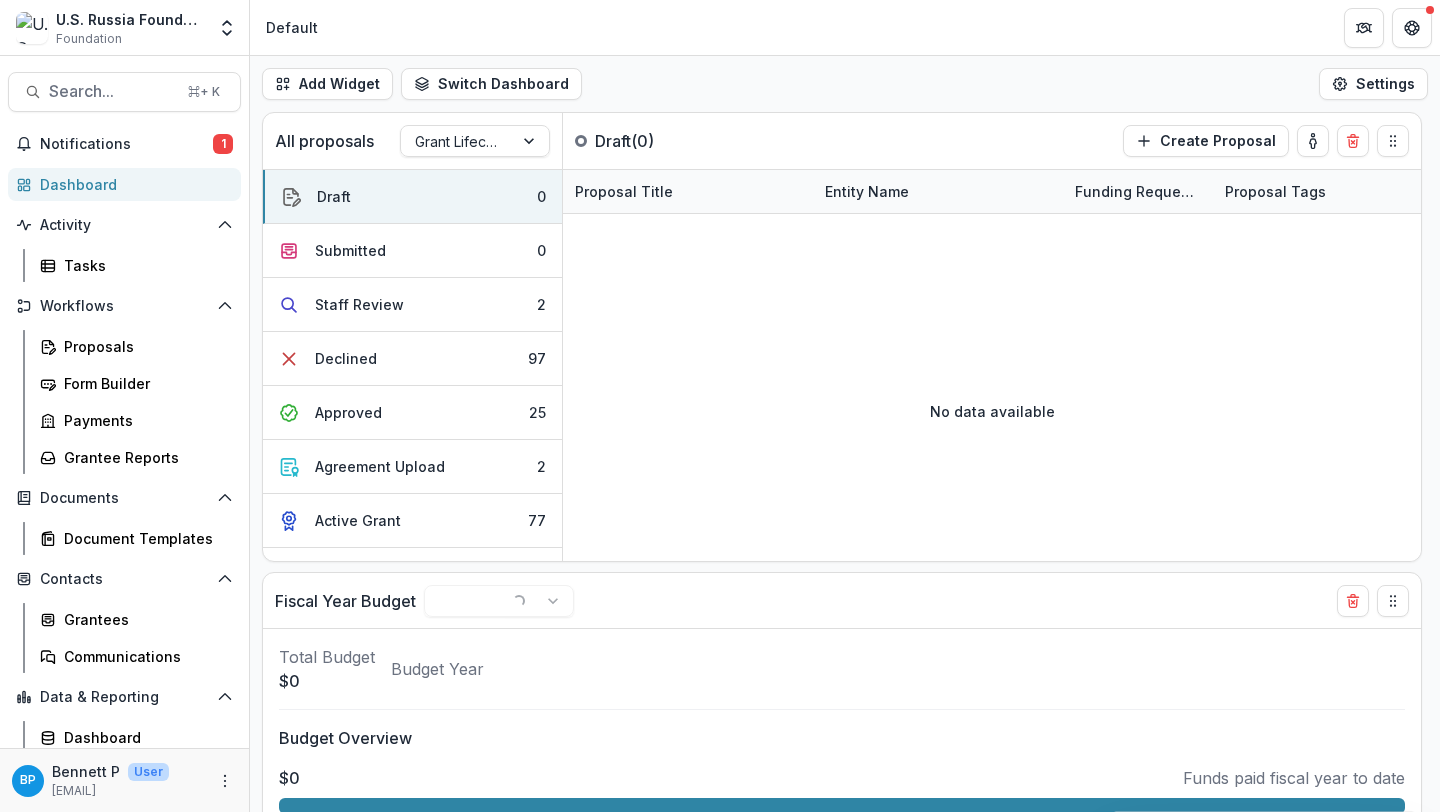 select on "******" 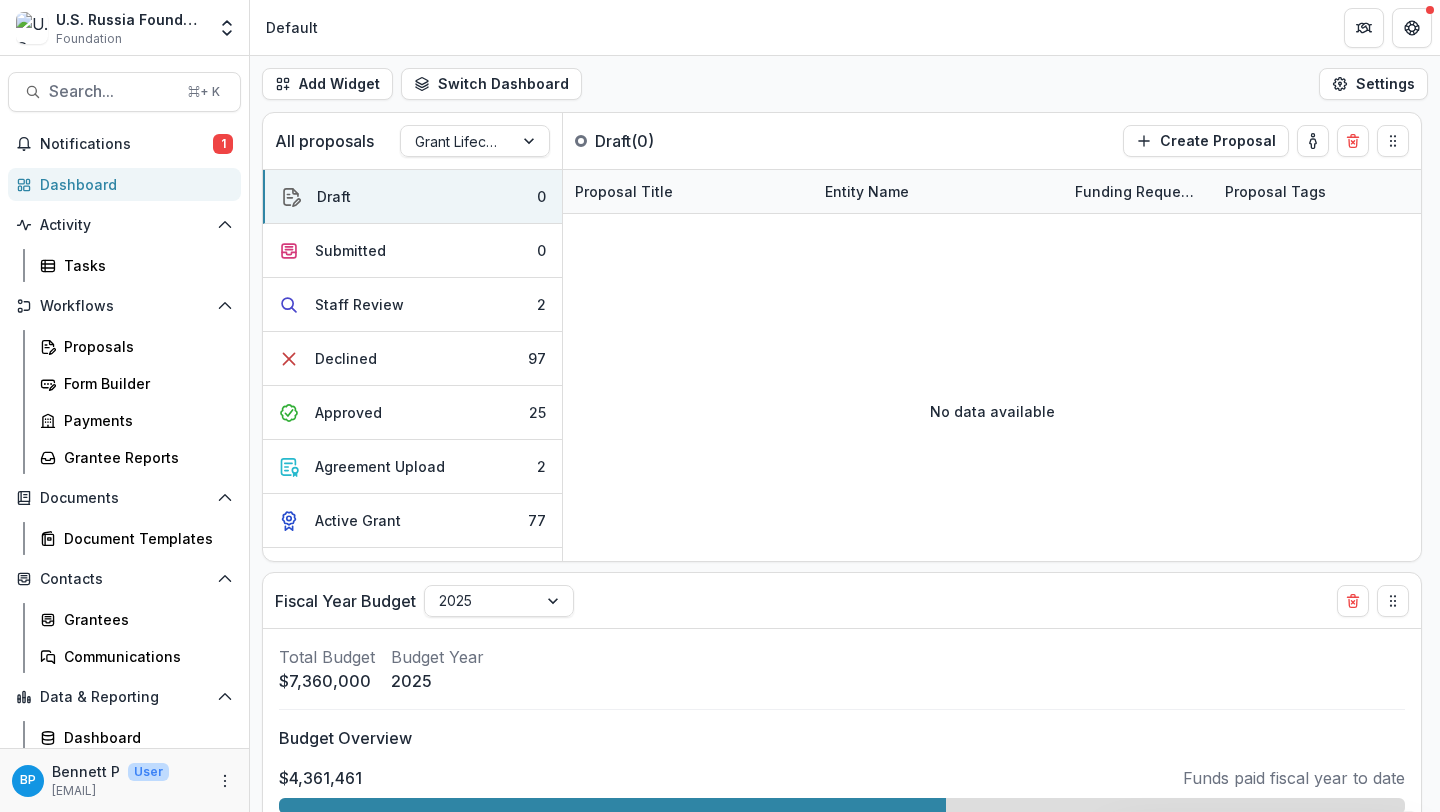 select on "******" 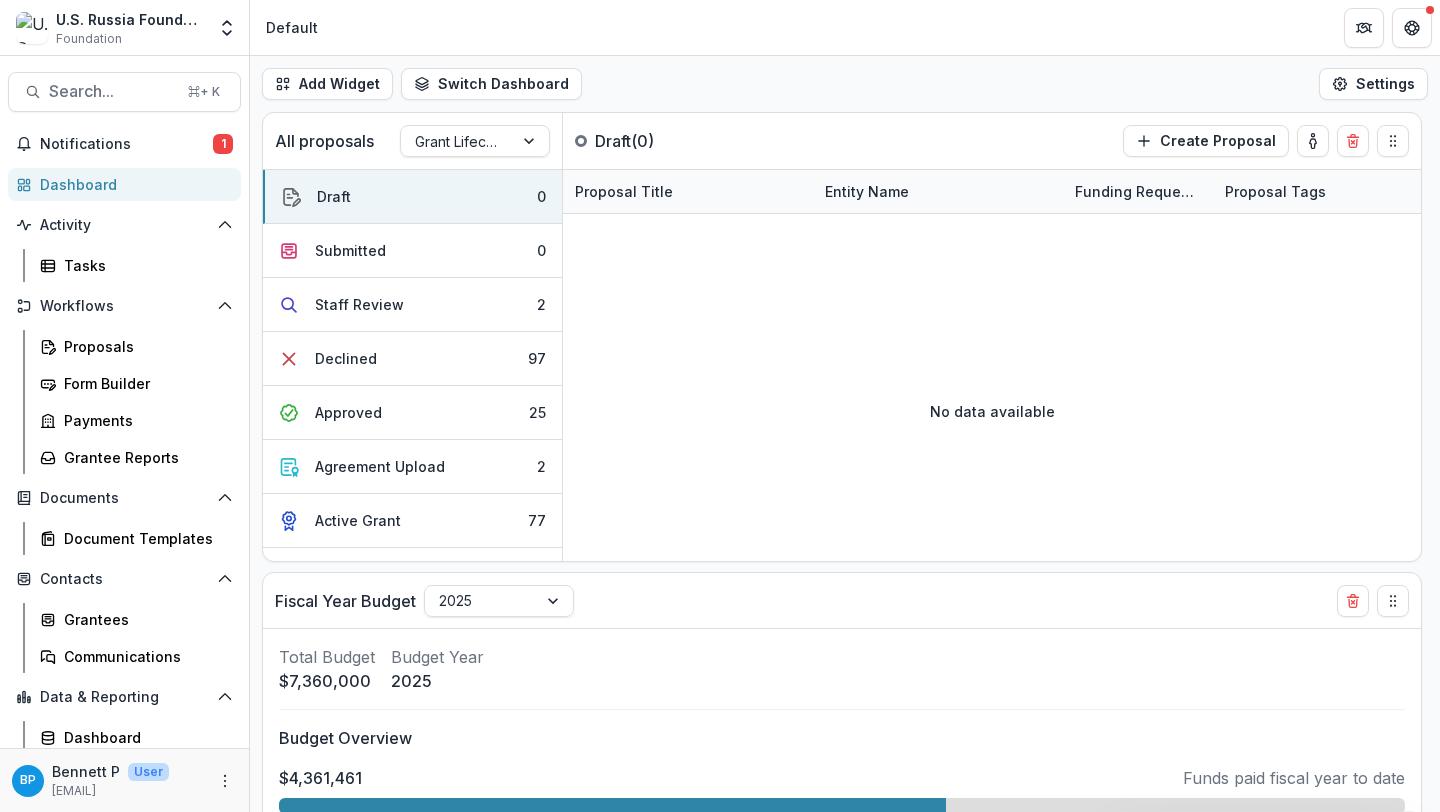 select on "******" 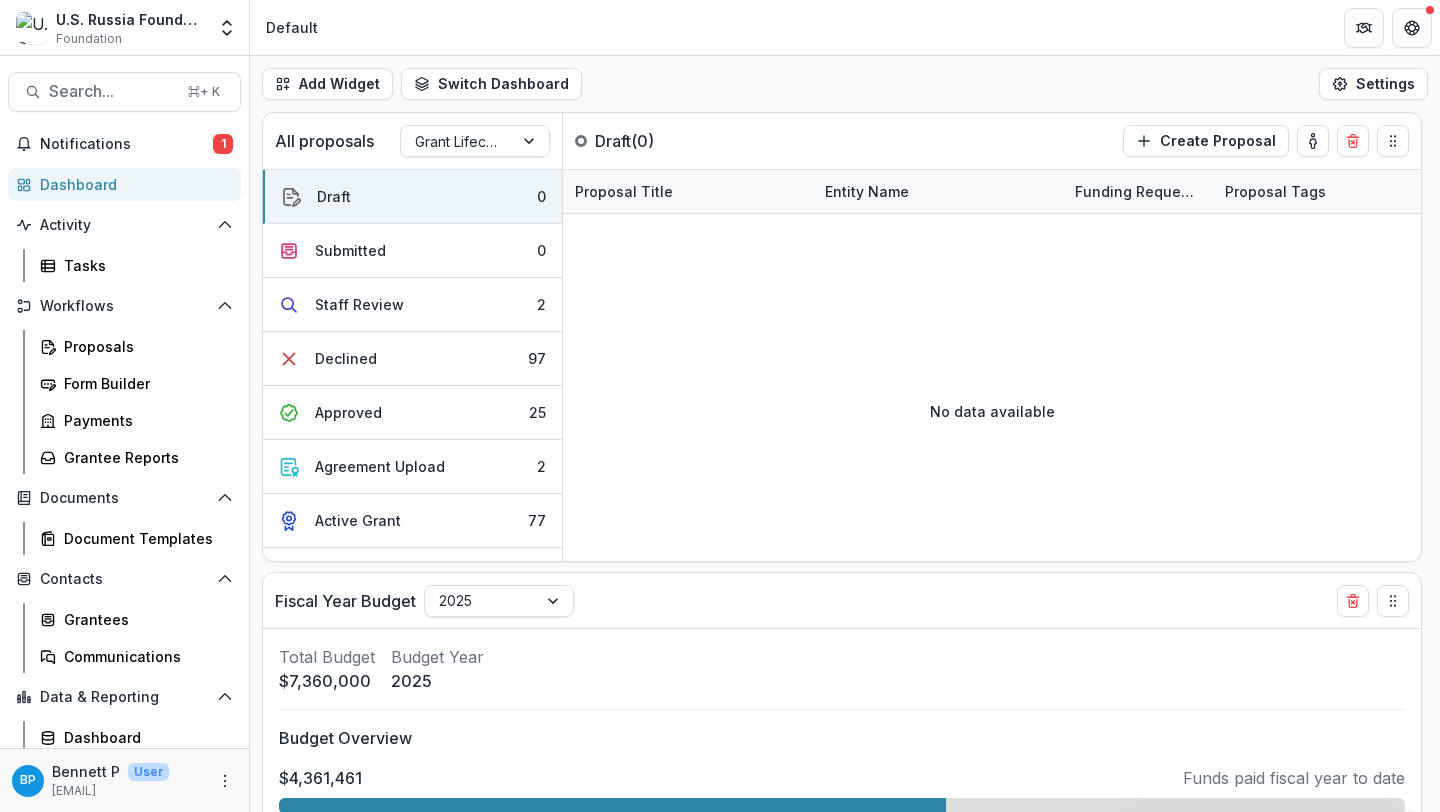 select on "******" 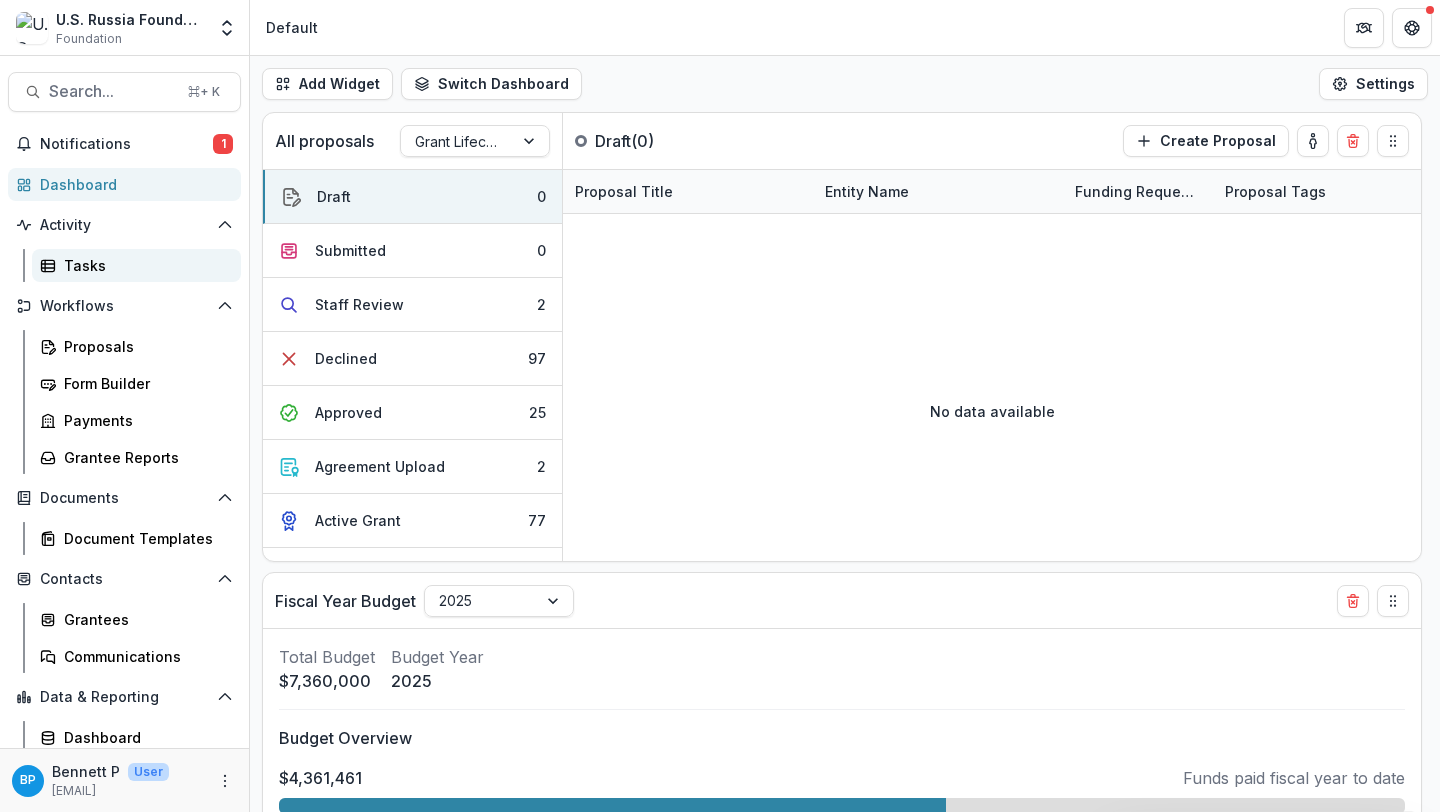 click on "Tasks" at bounding box center (136, 265) 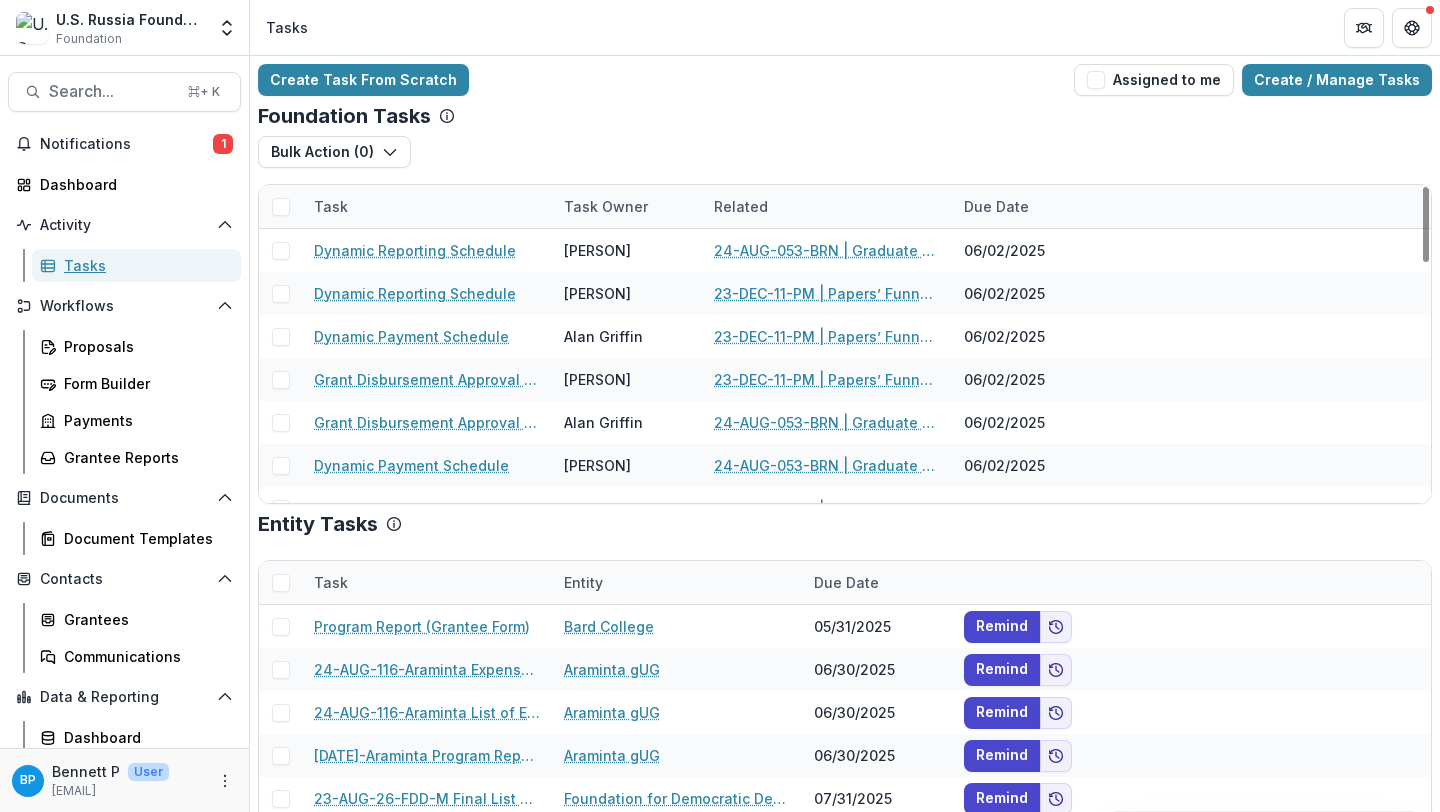 scroll, scrollTop: 171, scrollLeft: 0, axis: vertical 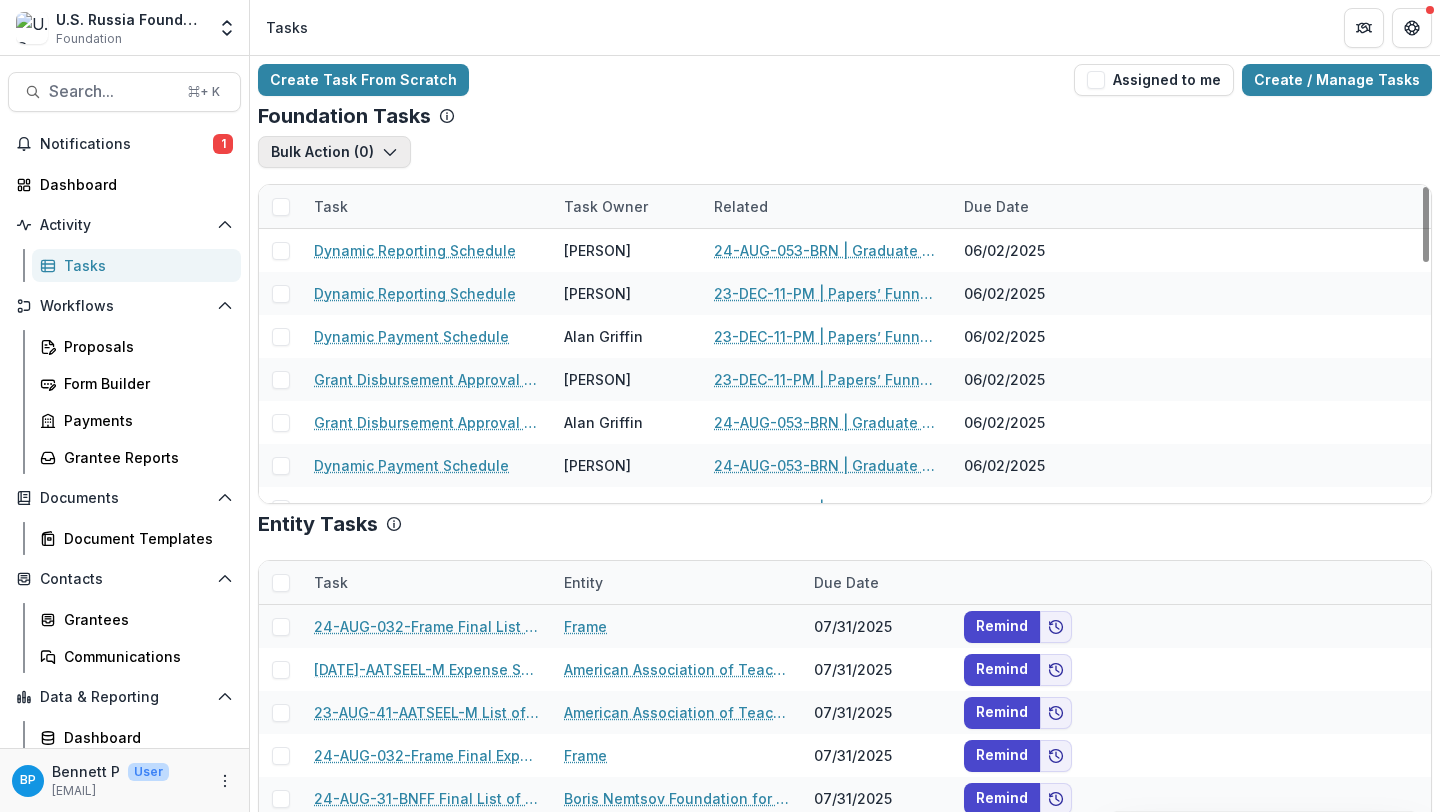 click 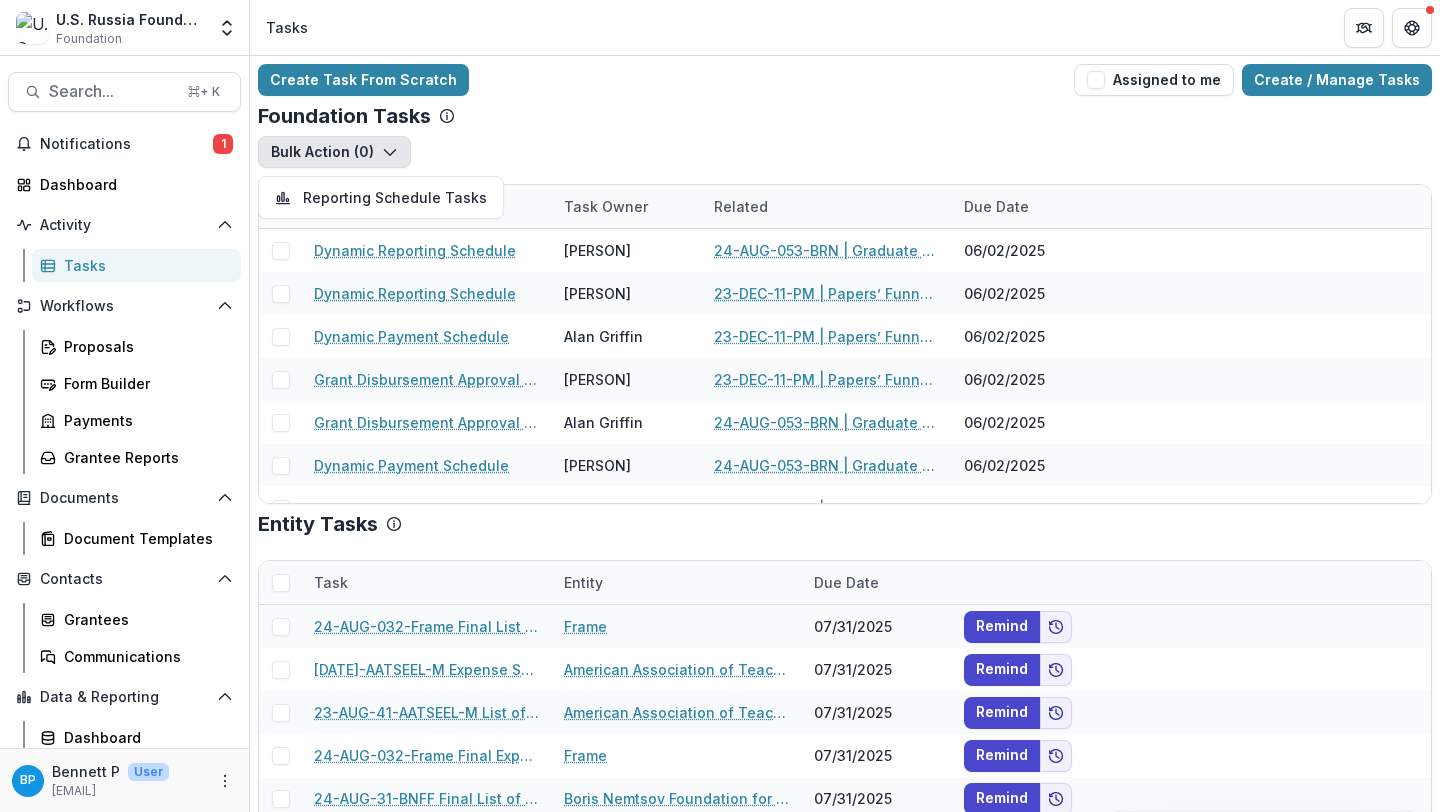 click on "Bulk Action ( 0 ) Reporting Schedule Tasks" at bounding box center [845, 160] 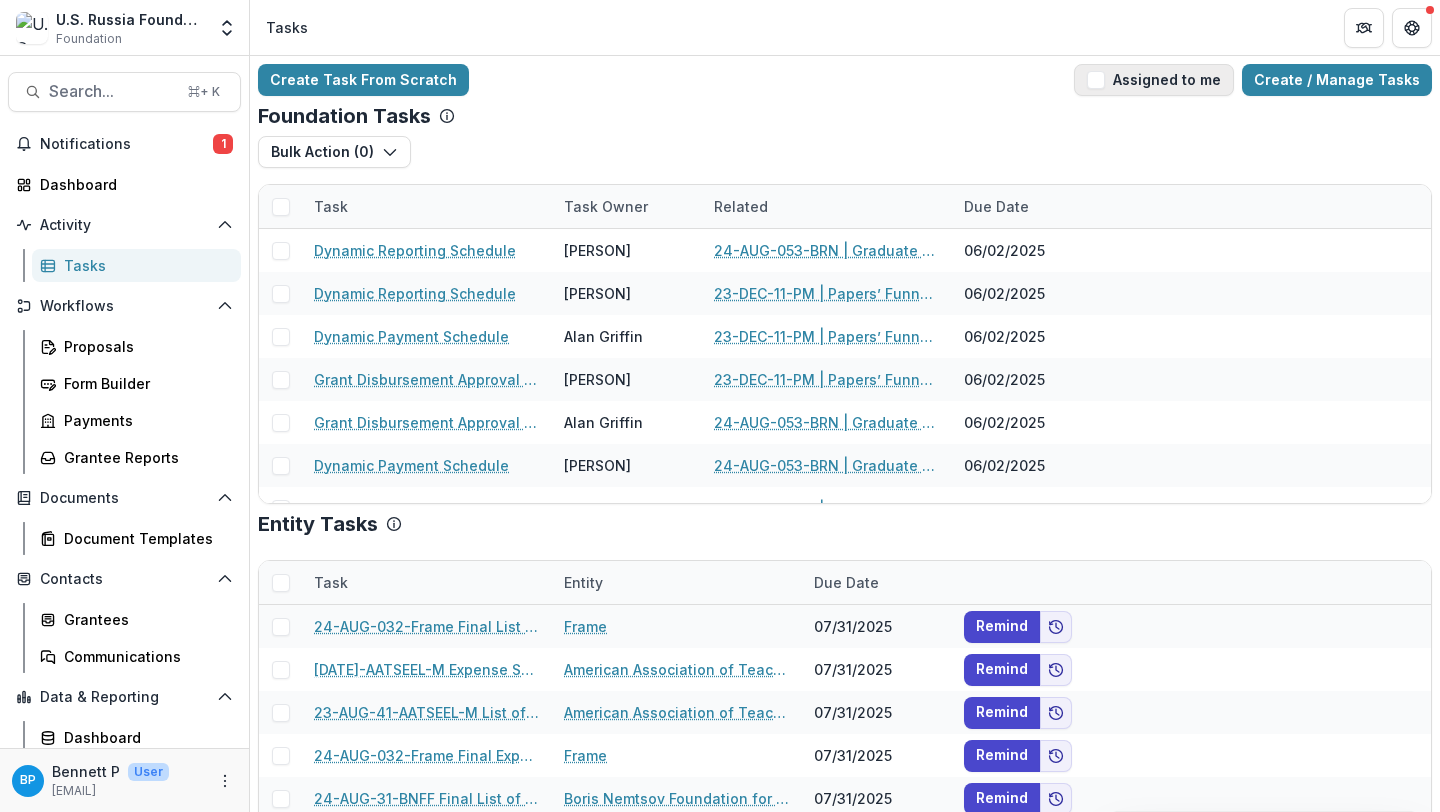 click on "Assigned to me" at bounding box center [1154, 80] 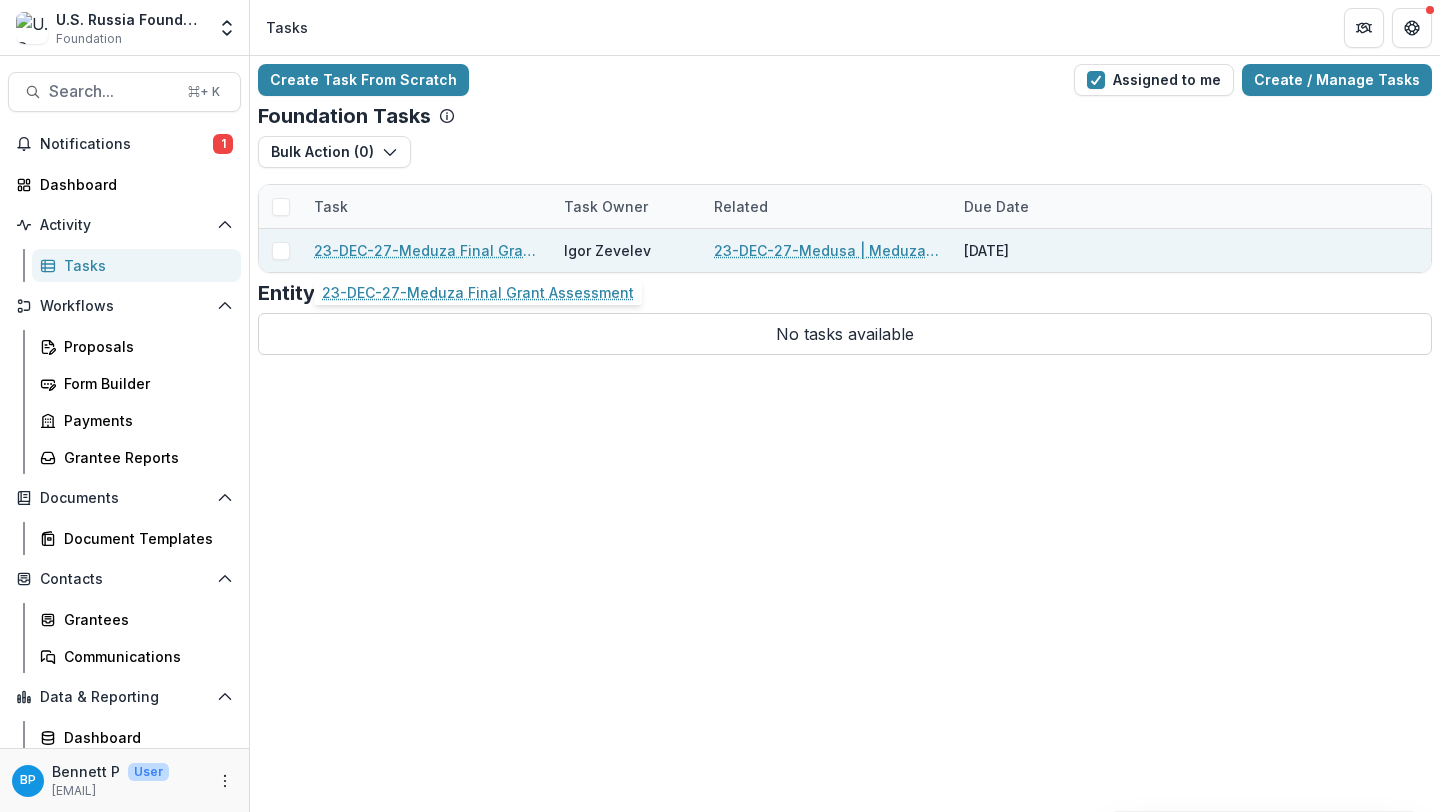 click on "23-DEC-27-Meduza Final Grant Assessment" at bounding box center (427, 250) 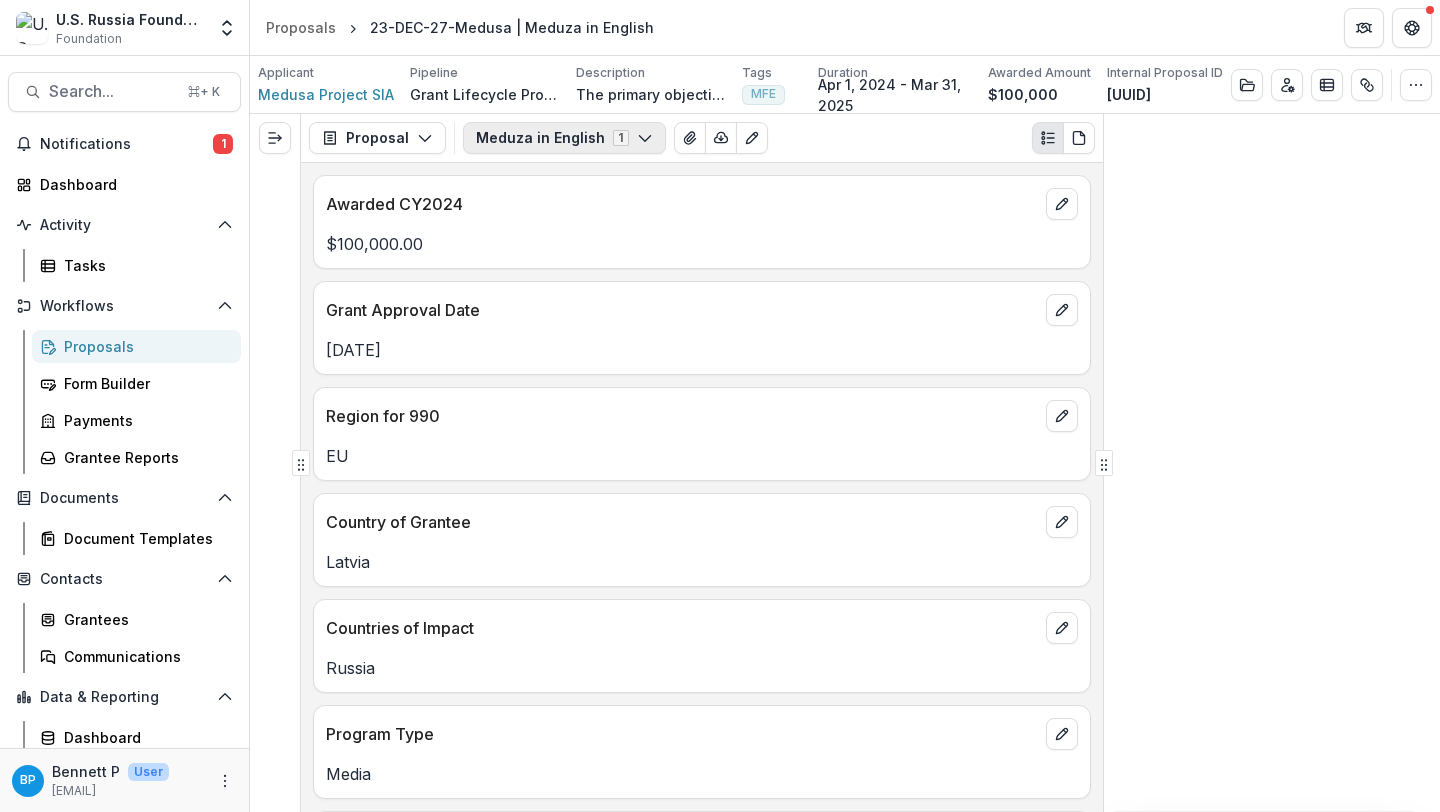 click on "Meduza in English 1" at bounding box center [564, 138] 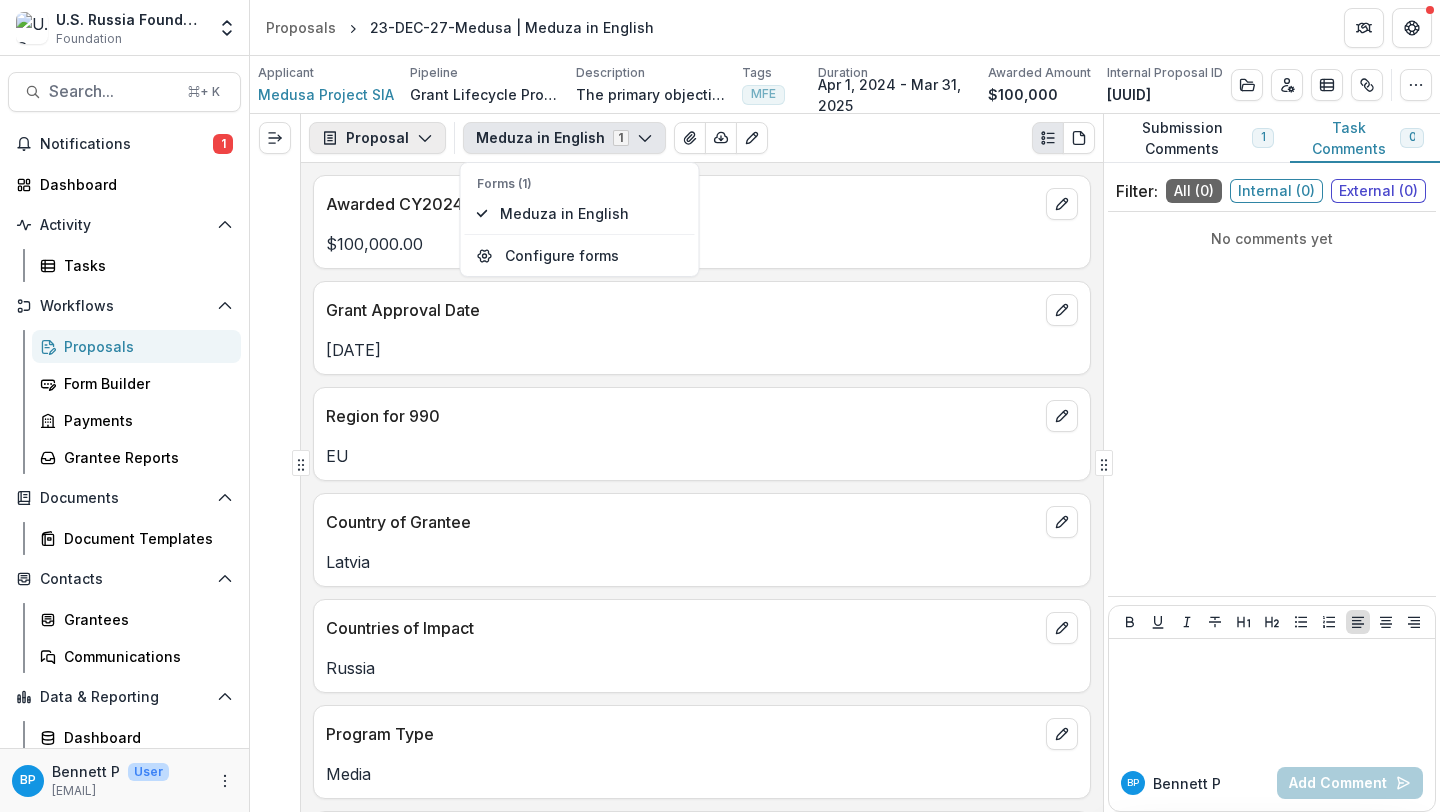 click on "Proposal" at bounding box center (377, 138) 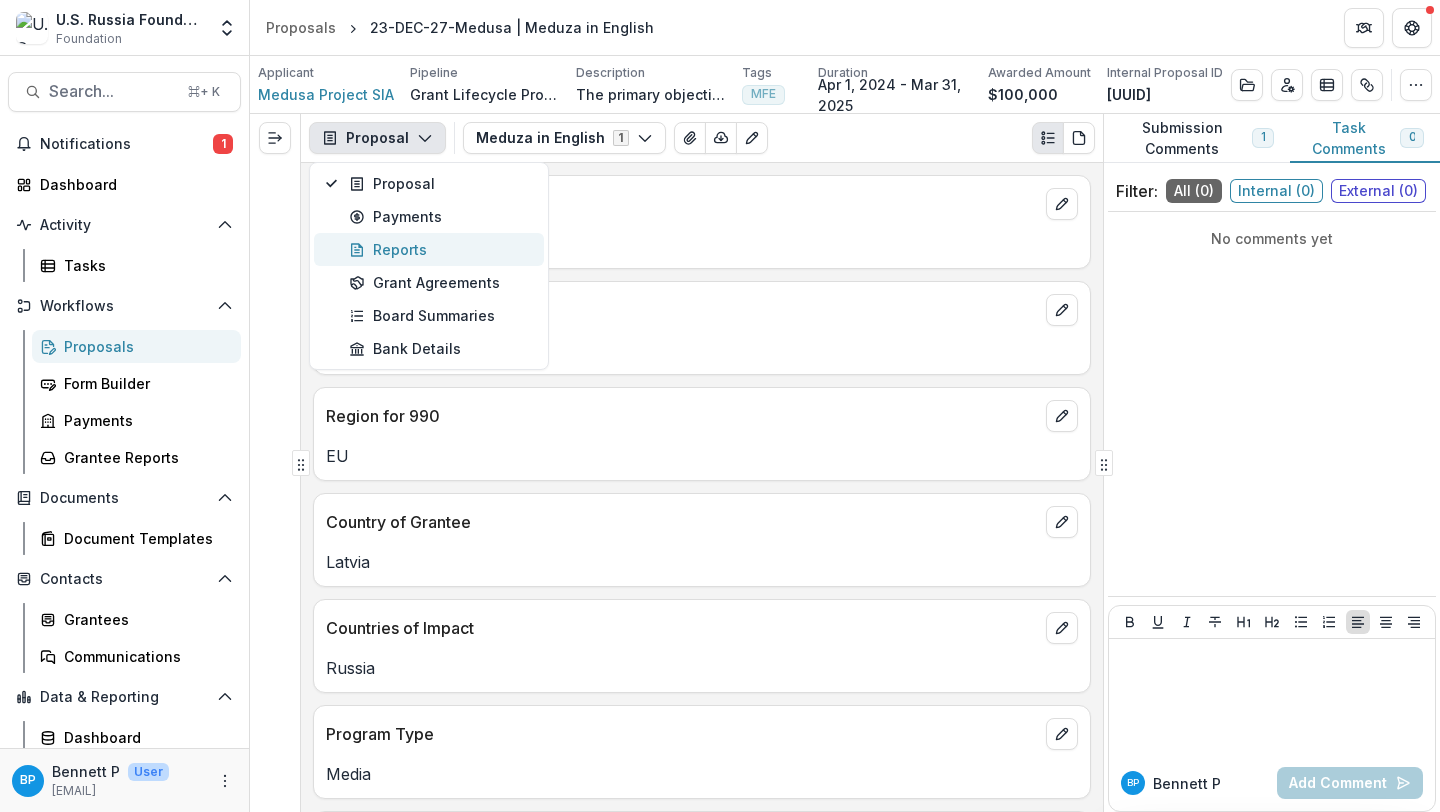 click on "Reports" at bounding box center [440, 249] 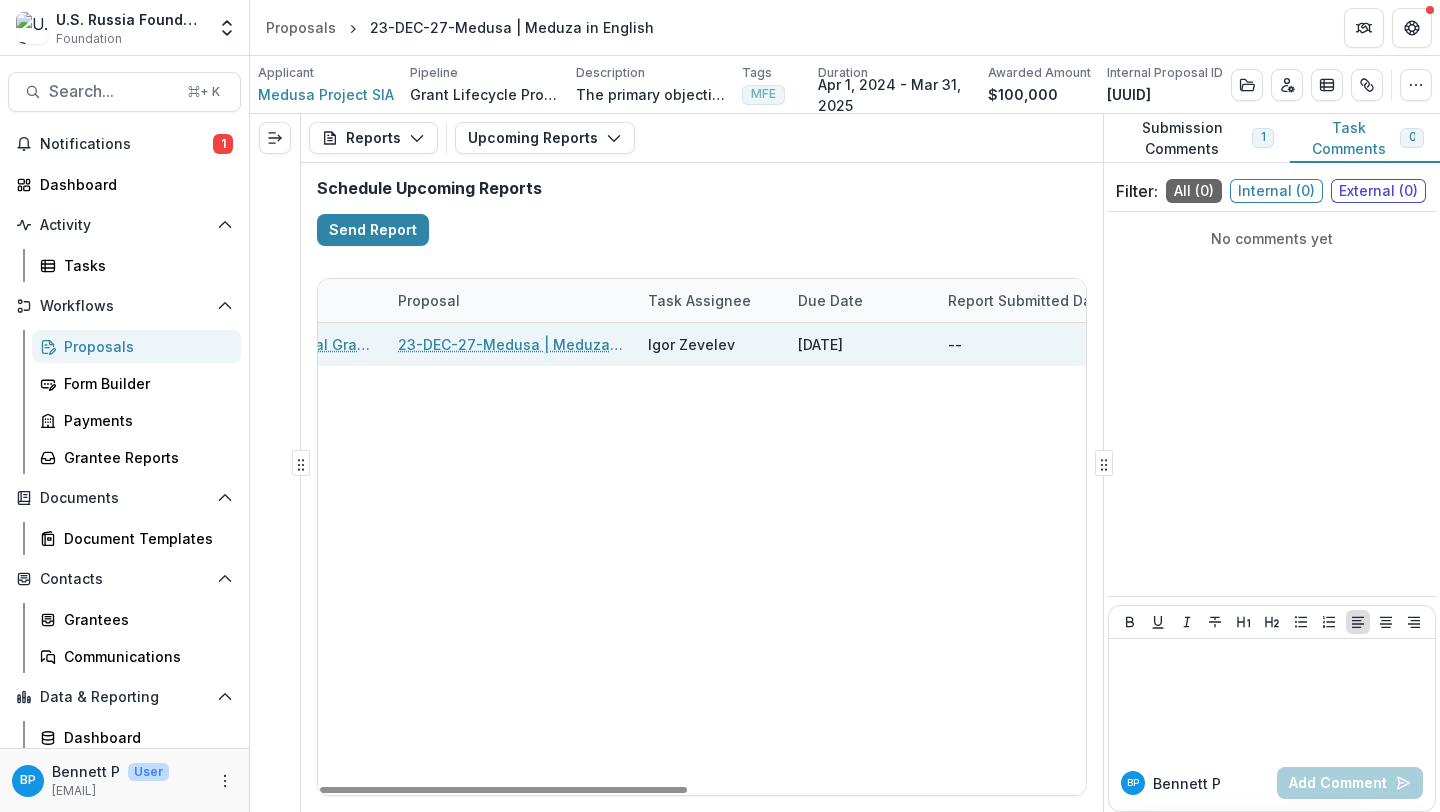 scroll, scrollTop: 0, scrollLeft: 0, axis: both 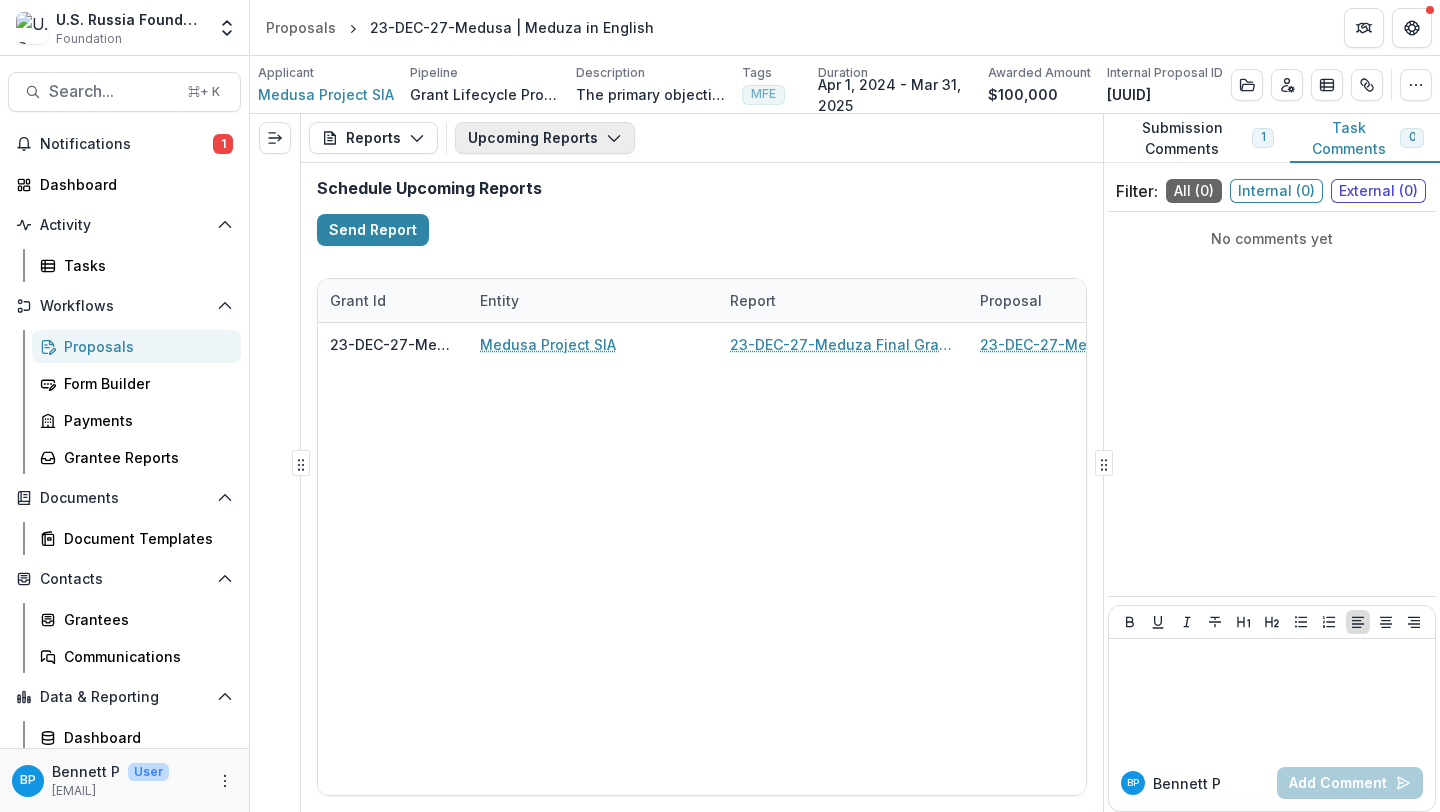 click on "Upcoming Reports" at bounding box center (545, 138) 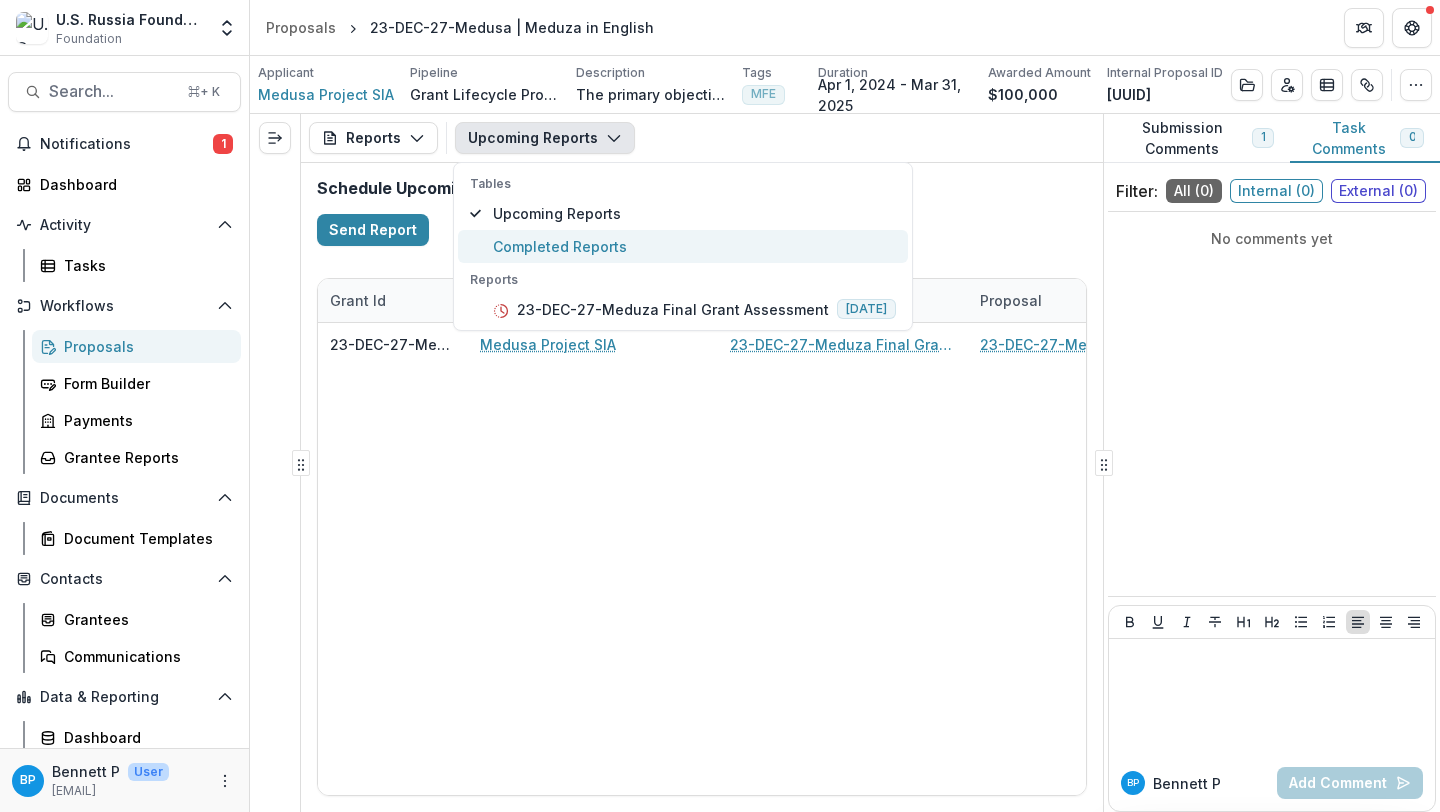 click on "Completed Reports" at bounding box center [694, 246] 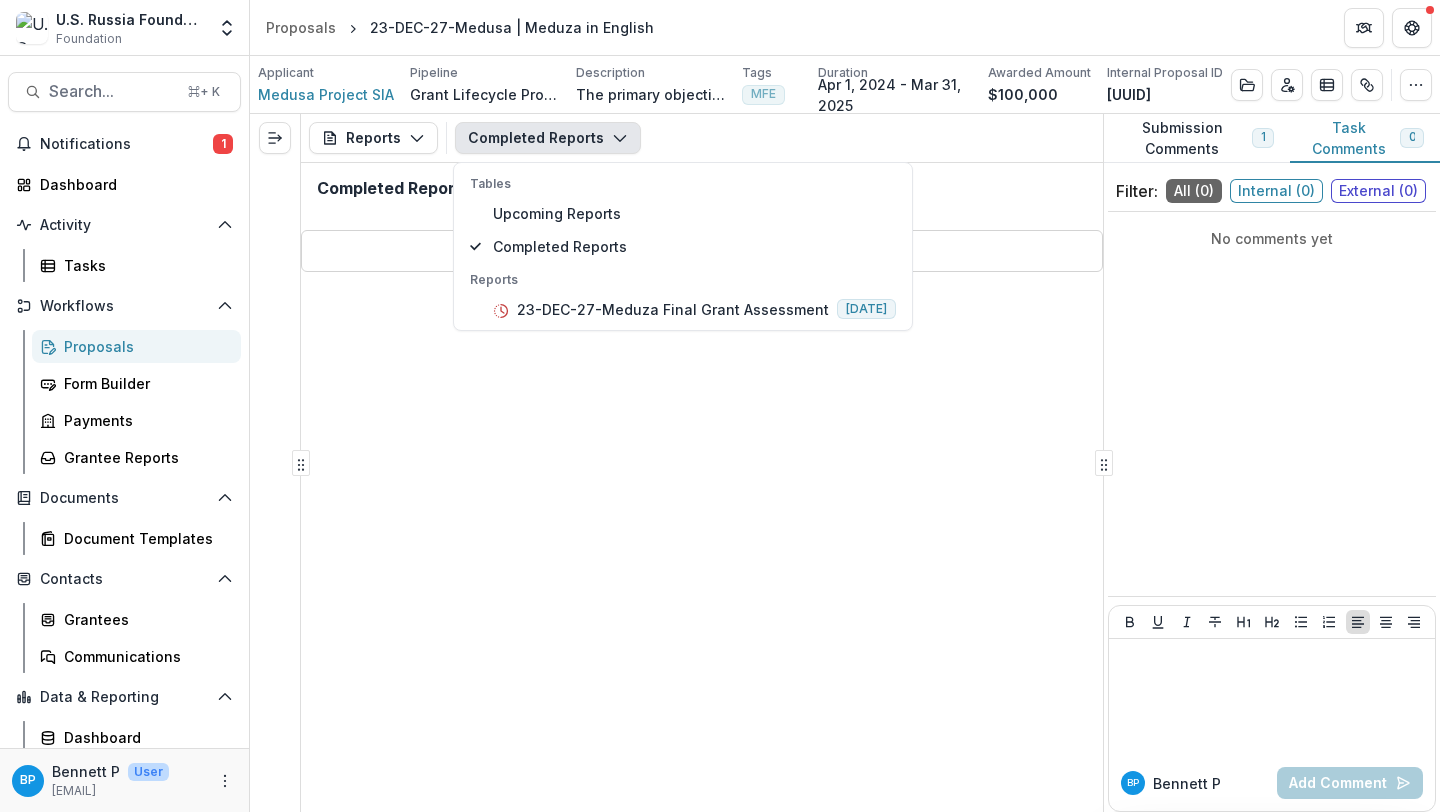 click on "Reports Proposal Payments Reports Grant Agreements Board Summaries Bank Details Completed Reports Tables Upcoming Reports Completed Reports Reports [DATE]-Meduza Final Grant Assessment [DATE] Completed Reports No completed reports available" at bounding box center (702, 463) 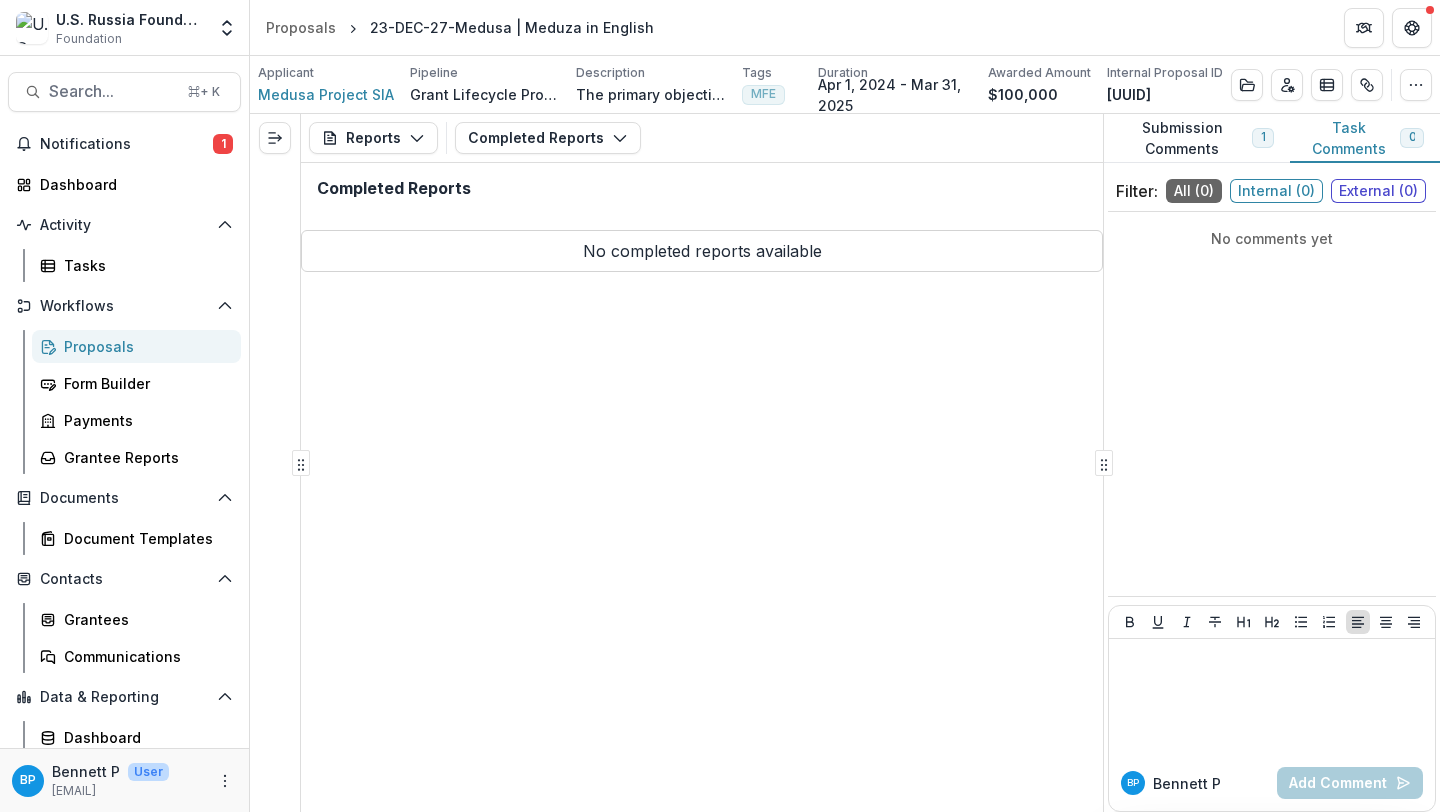 click on "Reports Proposal Payments Reports Grant Agreements Board Summaries Bank Details Completed Reports Tables Upcoming Reports Completed Reports Reports [DATE]-Meduza Final Grant Assessment [DATE]" at bounding box center (702, 138) 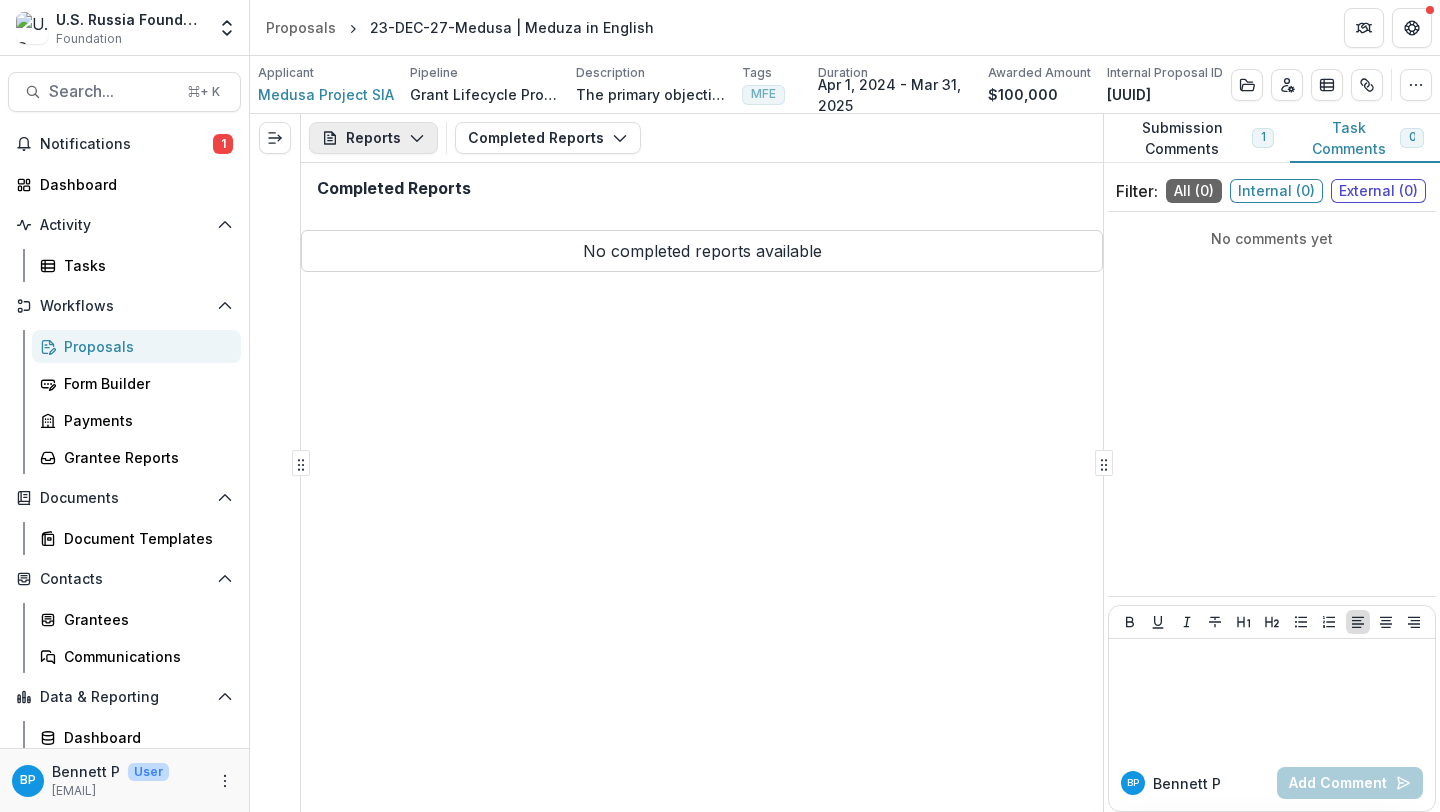 click on "Reports" at bounding box center (373, 138) 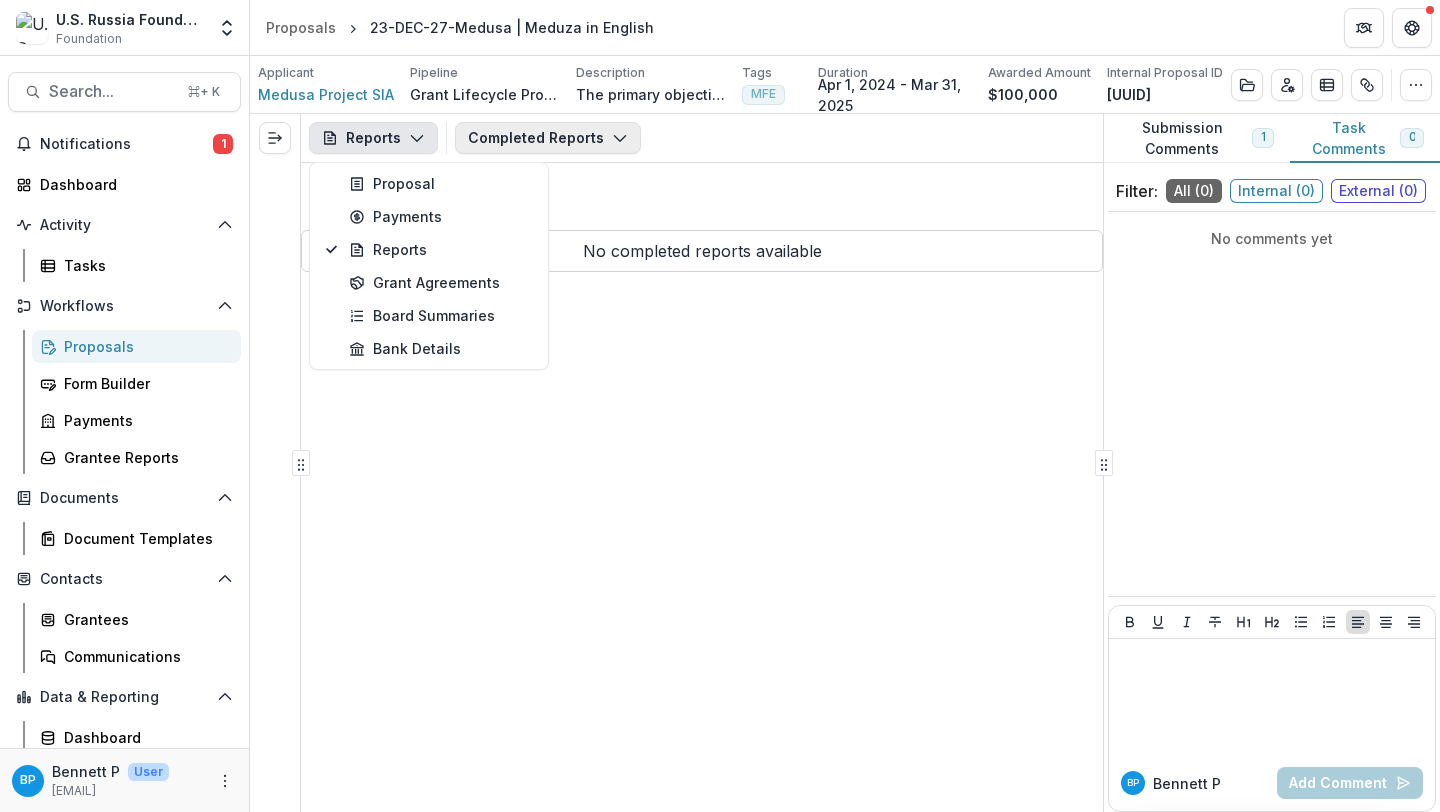 click on "Completed Reports" at bounding box center [548, 138] 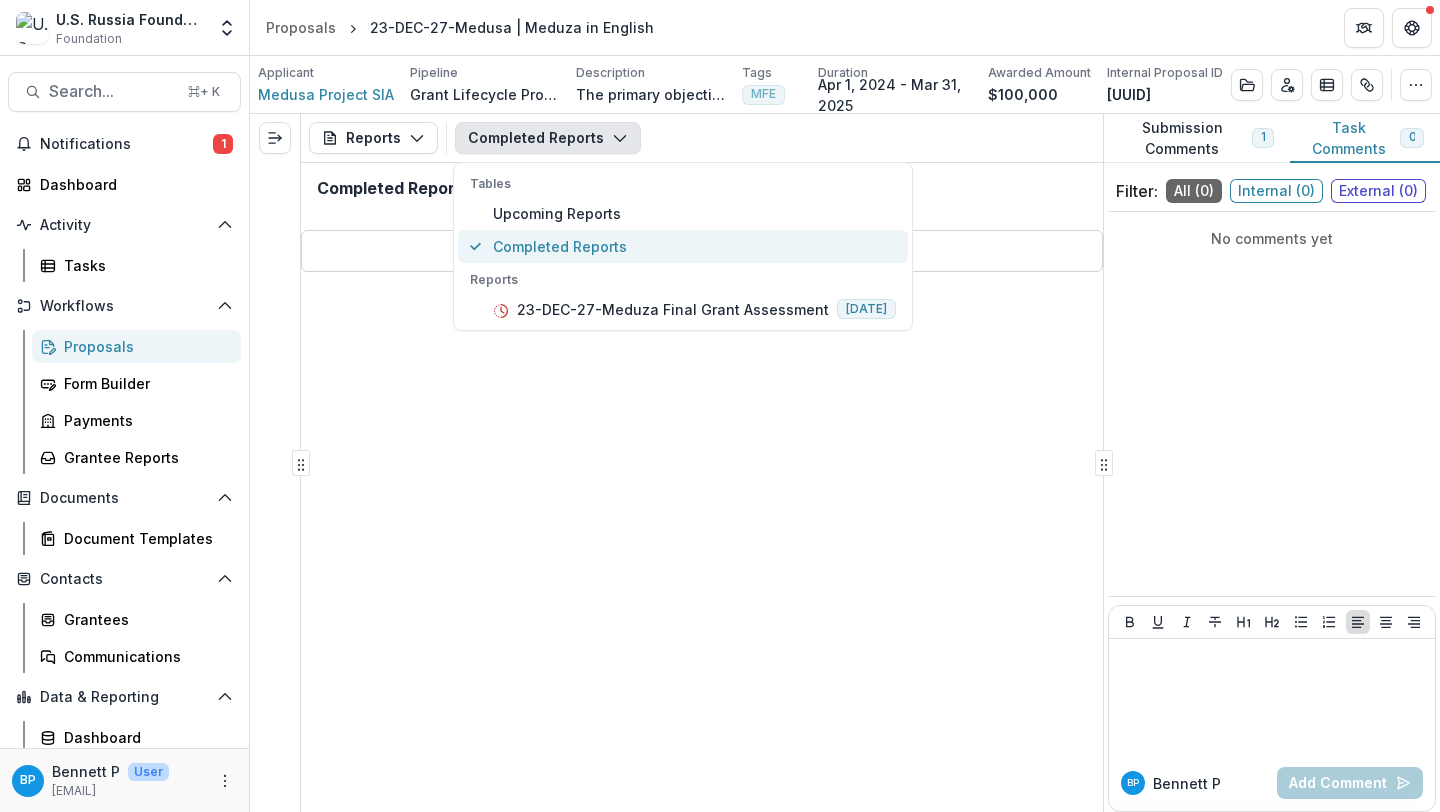 click on "Completed Reports" at bounding box center (694, 246) 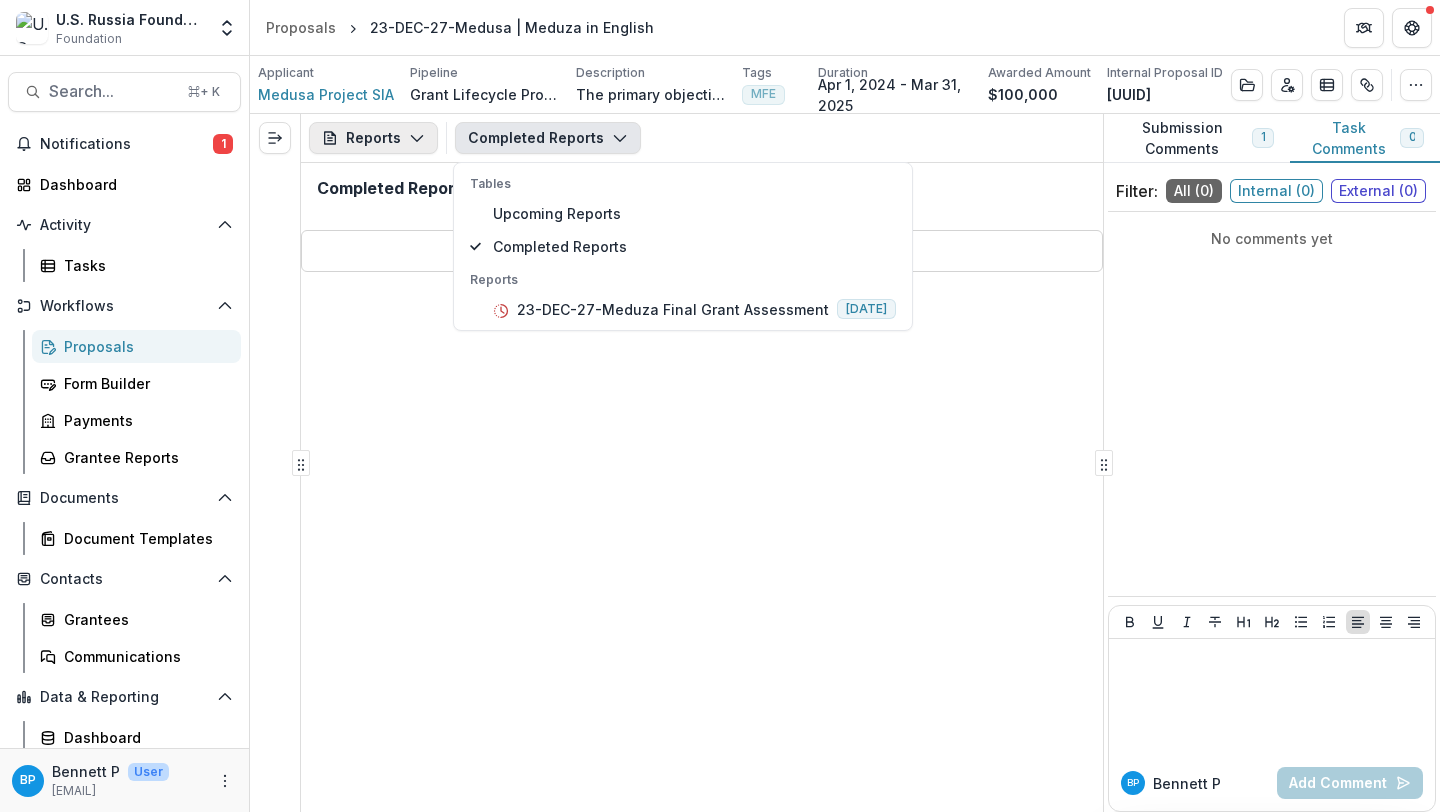 click on "Reports" at bounding box center (373, 138) 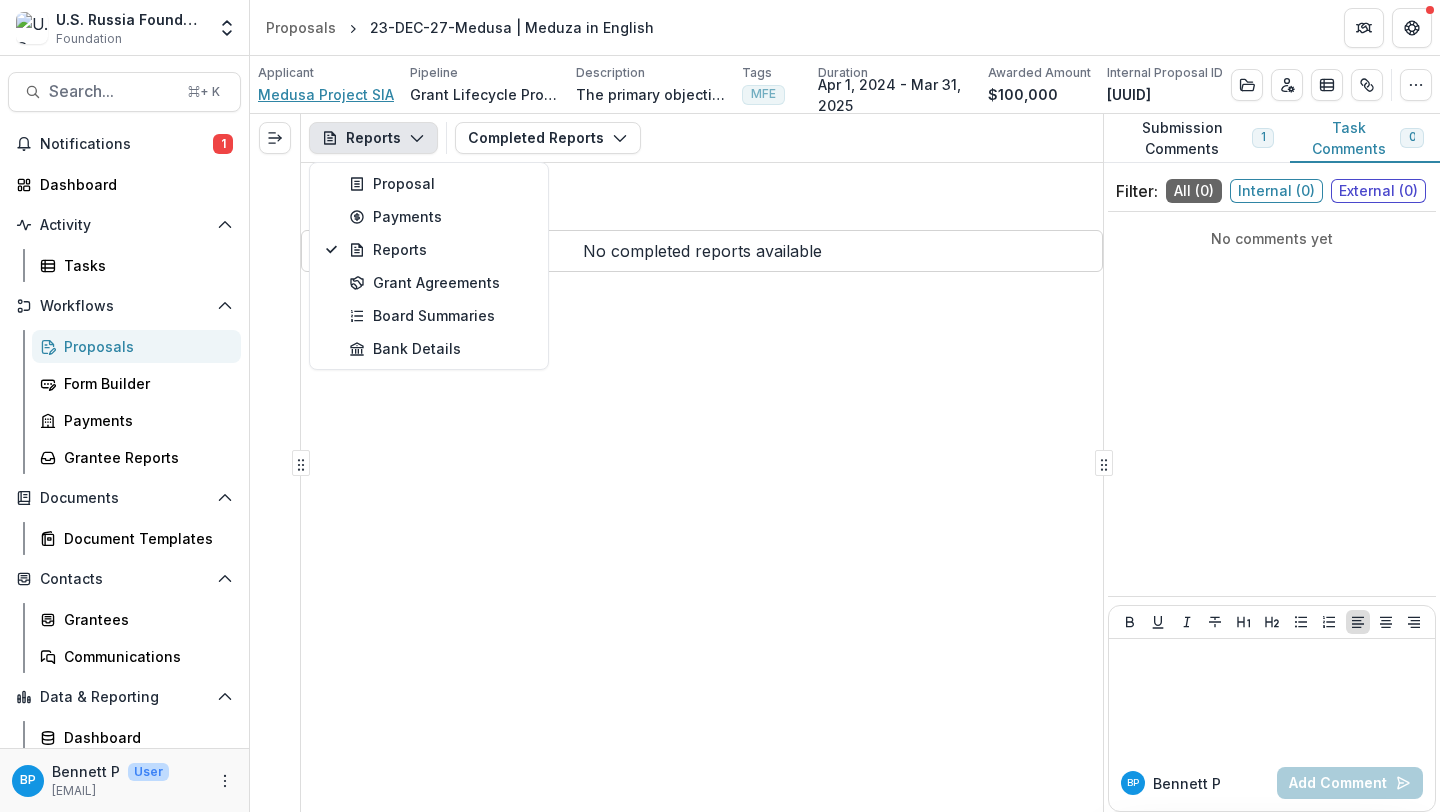 click on "Medusa Project SIA" at bounding box center (326, 94) 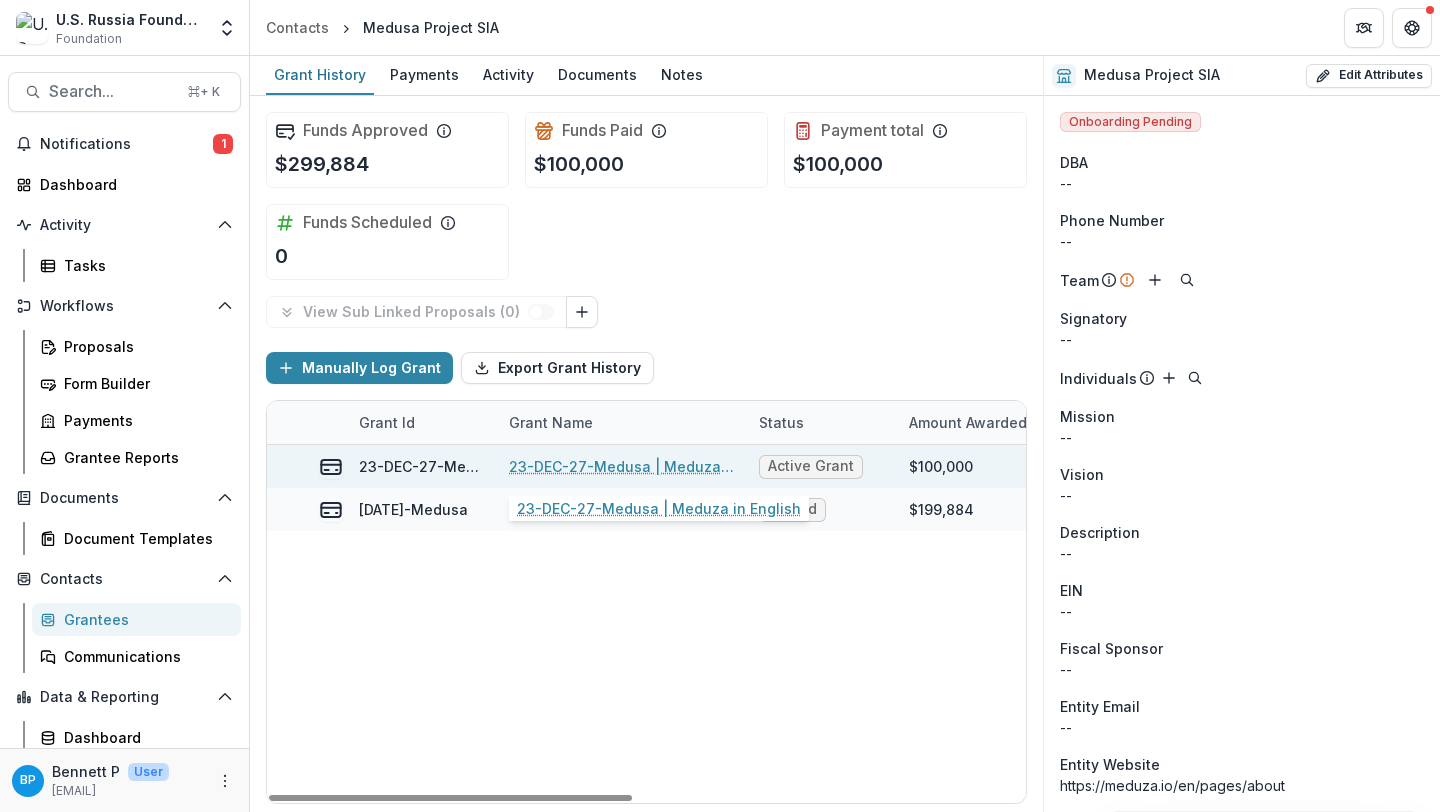 click on "23-DEC-27-Medusa | Meduza in English" at bounding box center [622, 466] 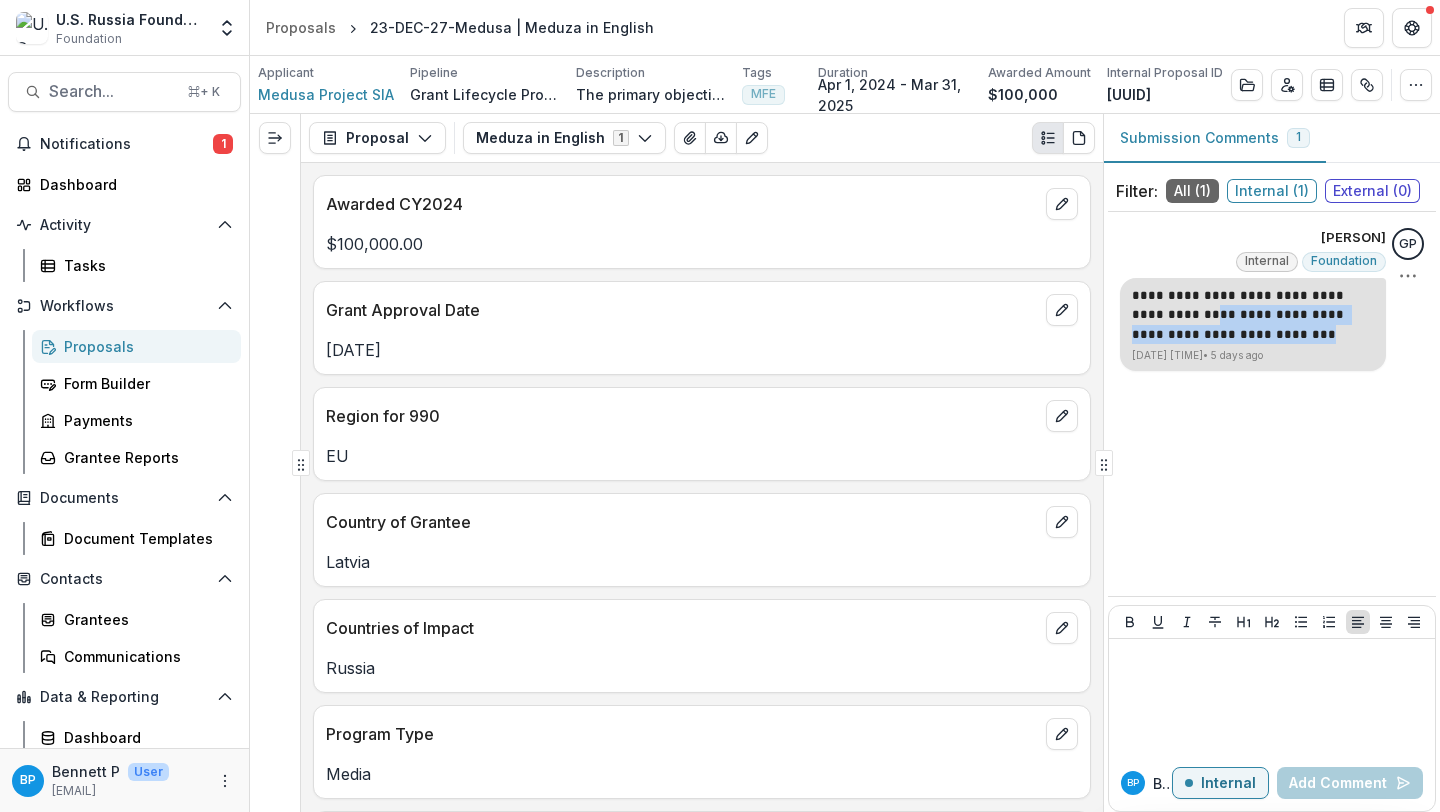 drag, startPoint x: 1286, startPoint y: 326, endPoint x: 1150, endPoint y: 312, distance: 136.71869 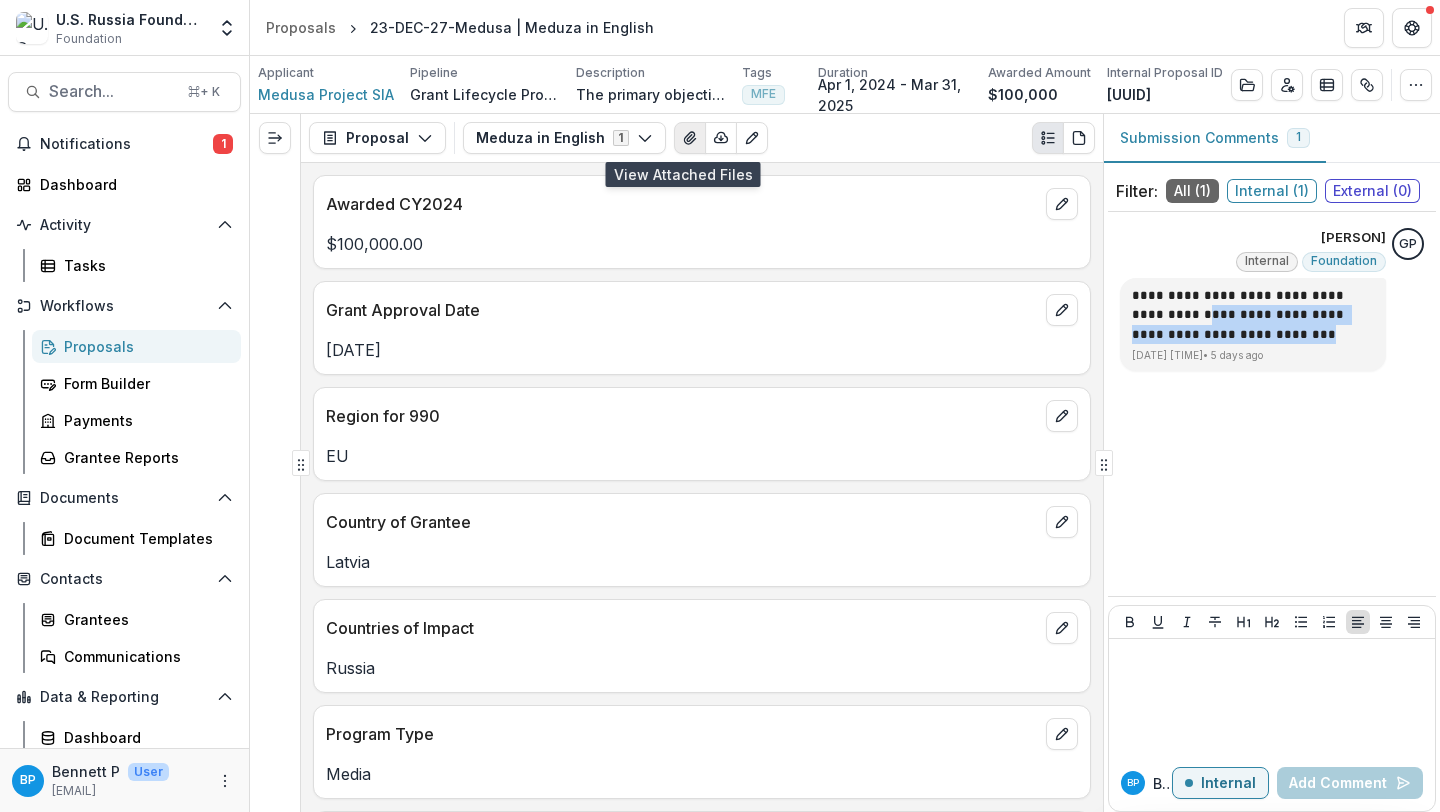 click 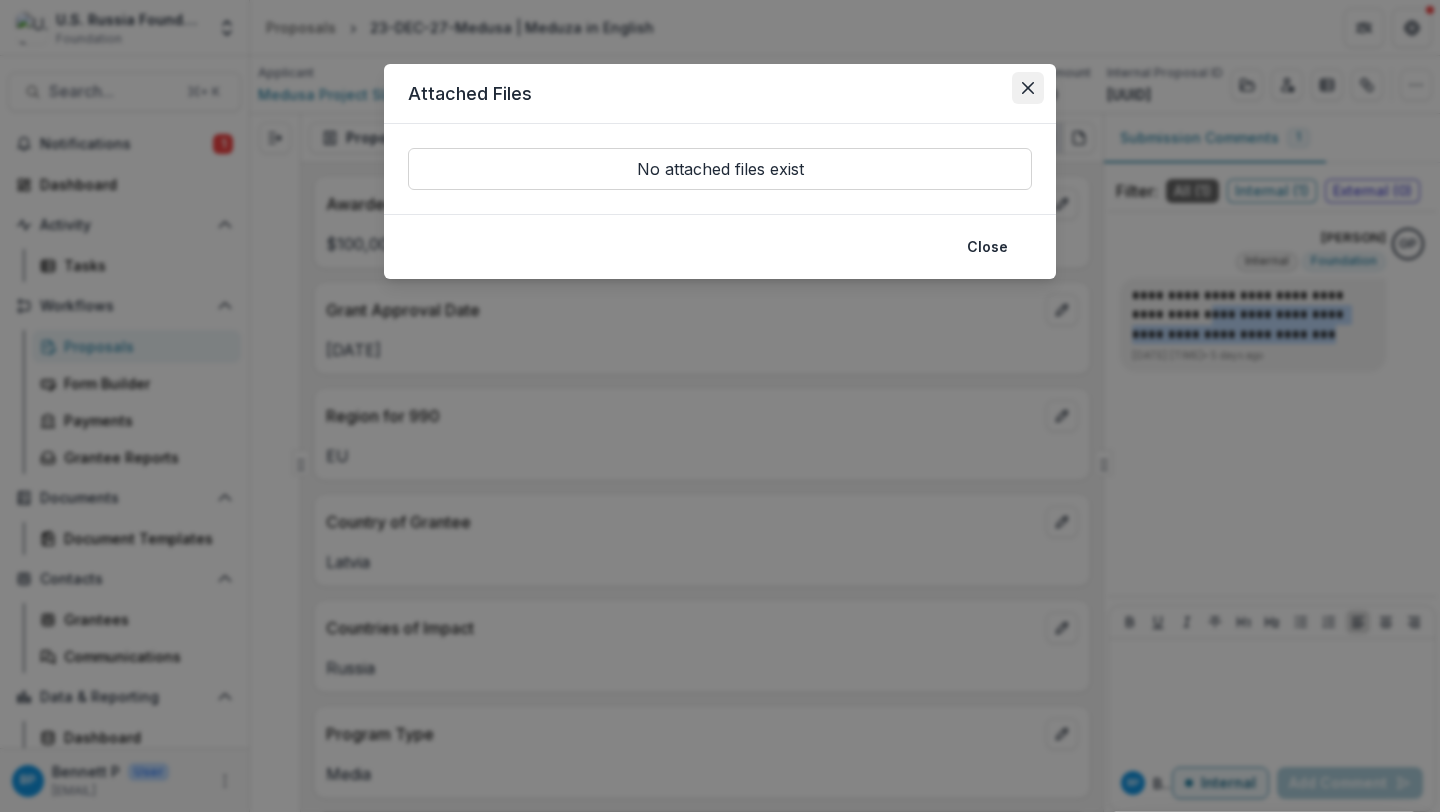 click at bounding box center [1028, 88] 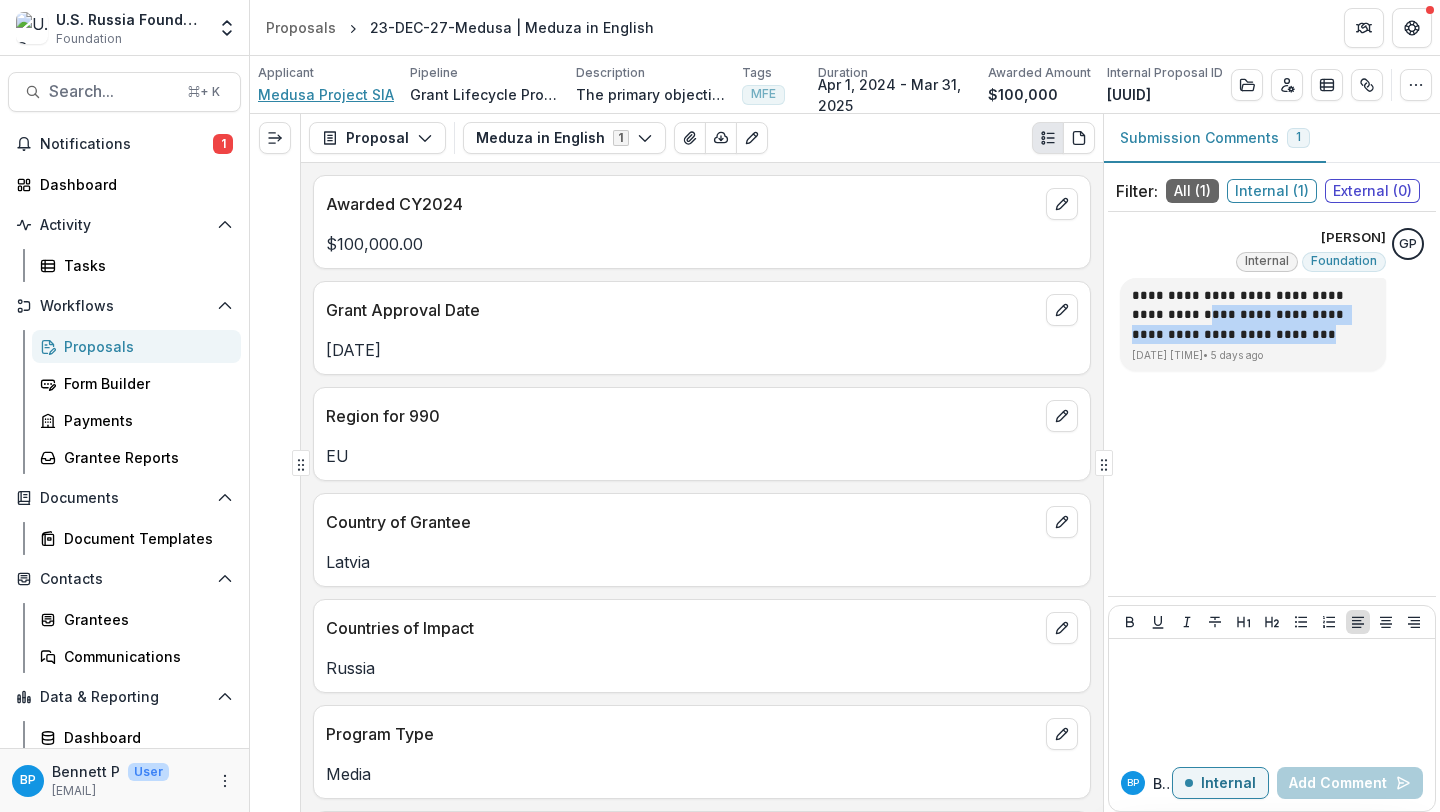 click on "Medusa Project SIA" at bounding box center [326, 94] 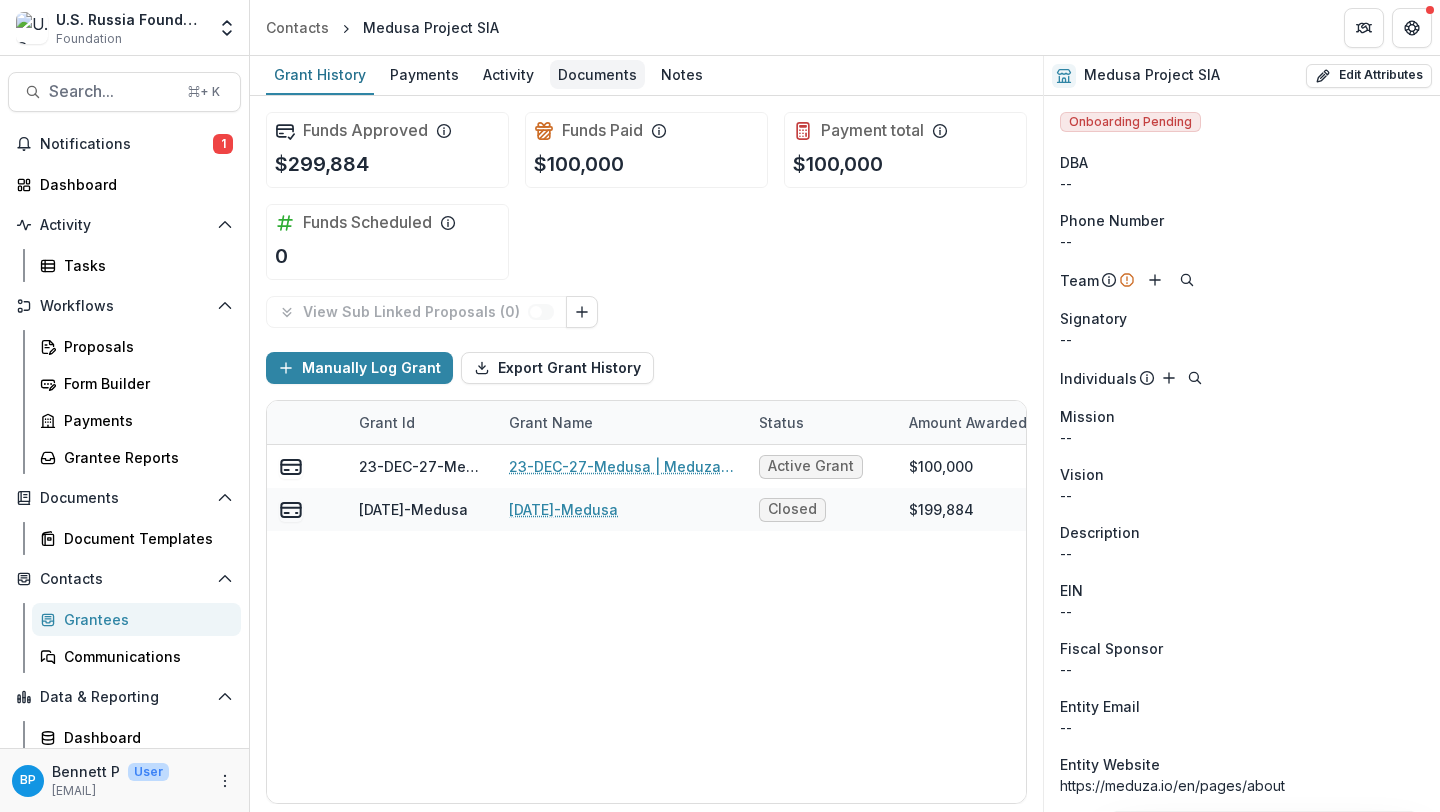 click on "Documents" at bounding box center (597, 74) 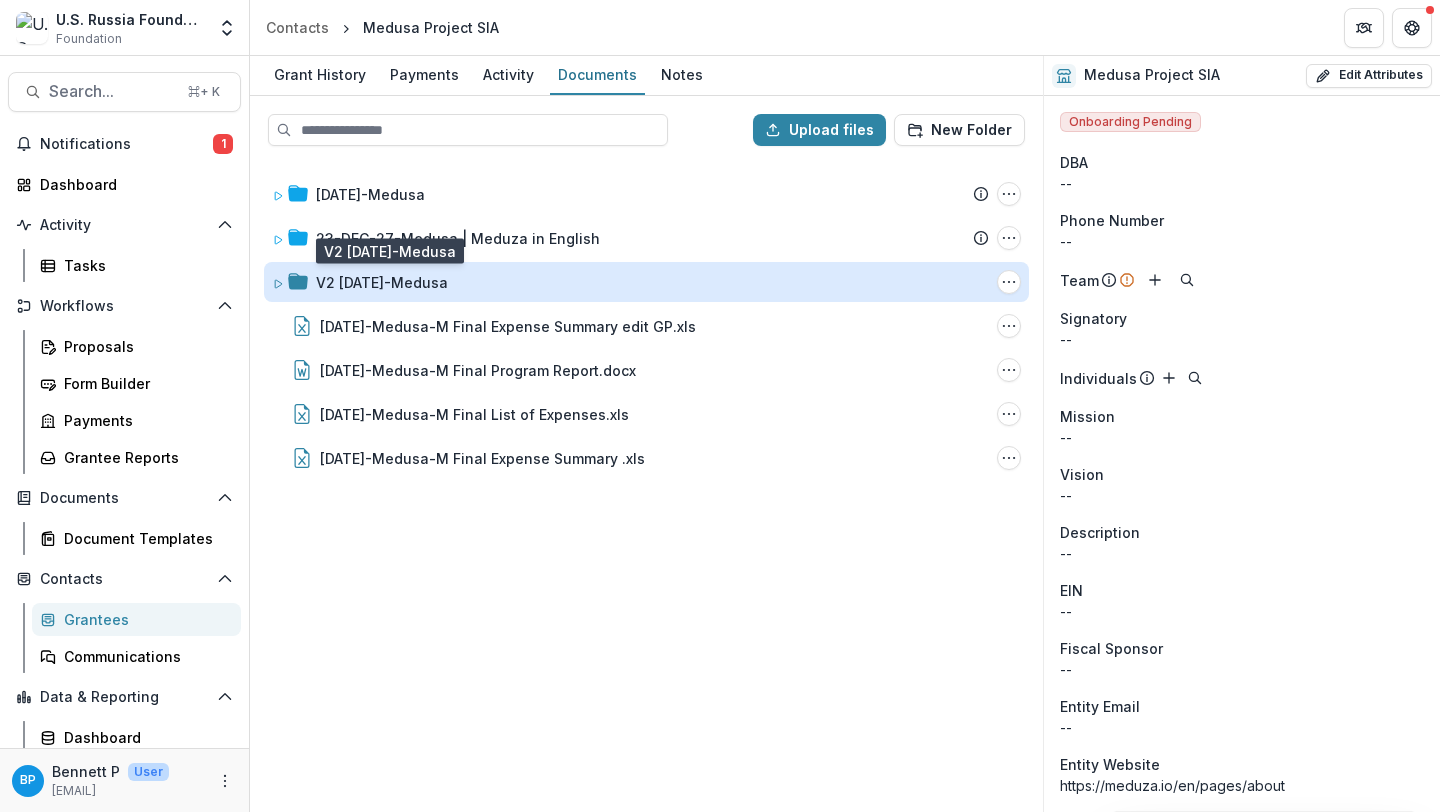 click on "V2 [DATE]-Medusa" at bounding box center (382, 282) 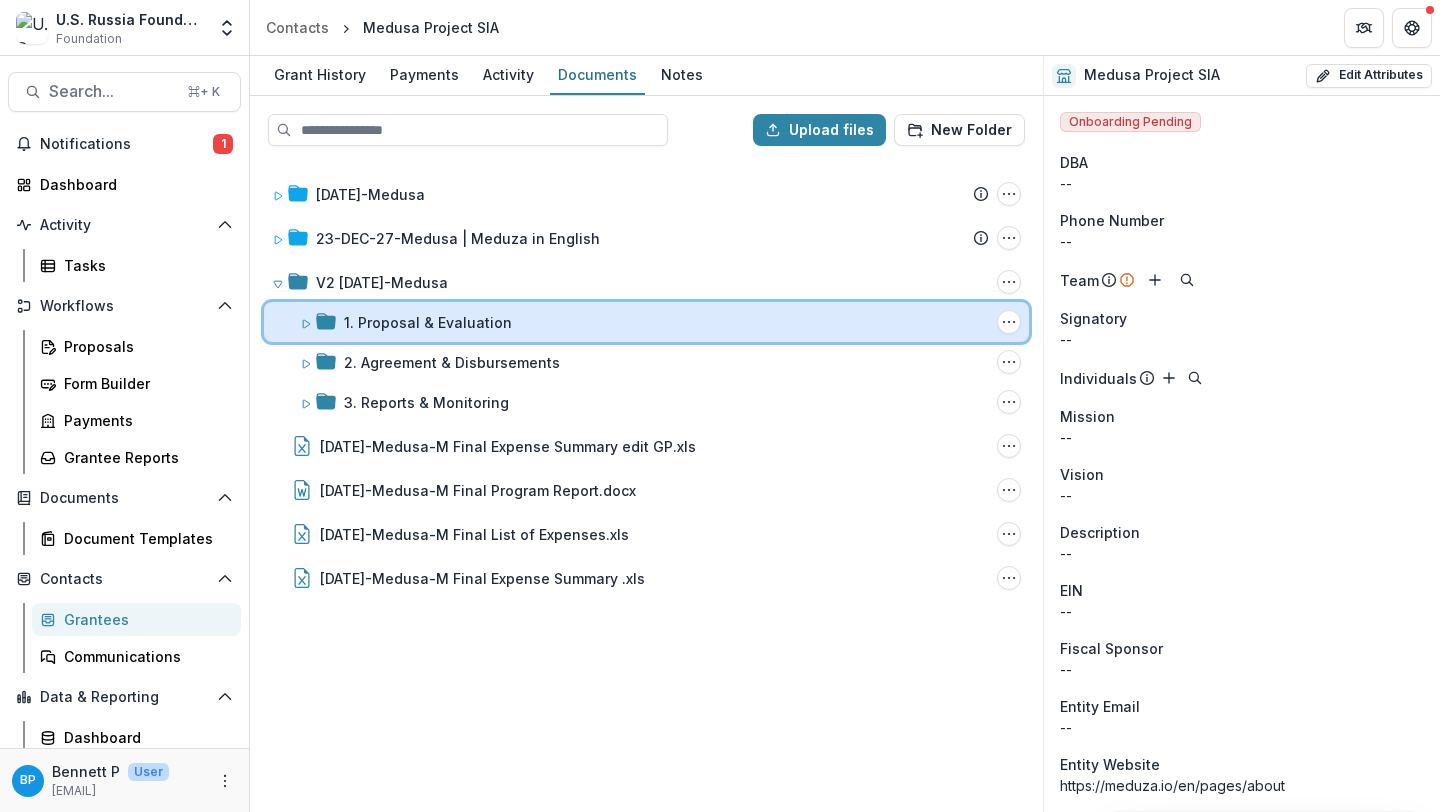 click on "1. Proposal & Evaluation Folder Options Rename Add Subfolder Delete" at bounding box center [646, 322] 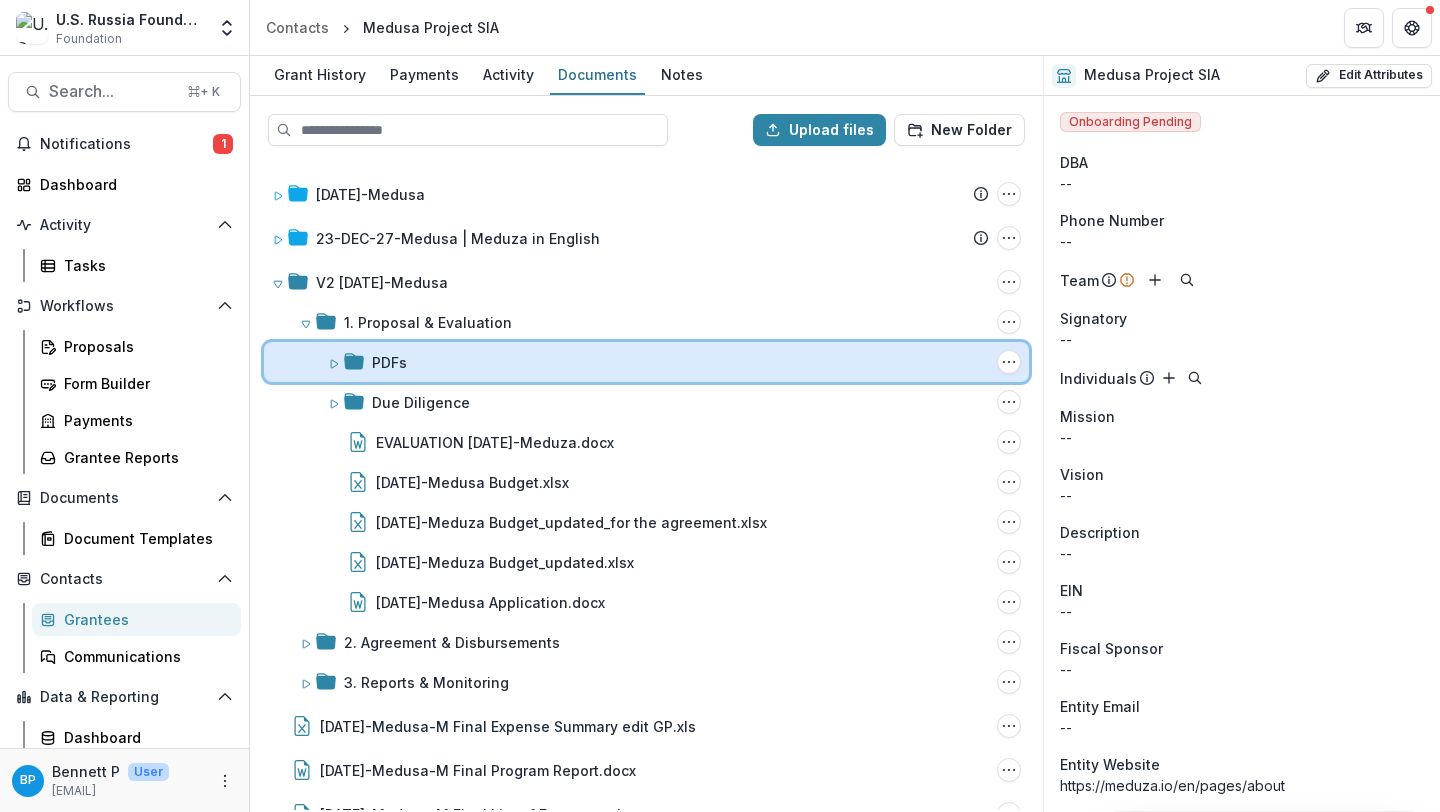 click on "PDFs Folder Options Rename Add Subfolder Delete" at bounding box center (646, 362) 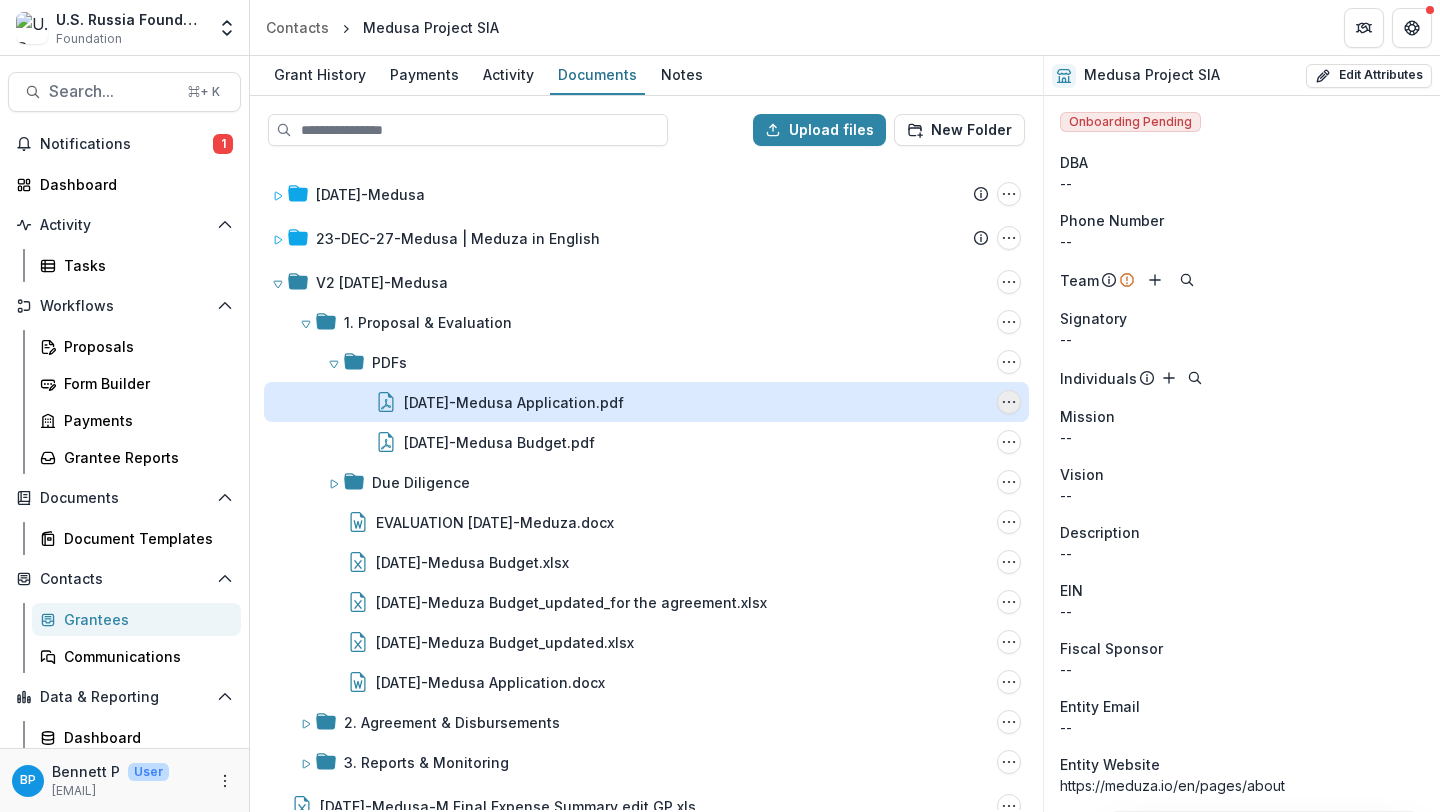click 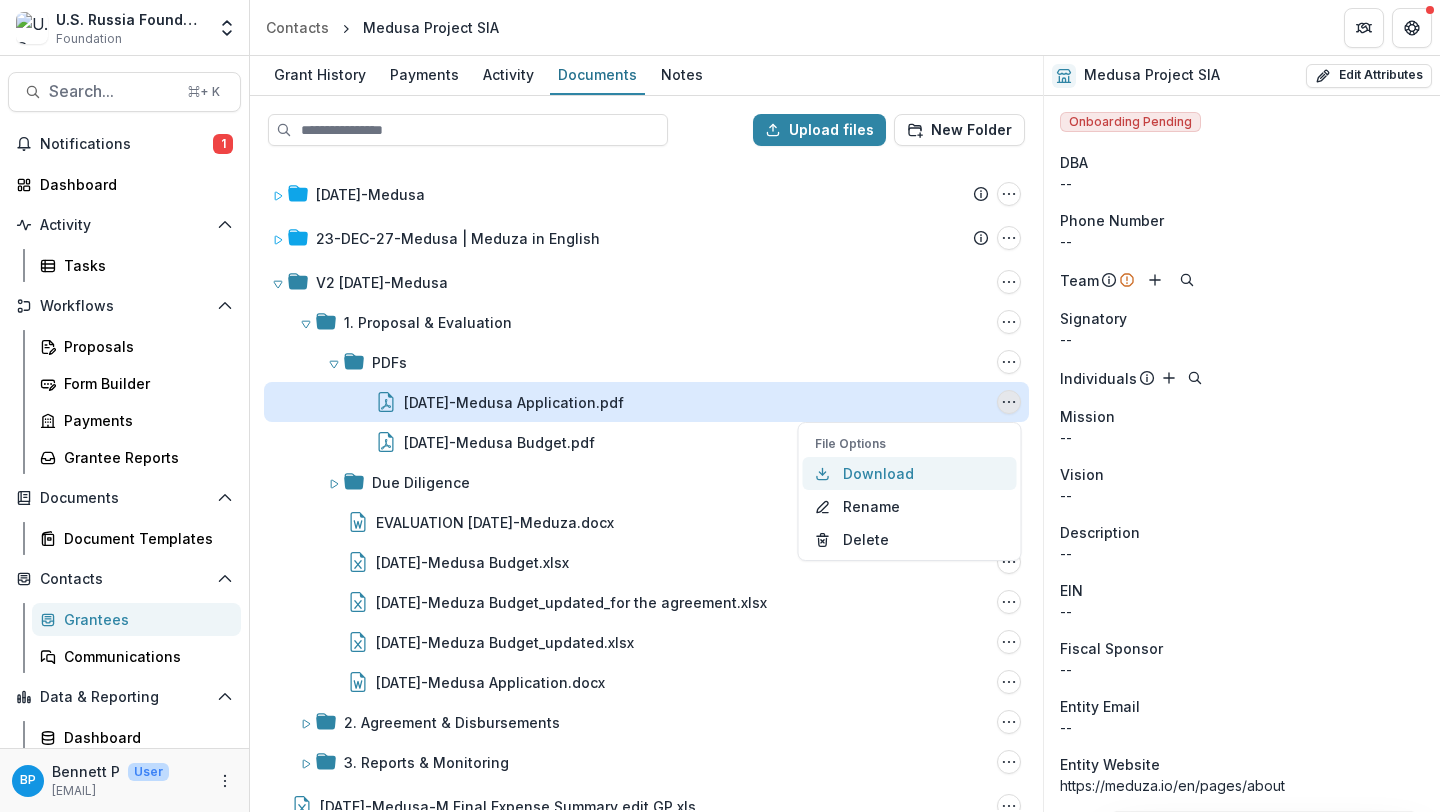 click on "Download" at bounding box center [910, 473] 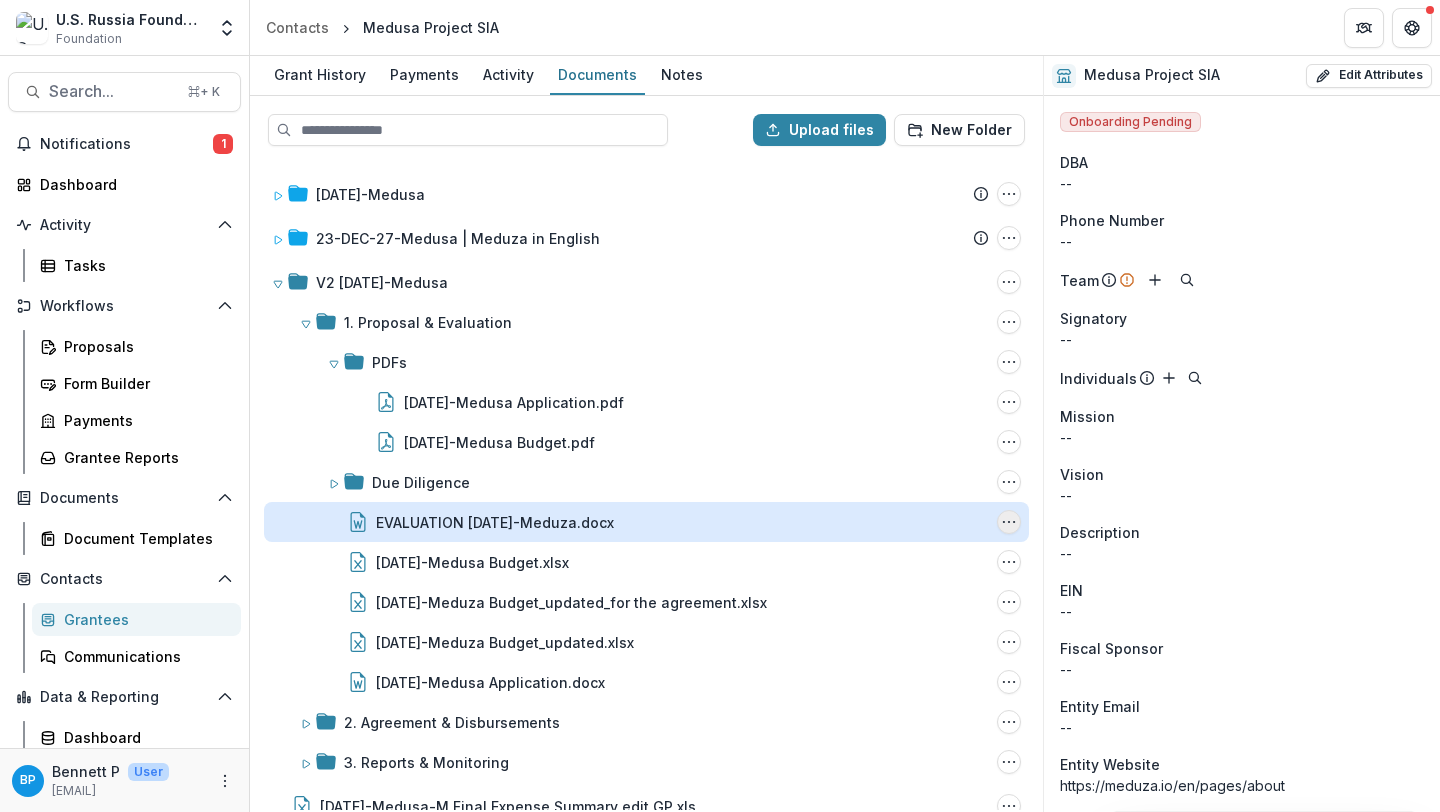click 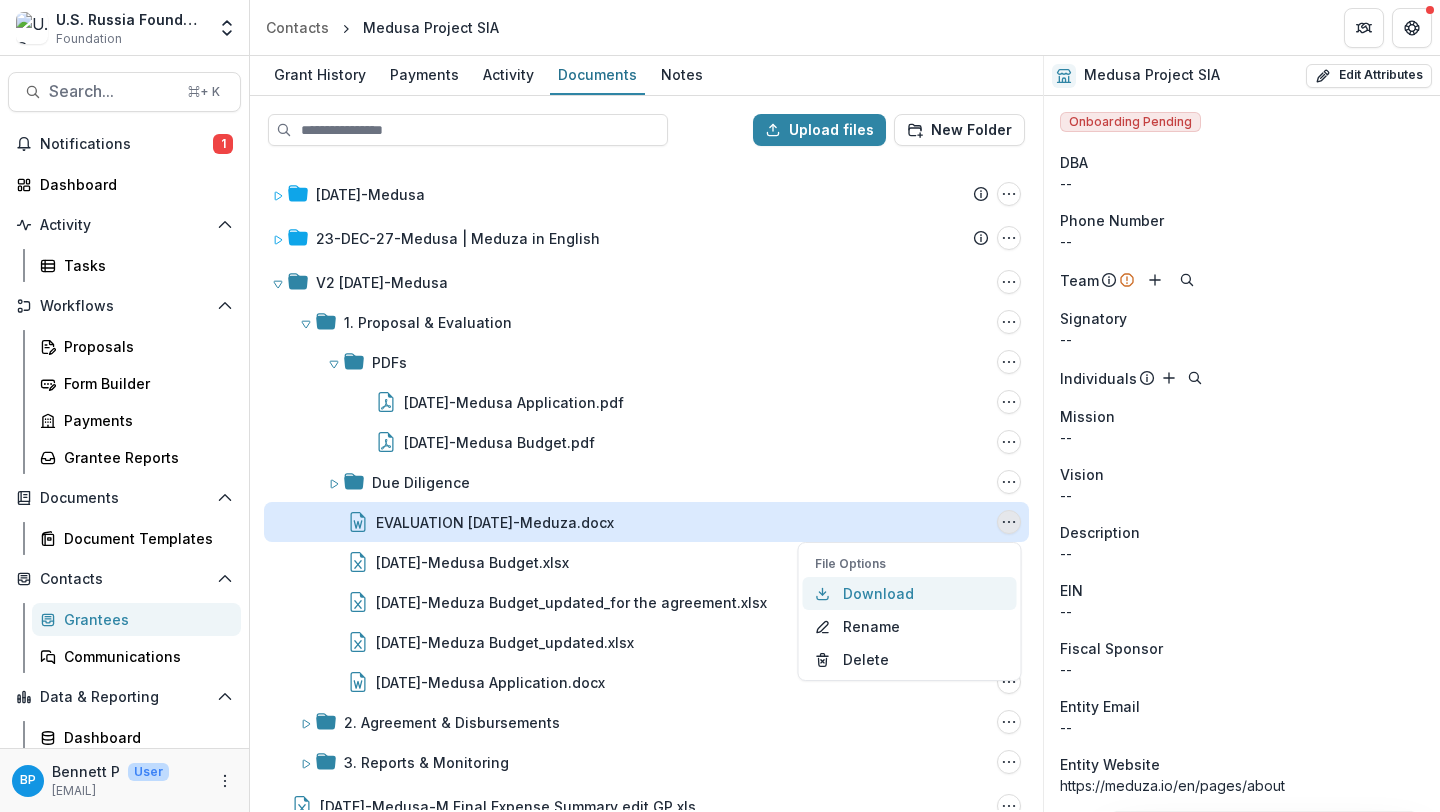 click on "Download" at bounding box center (910, 593) 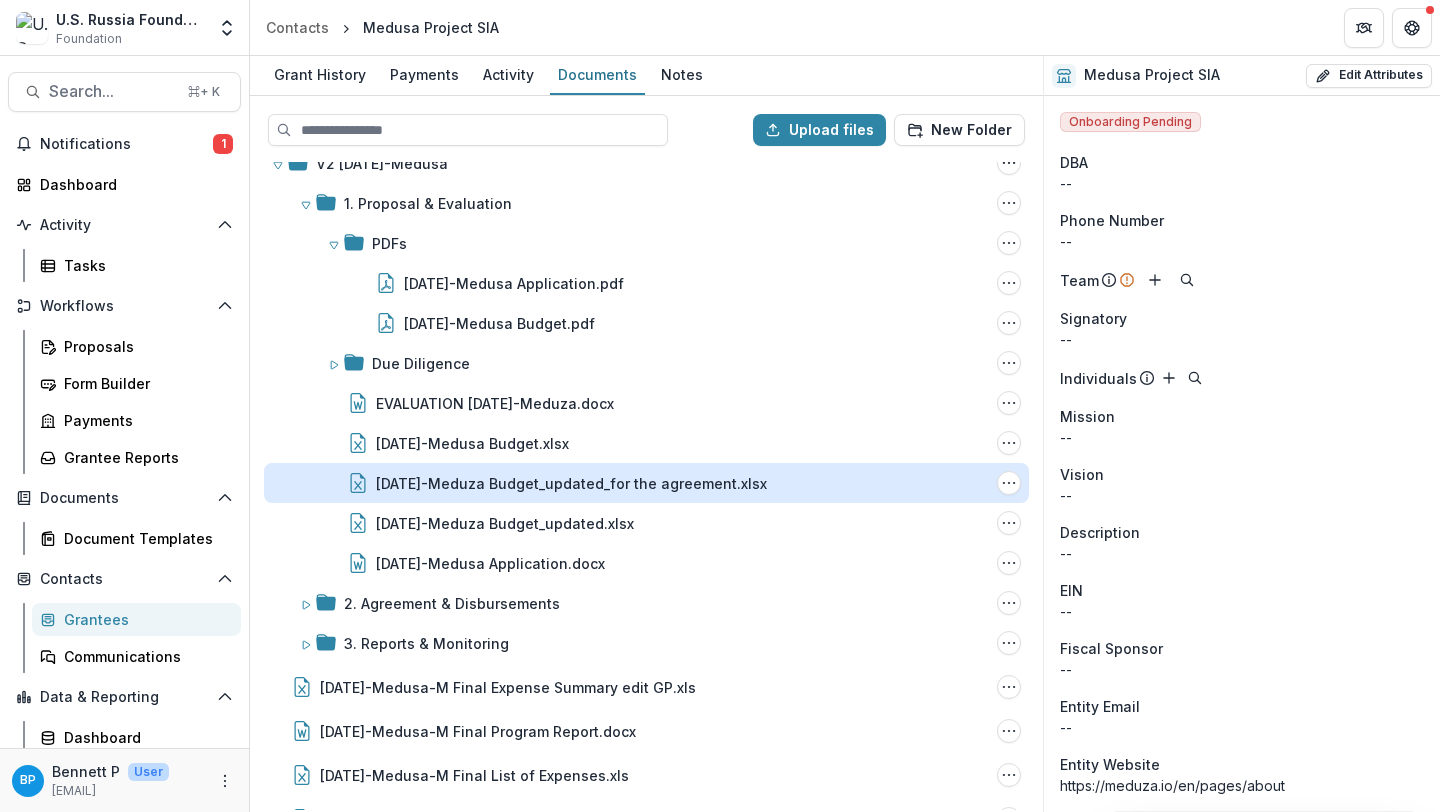 scroll, scrollTop: 128, scrollLeft: 0, axis: vertical 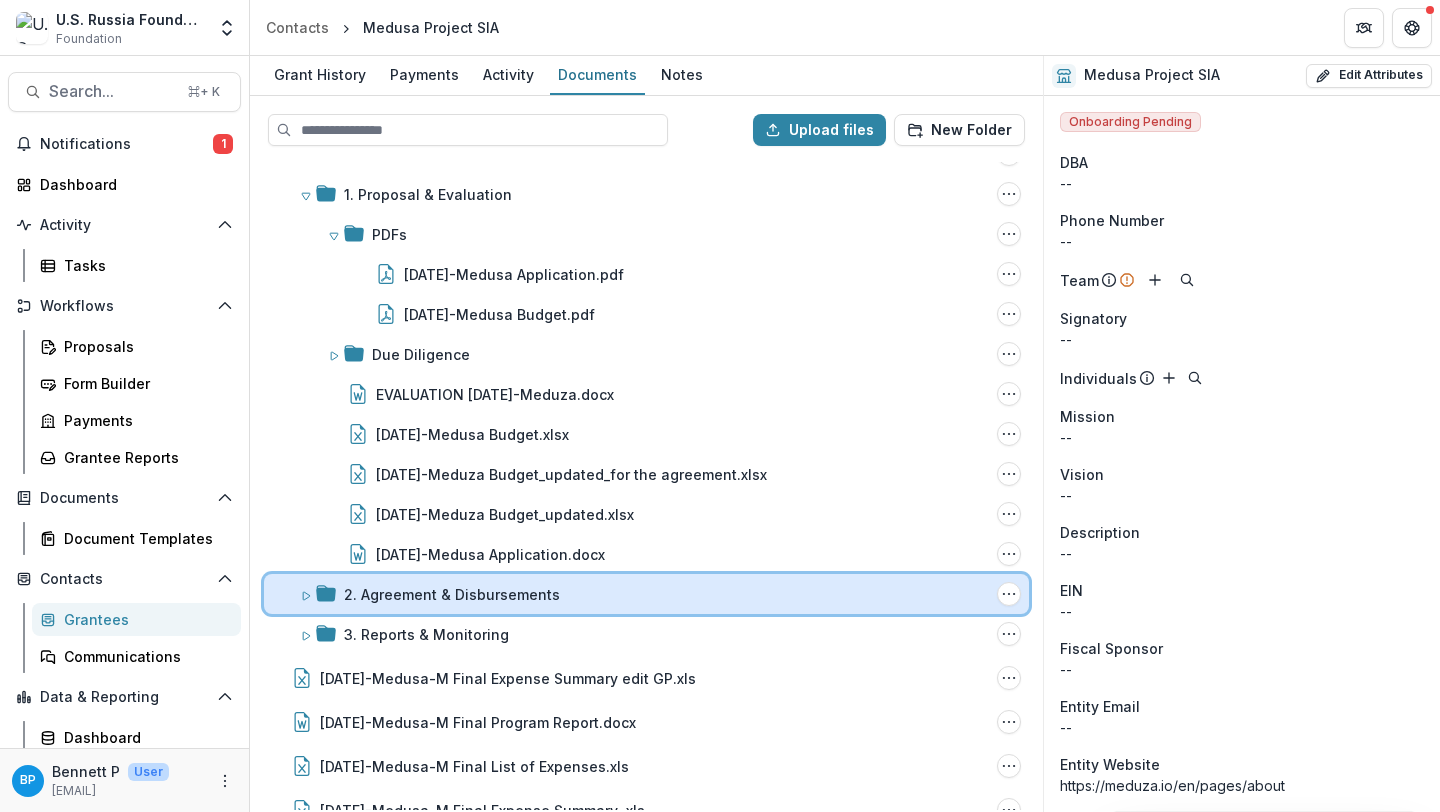 click on "2. Agreement & Disbursements" at bounding box center [666, 594] 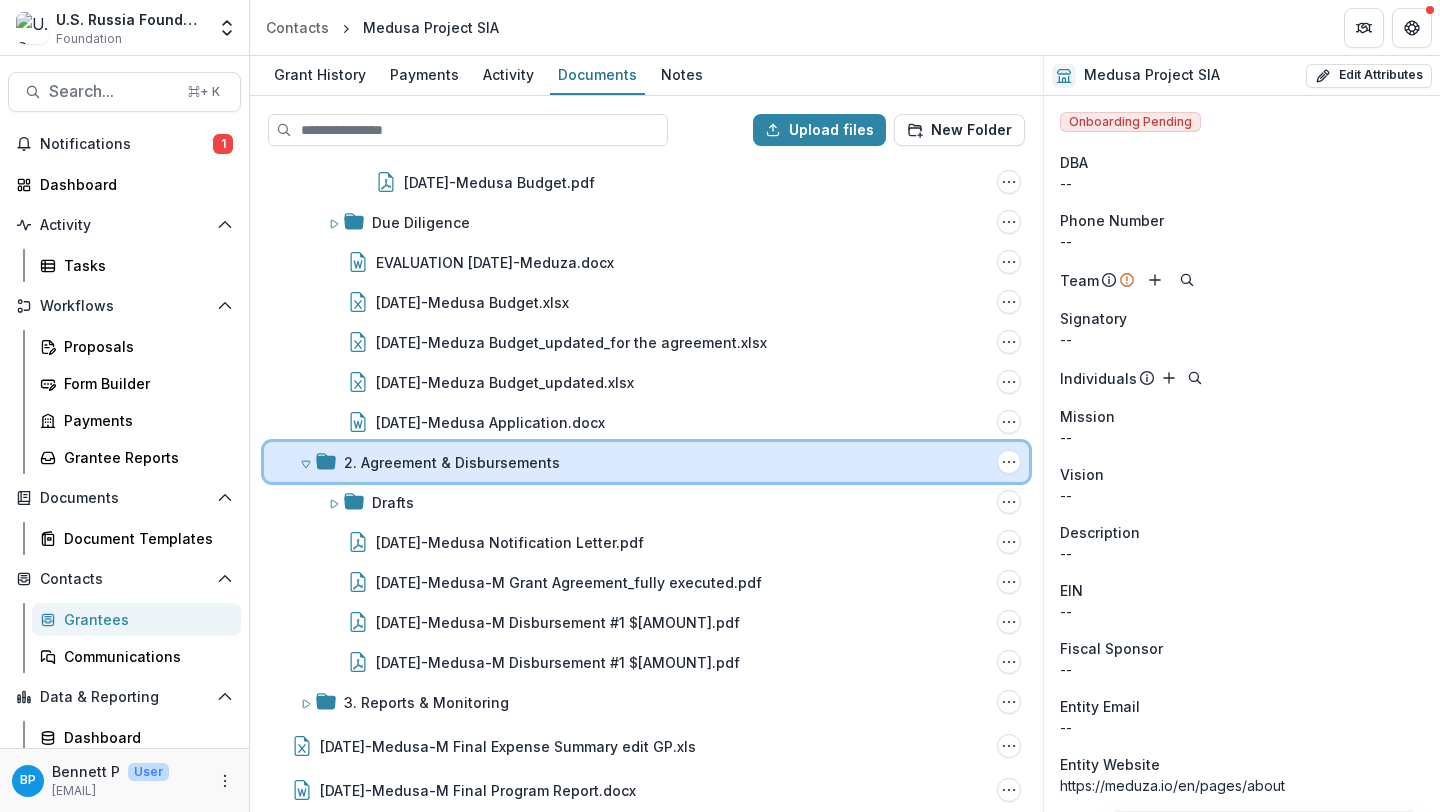 scroll, scrollTop: 316, scrollLeft: 0, axis: vertical 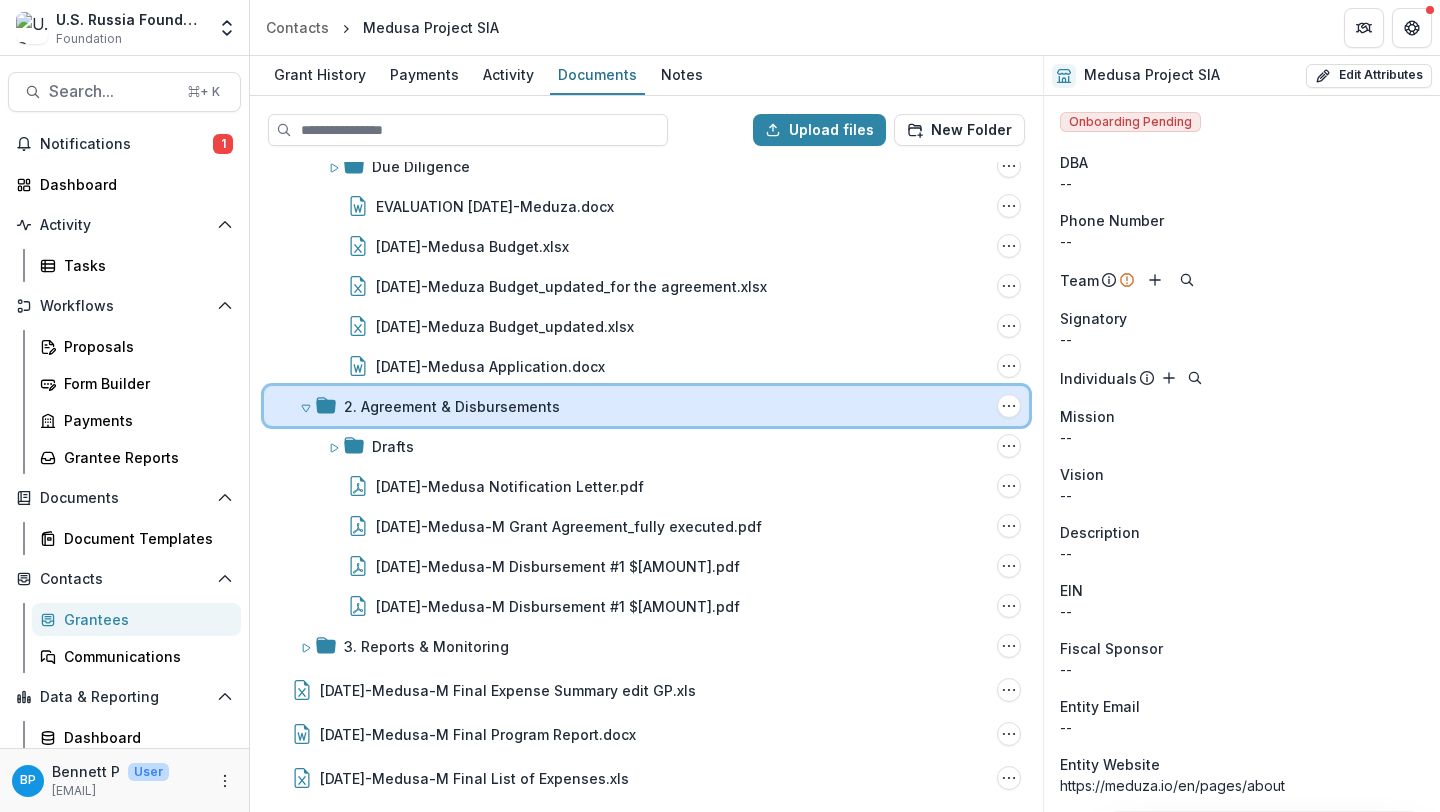 click on "2. Agreement & Disbursements" at bounding box center [666, 406] 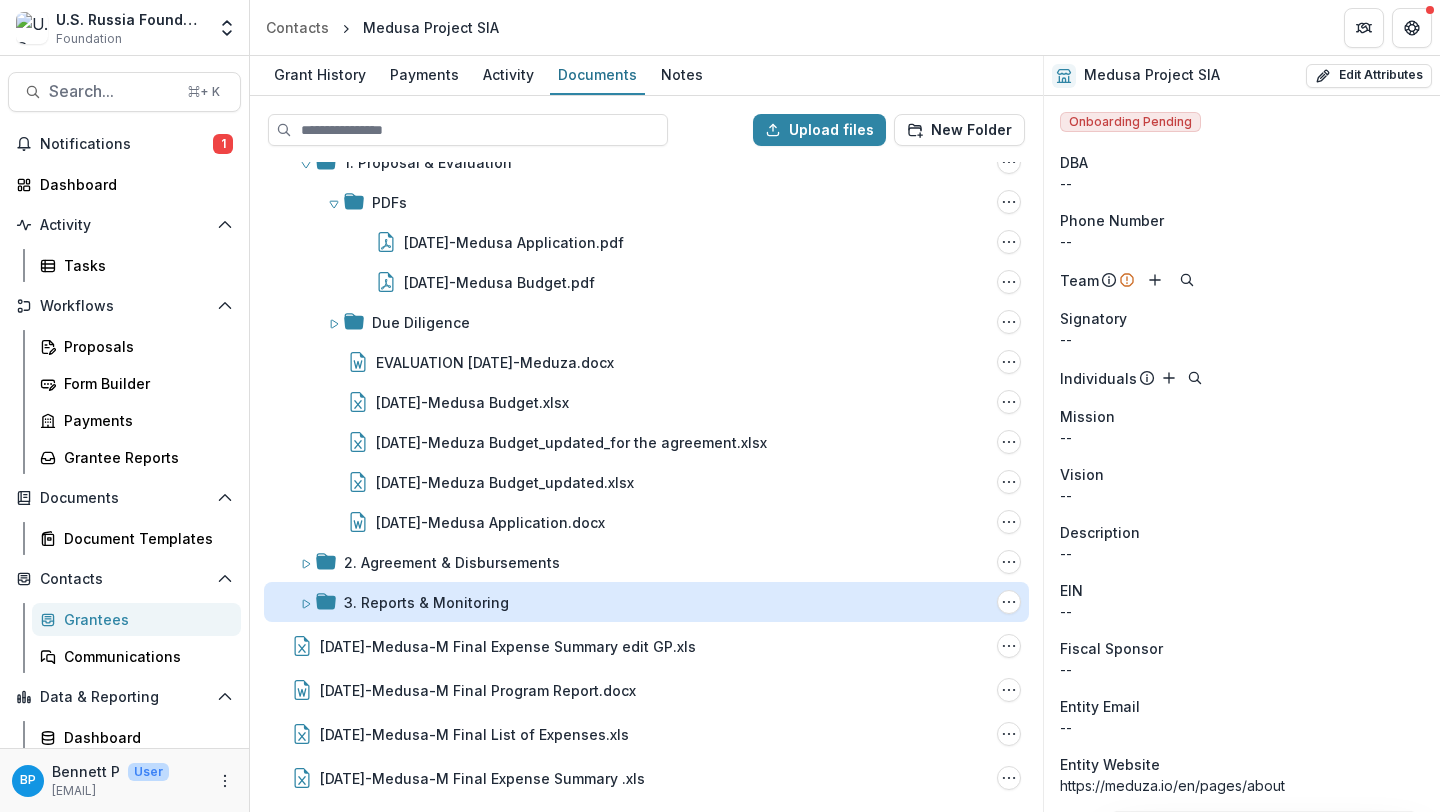click on "3. Reports & Monitoring" at bounding box center (426, 602) 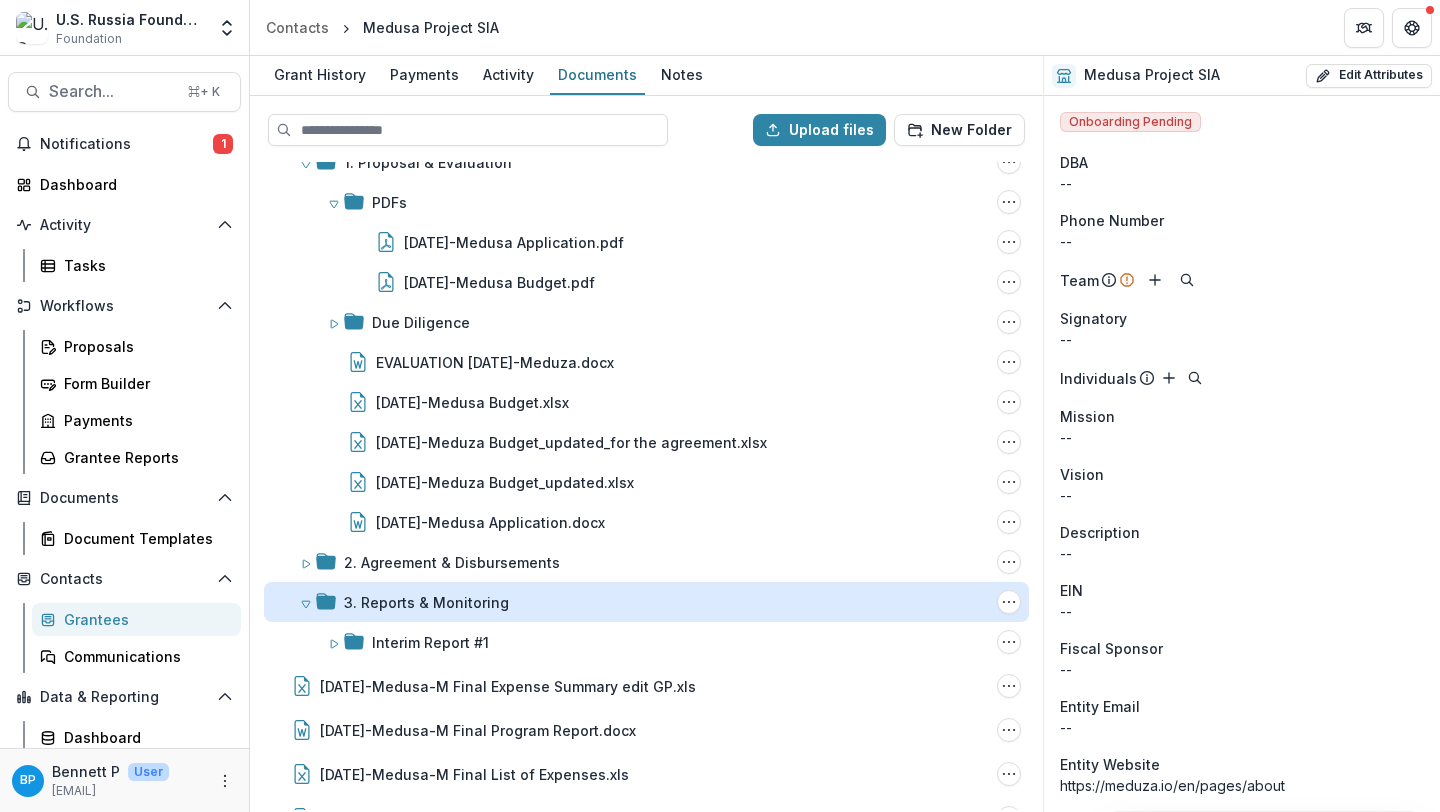 scroll, scrollTop: 200, scrollLeft: 0, axis: vertical 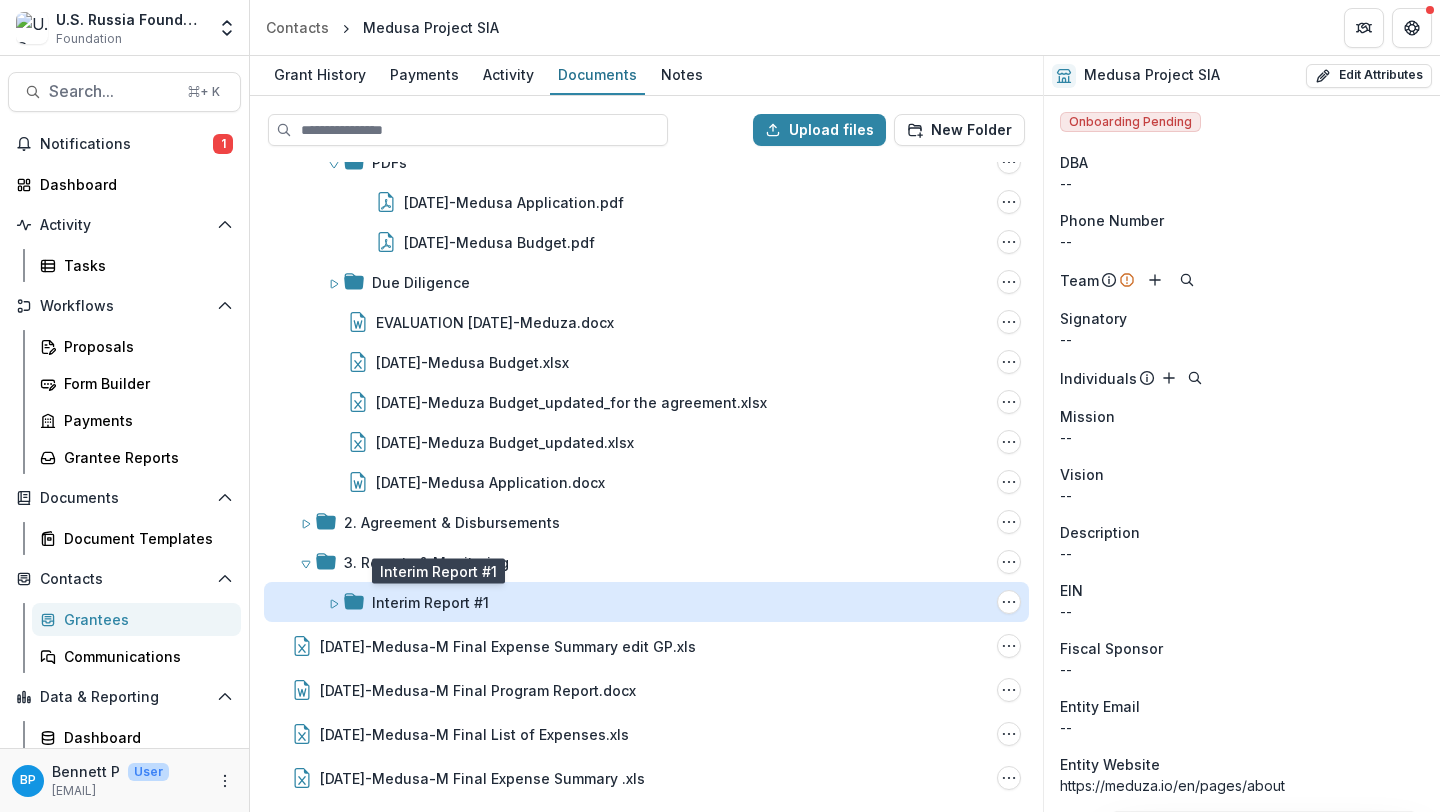 click on "Interim Report #1" at bounding box center [430, 602] 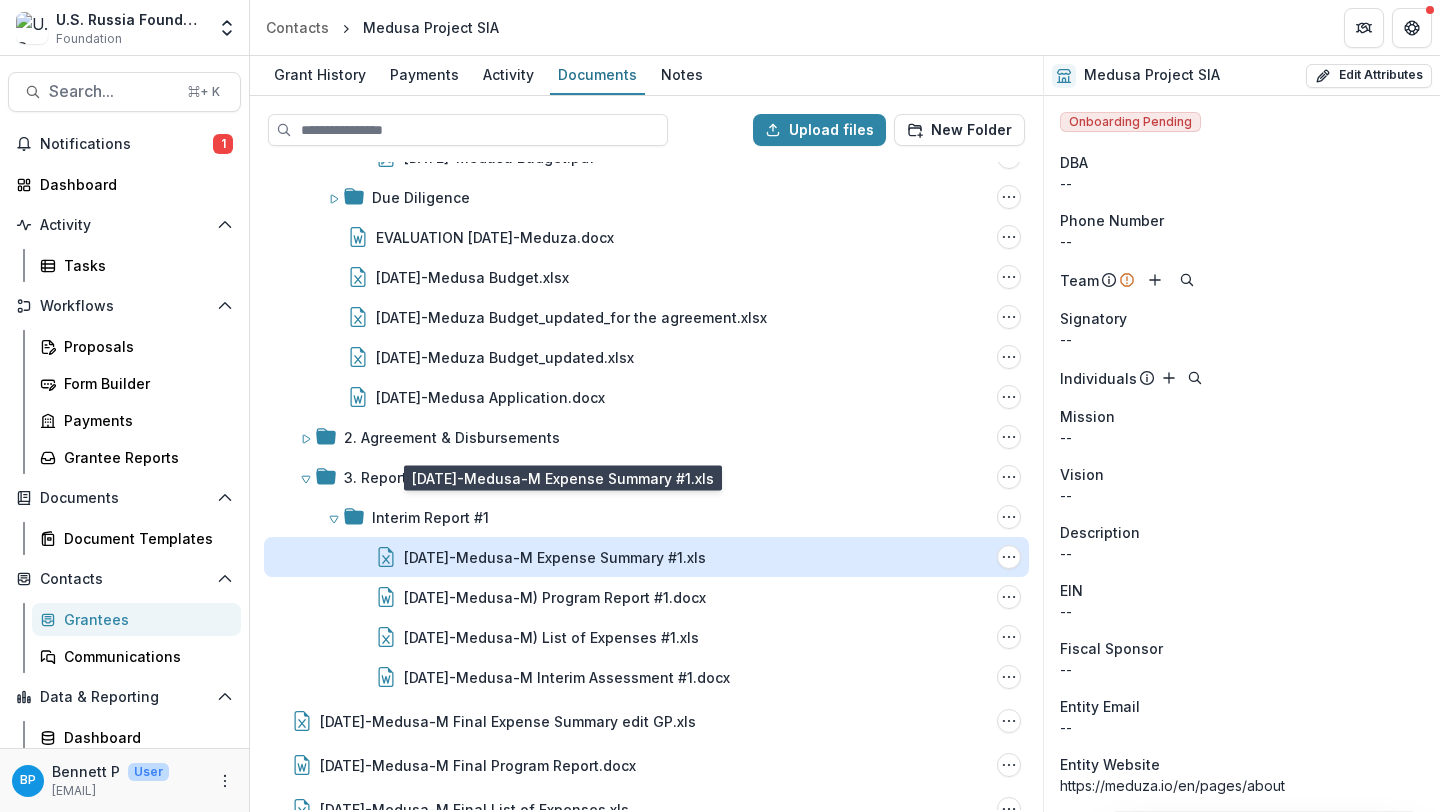 scroll, scrollTop: 333, scrollLeft: 0, axis: vertical 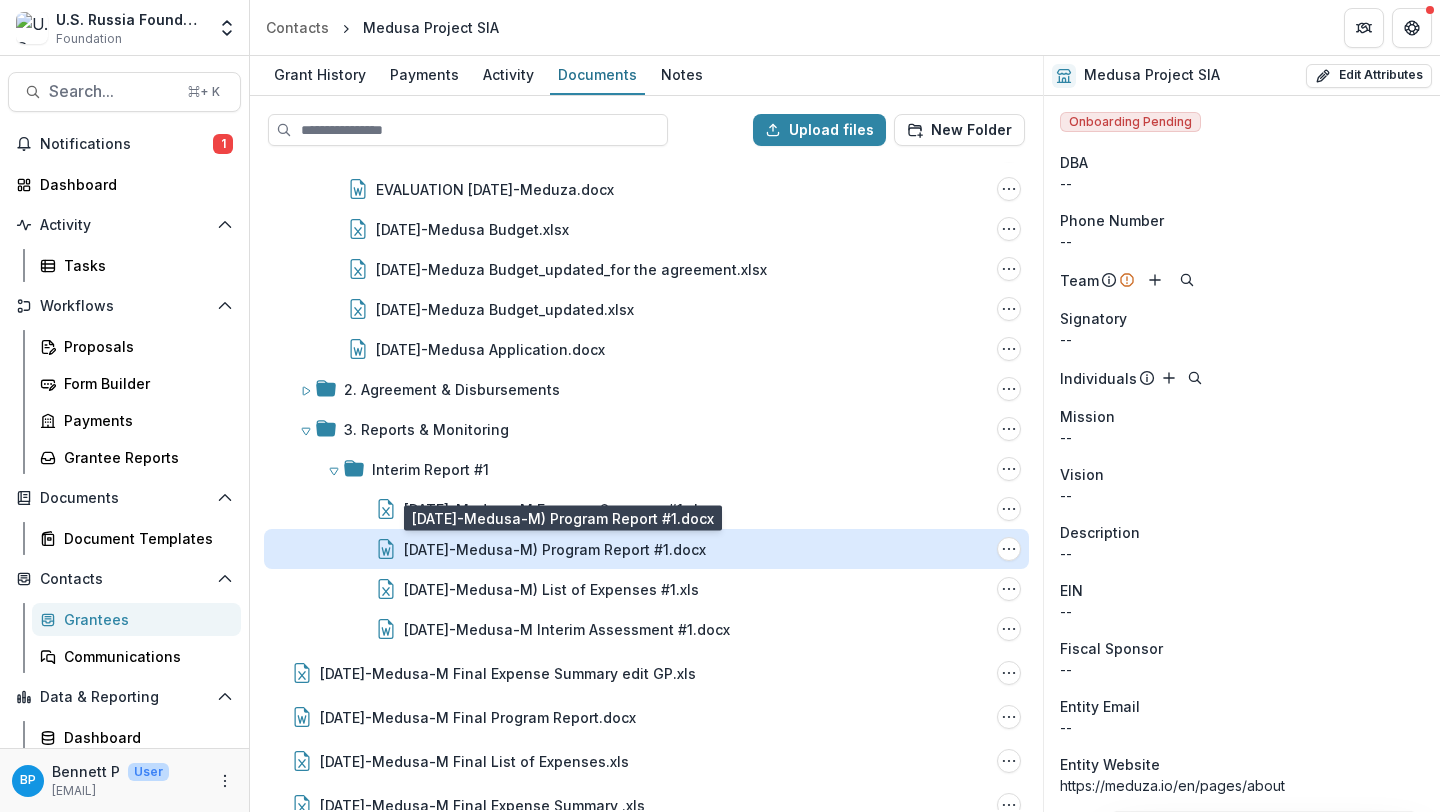 click on "[DATE]-Medusa-M) Program Report #1.docx" at bounding box center (555, 549) 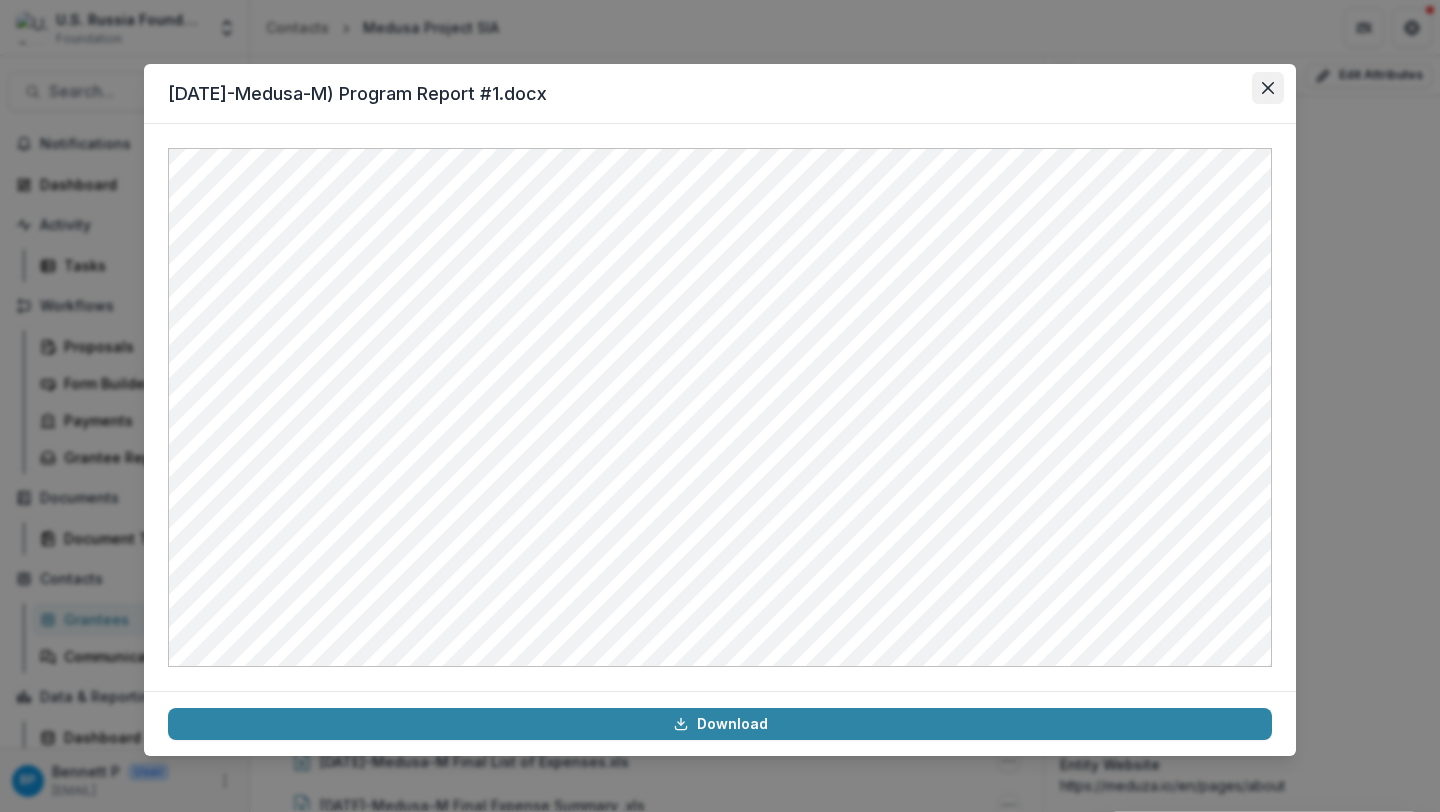 click at bounding box center [1268, 88] 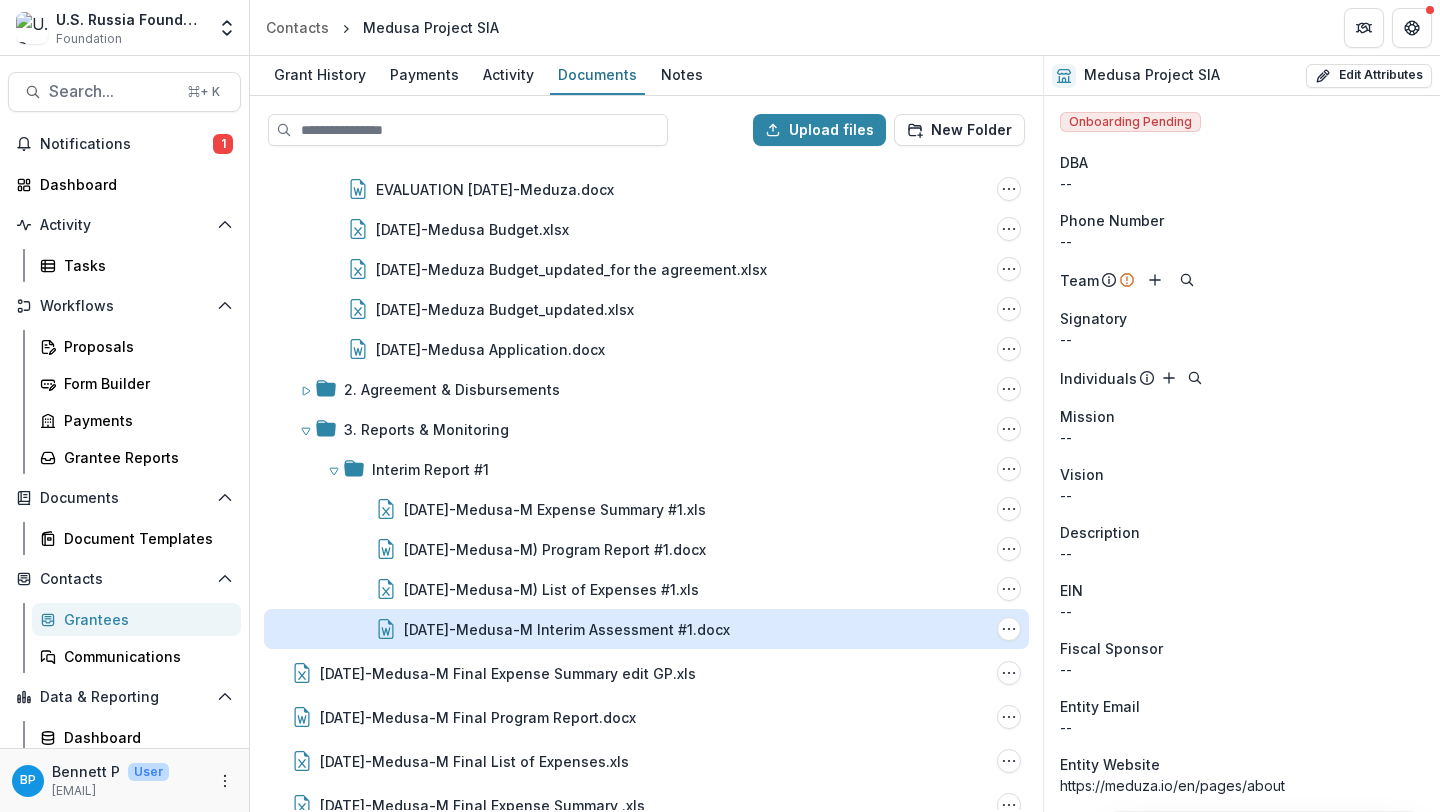 click on "[DATE]-Medusa-M Interim Assessment #1.docx" at bounding box center (567, 629) 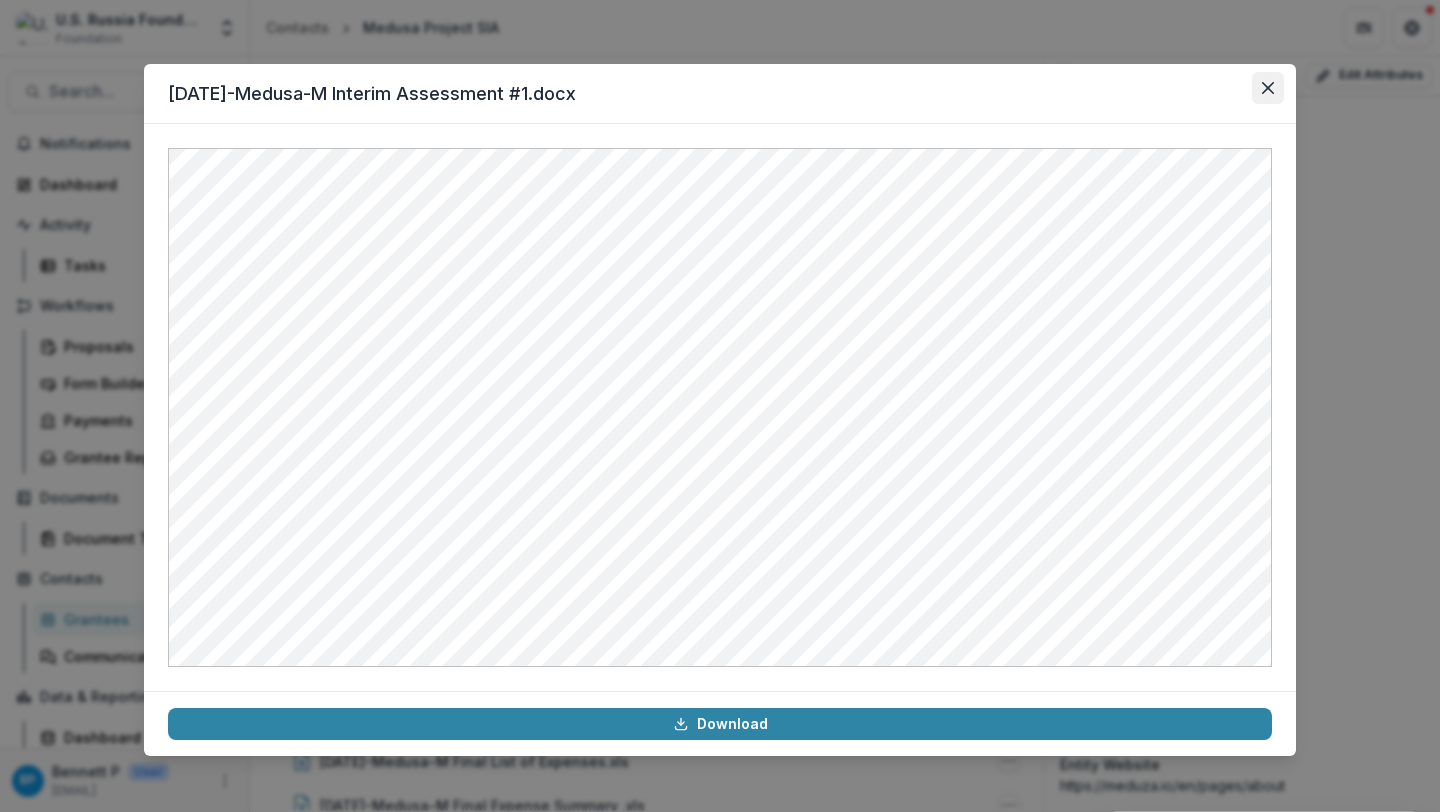 click at bounding box center (1268, 88) 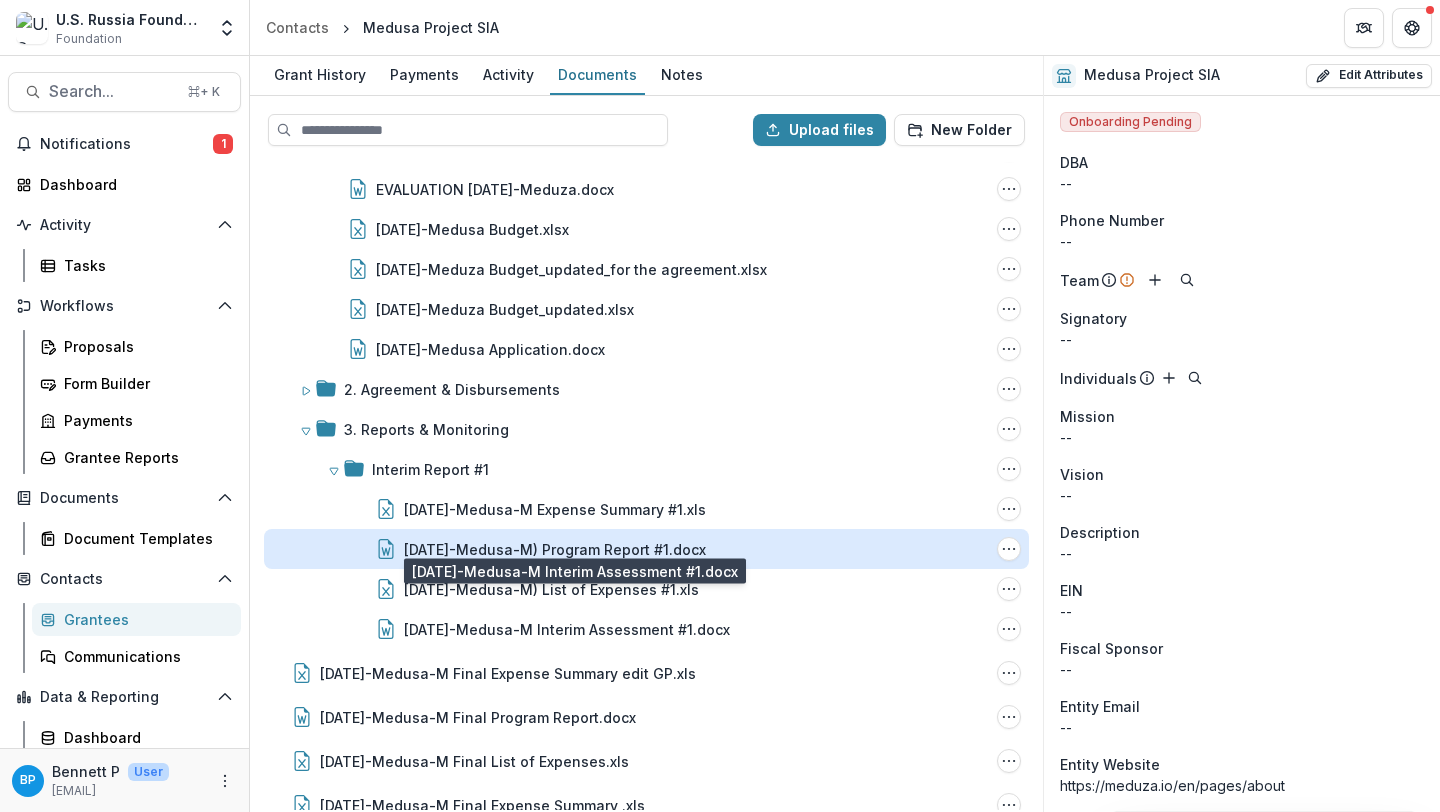 scroll, scrollTop: 360, scrollLeft: 0, axis: vertical 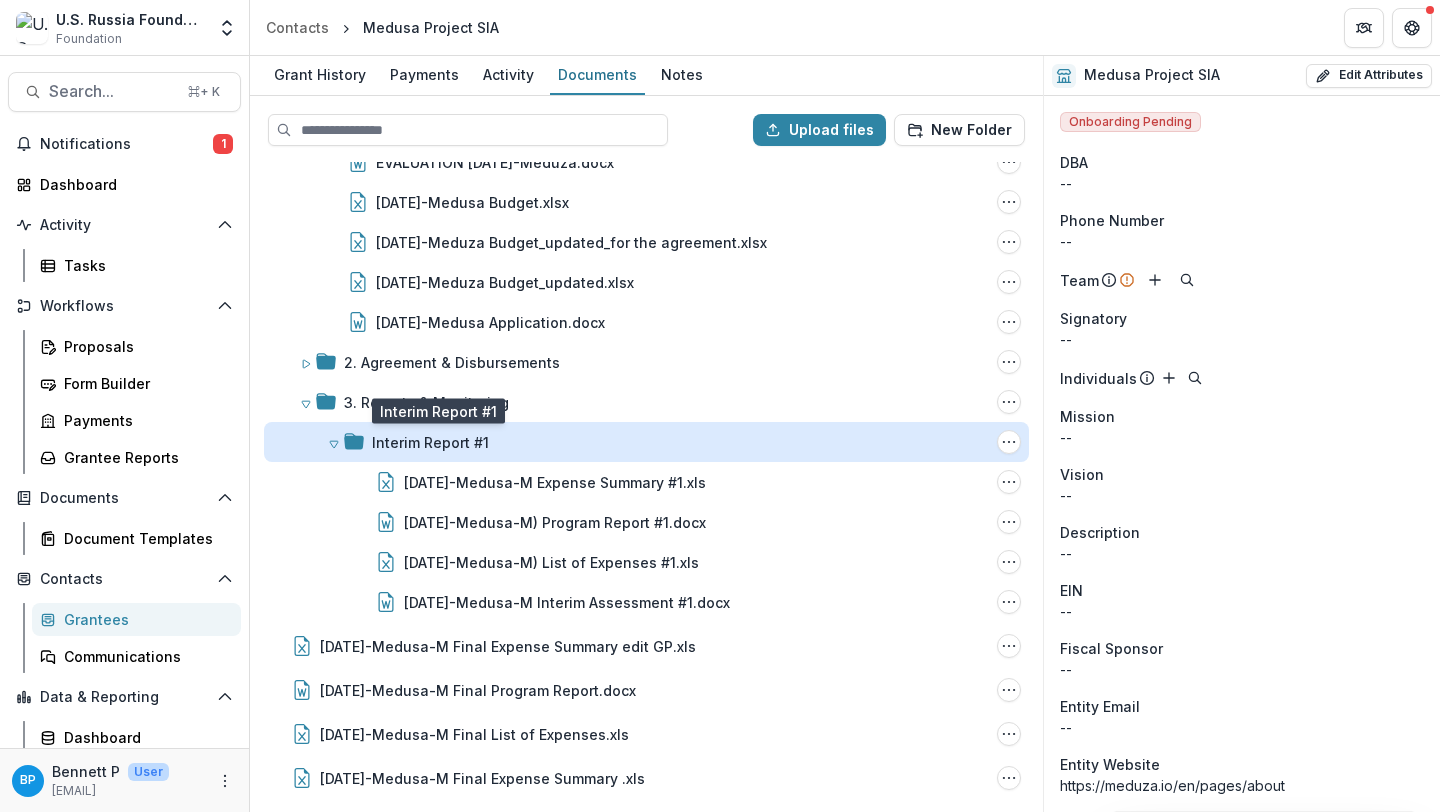 click on "Interim Report #1" at bounding box center [430, 442] 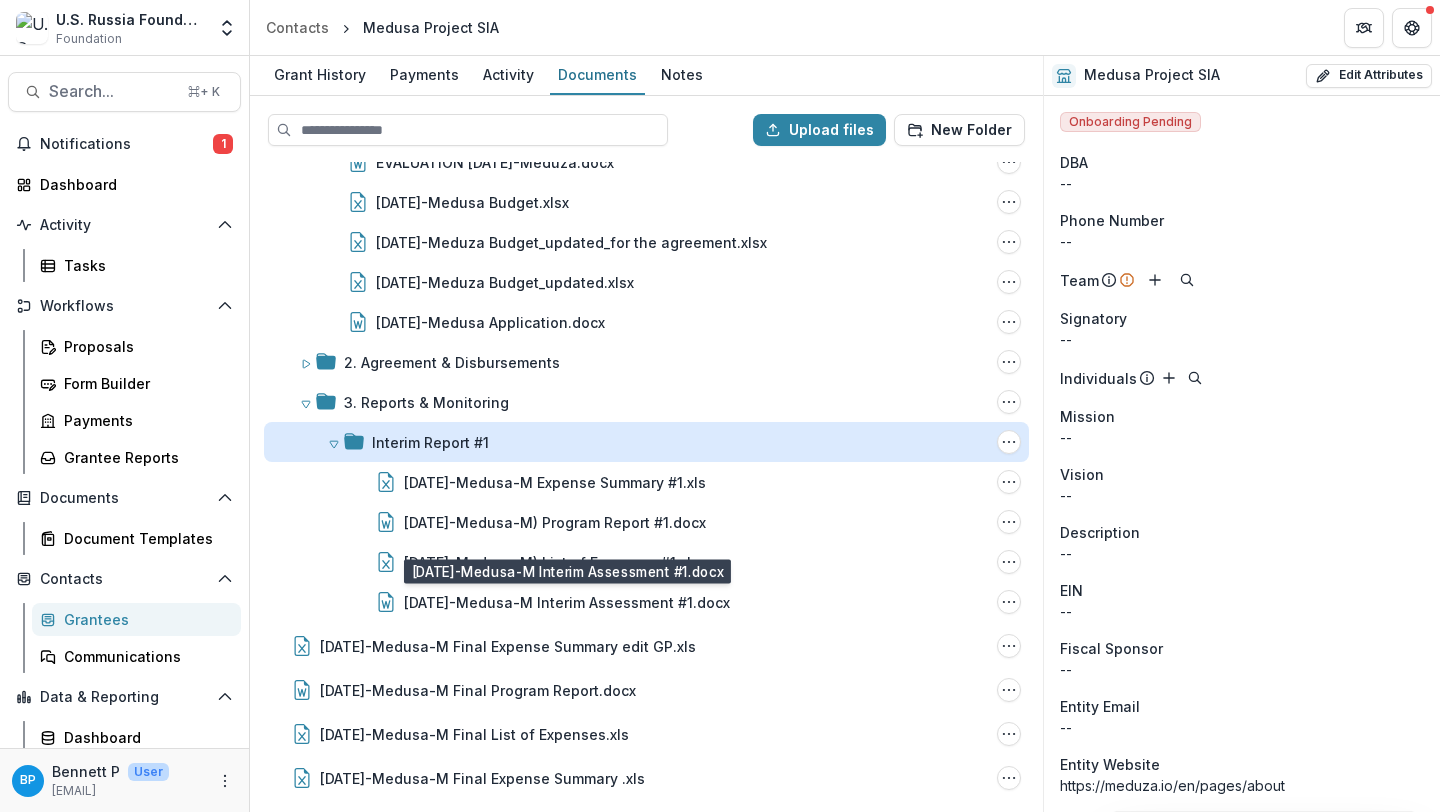 scroll, scrollTop: 200, scrollLeft: 0, axis: vertical 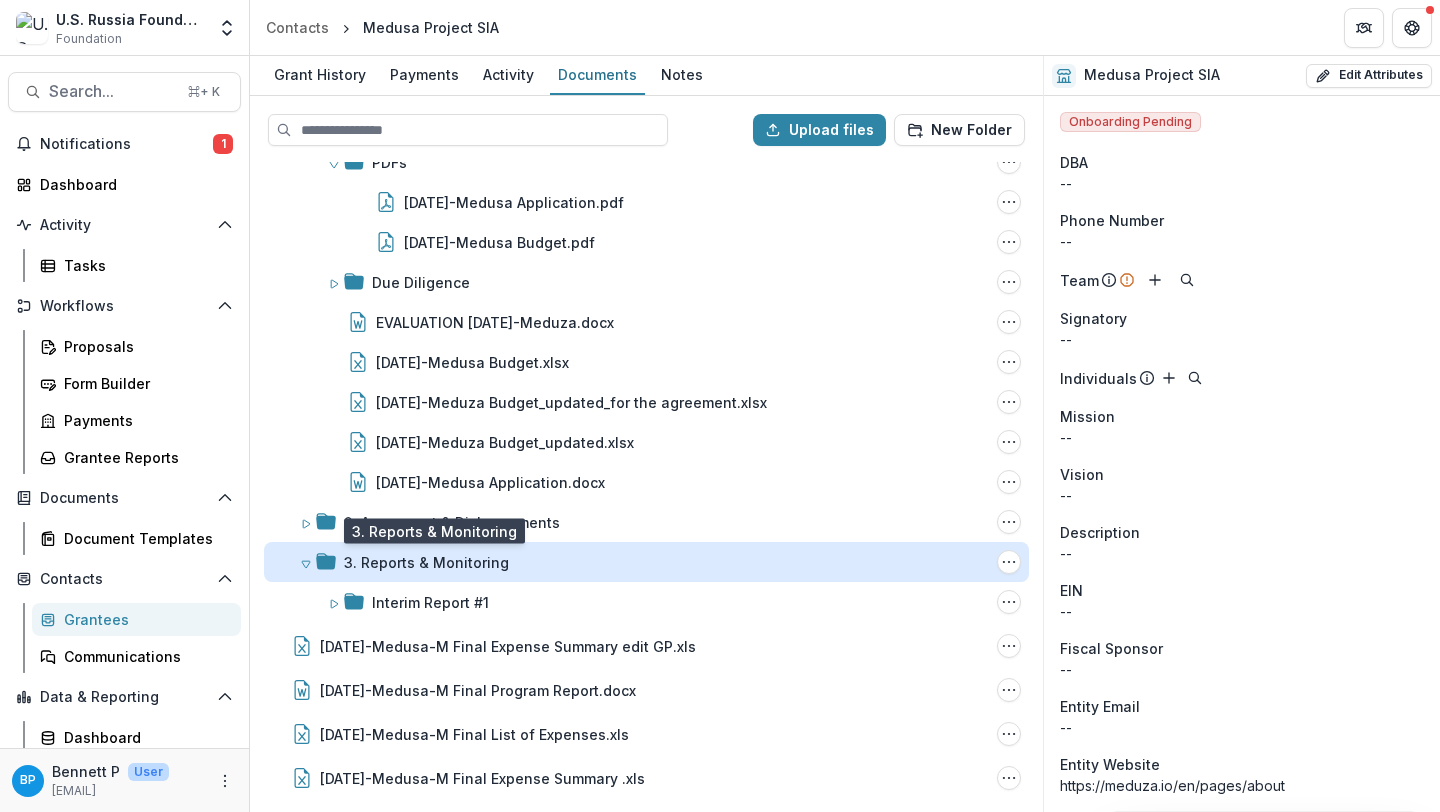 click on "3. Reports & Monitoring" at bounding box center [426, 562] 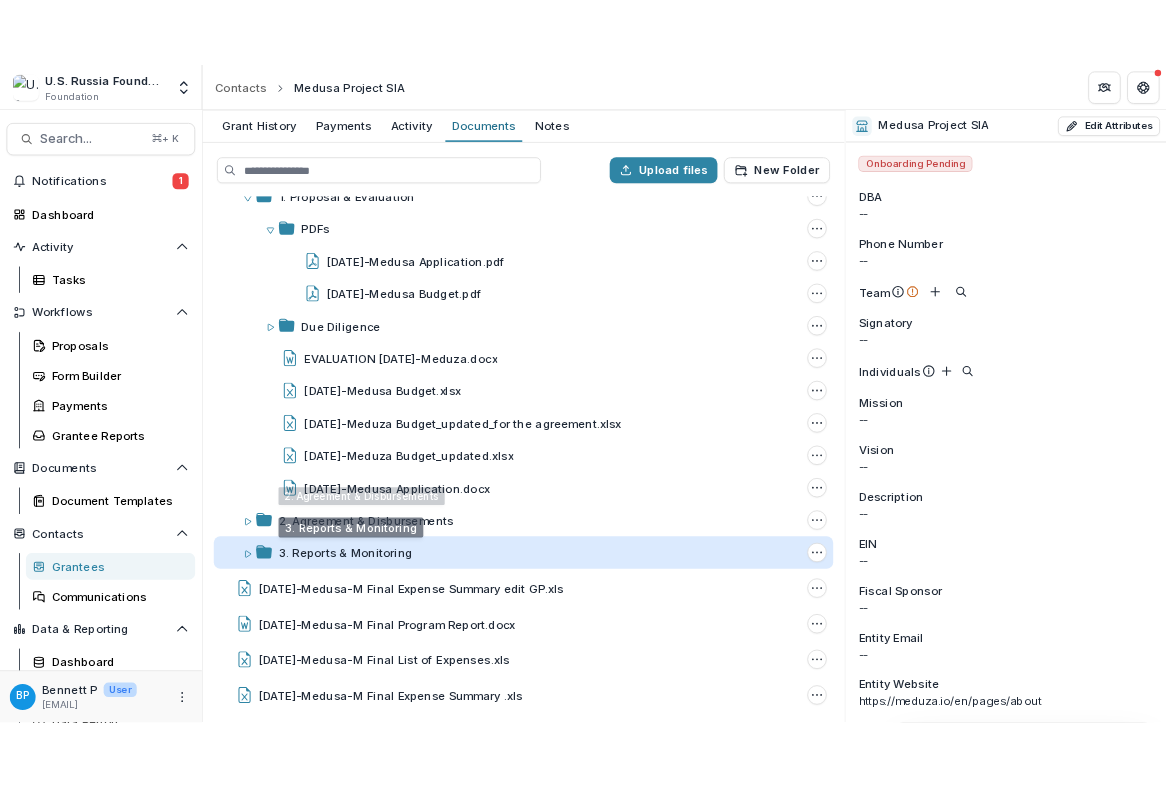 scroll, scrollTop: 160, scrollLeft: 0, axis: vertical 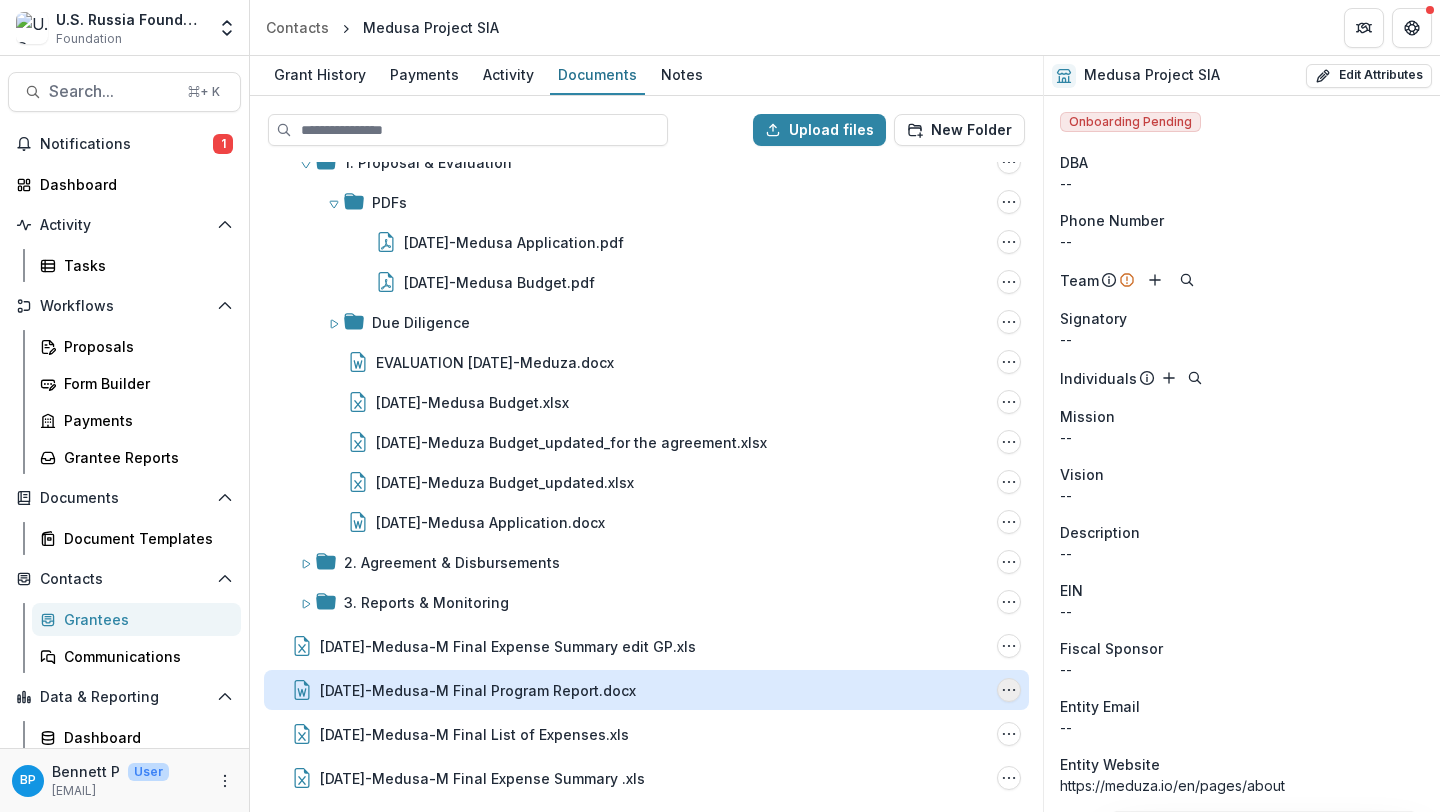 click 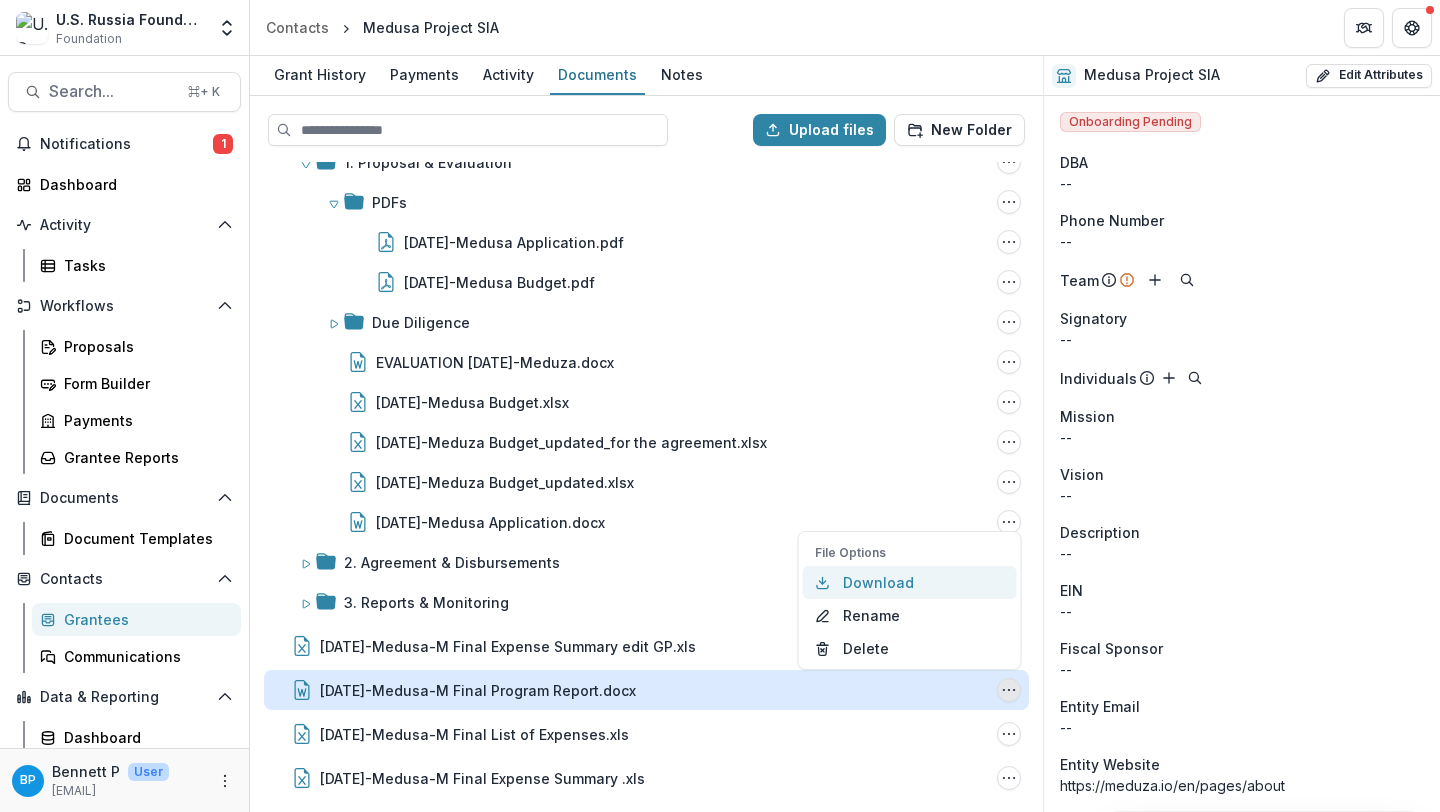 click on "Download" at bounding box center [910, 582] 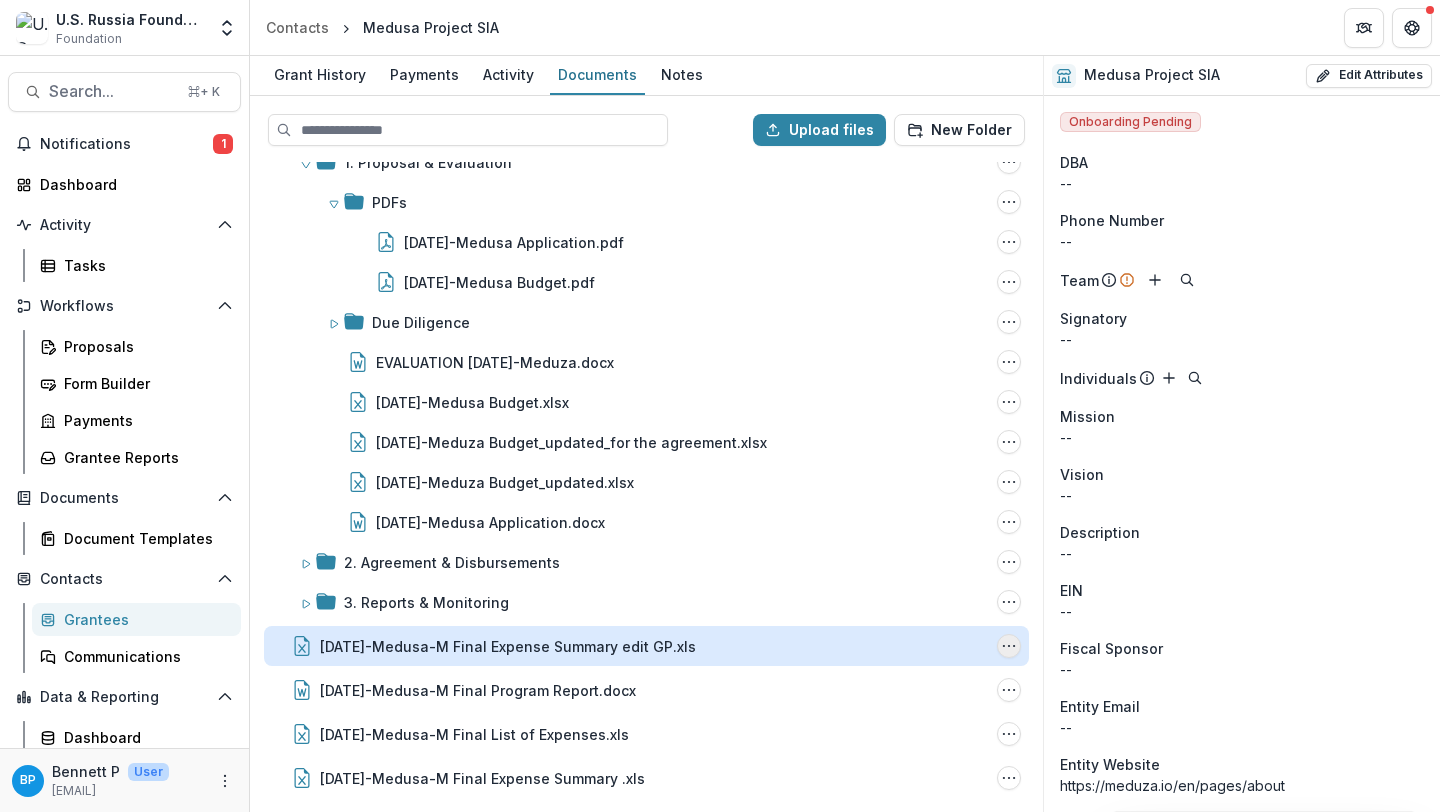 click 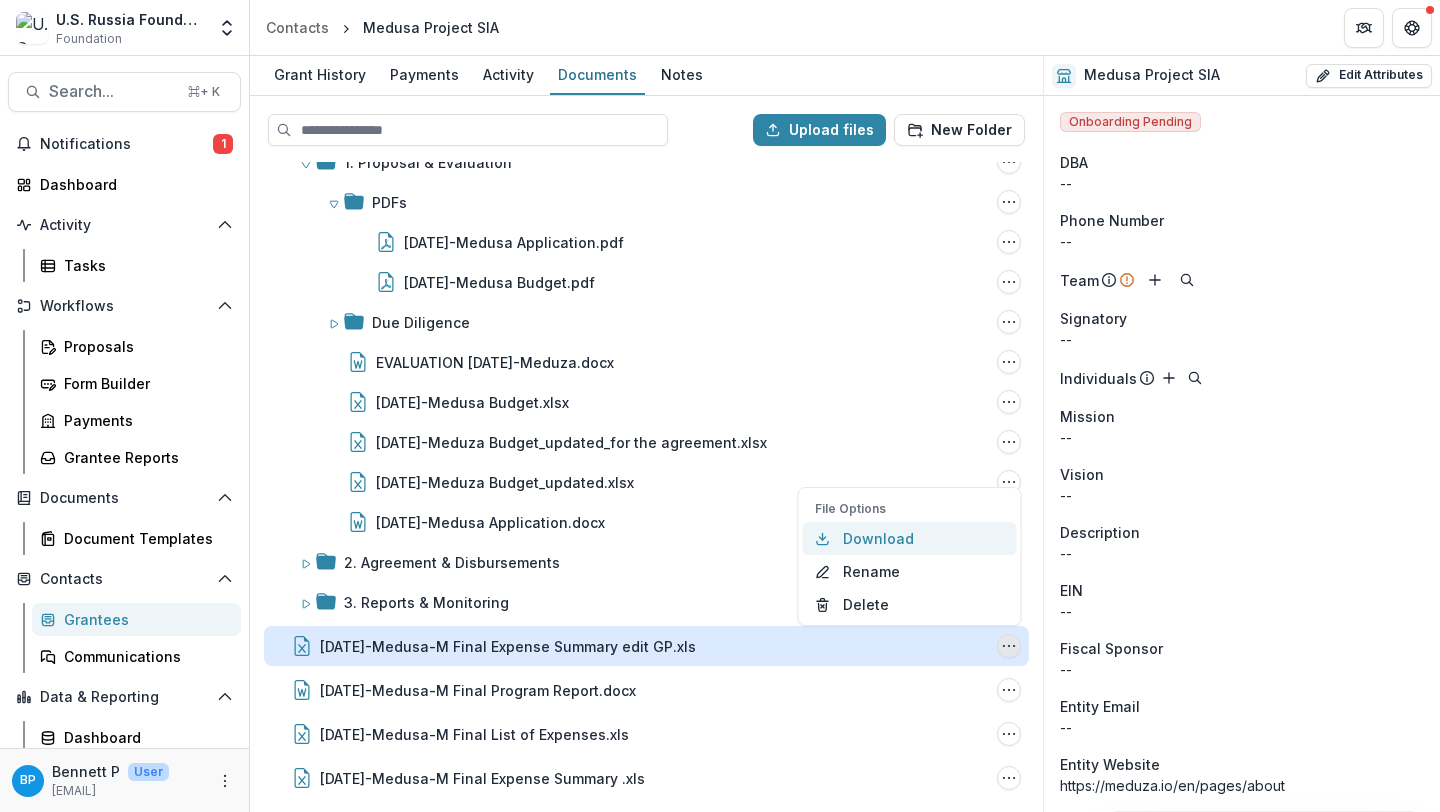 click on "Download" at bounding box center [910, 538] 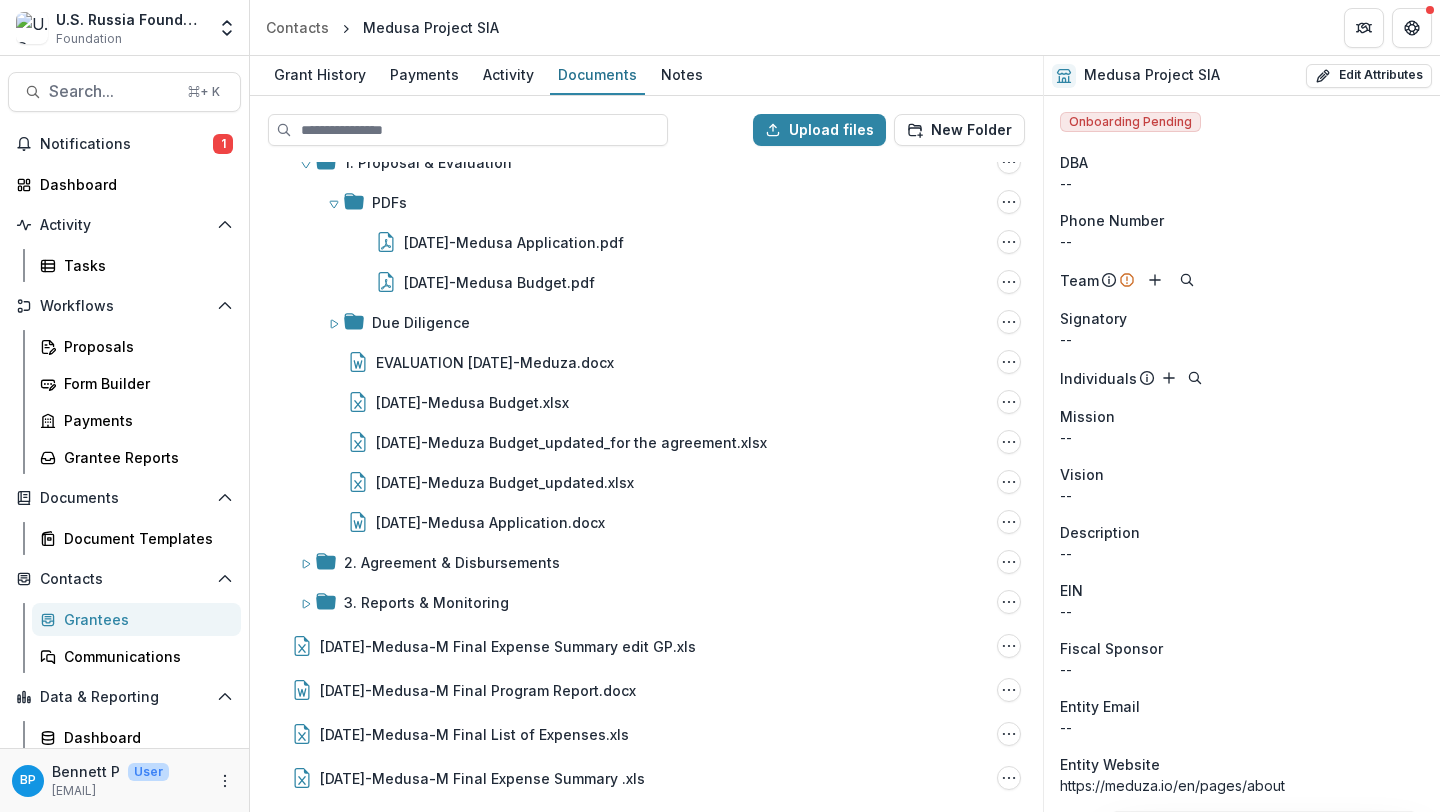 scroll, scrollTop: 160, scrollLeft: 0, axis: vertical 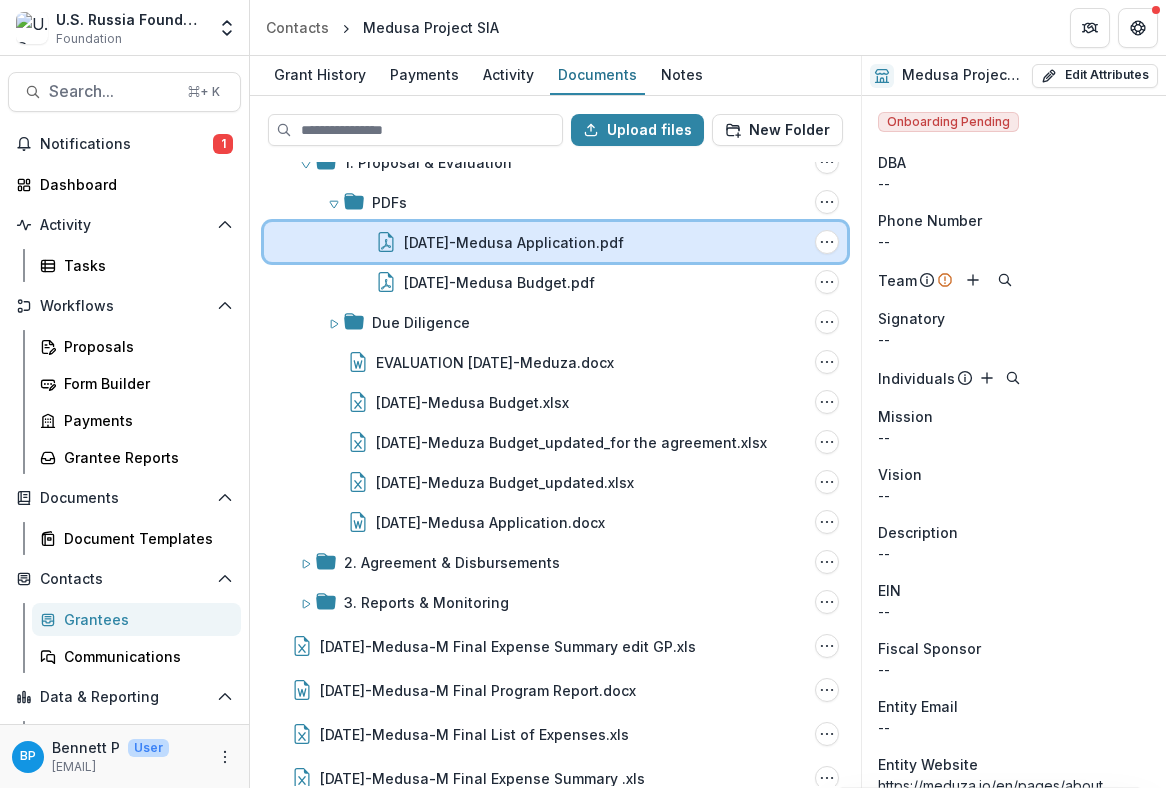 click on "[DATE]-Medusa Application.pdf File Options Download Rename Delete" at bounding box center (555, 242) 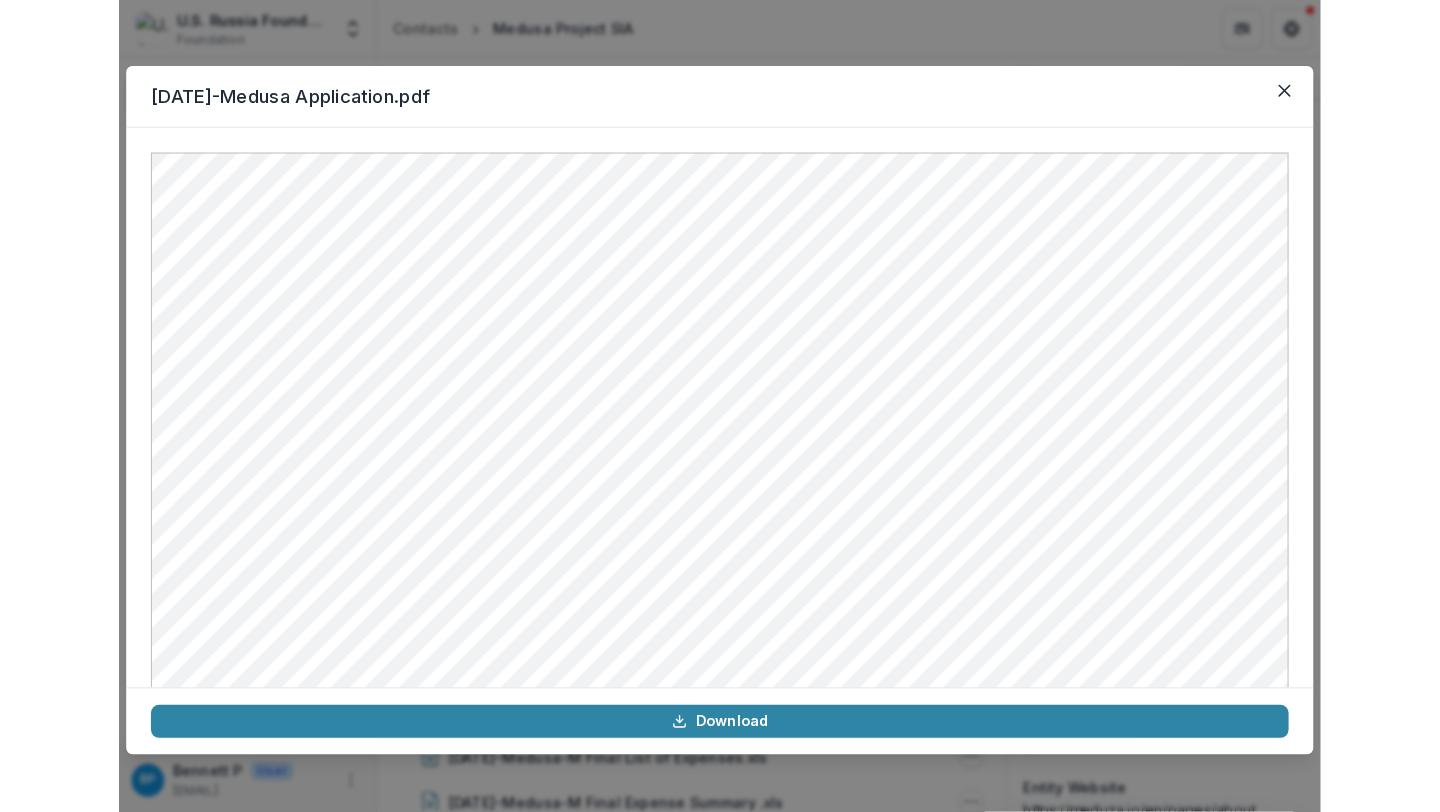 scroll, scrollTop: 160, scrollLeft: 0, axis: vertical 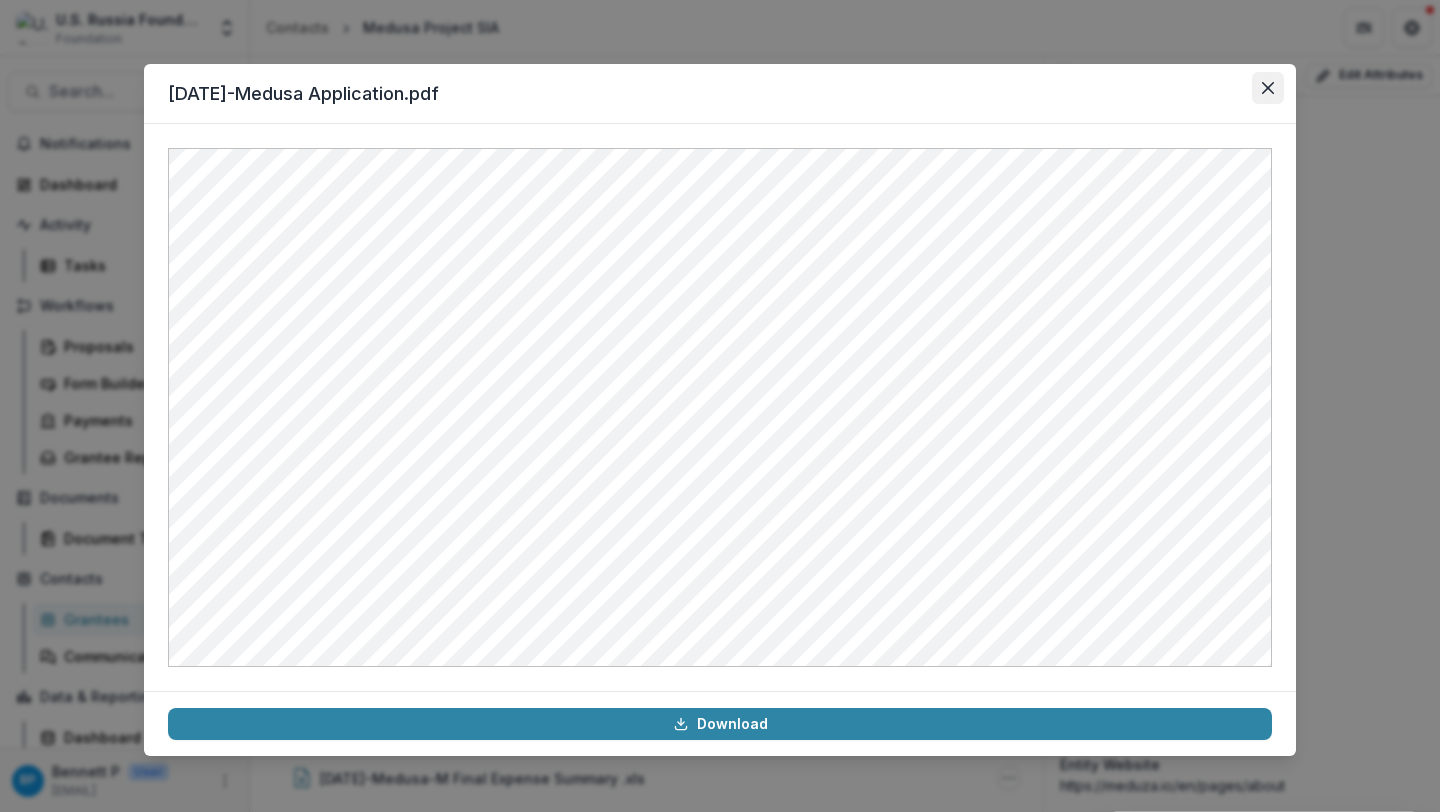 click at bounding box center [1268, 88] 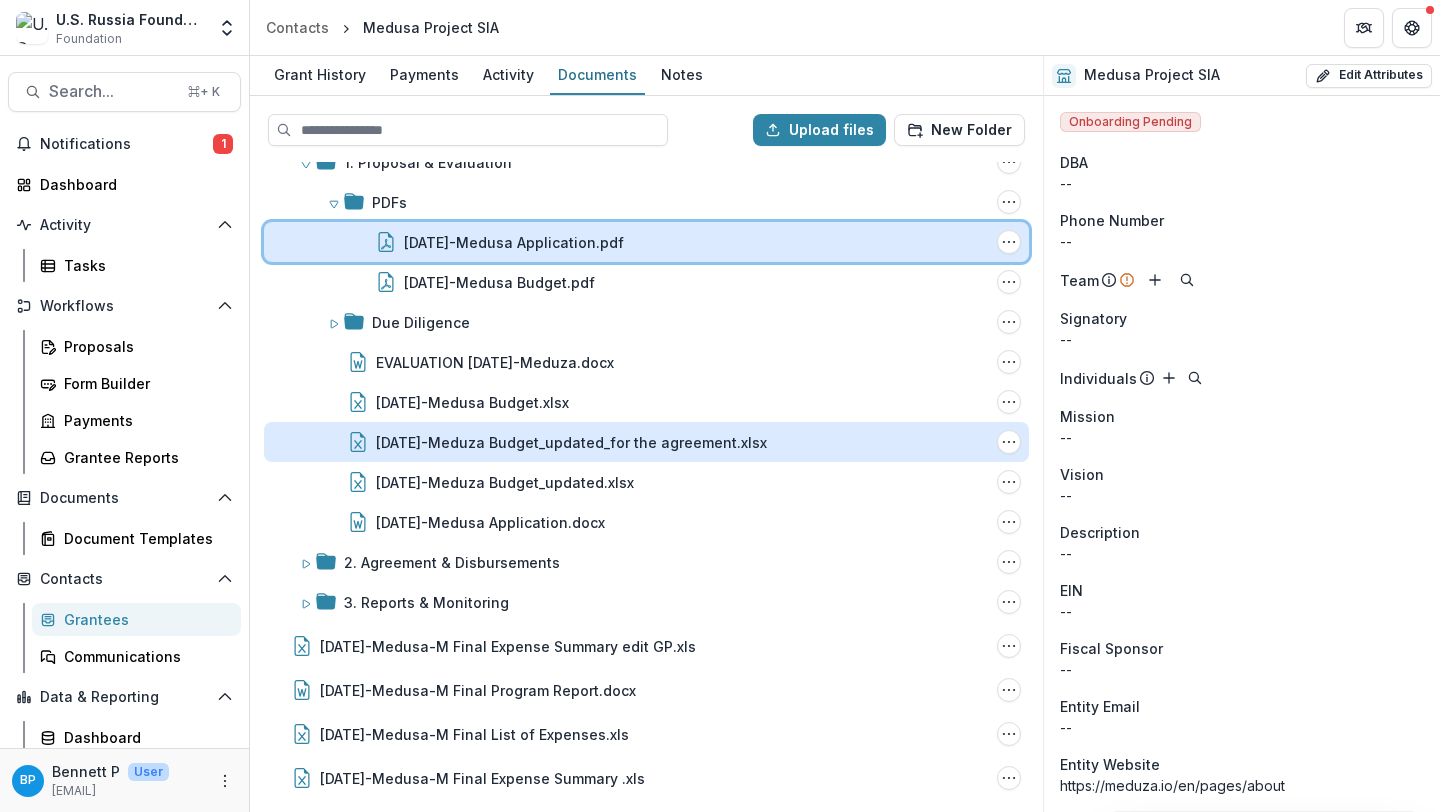 scroll, scrollTop: 0, scrollLeft: 0, axis: both 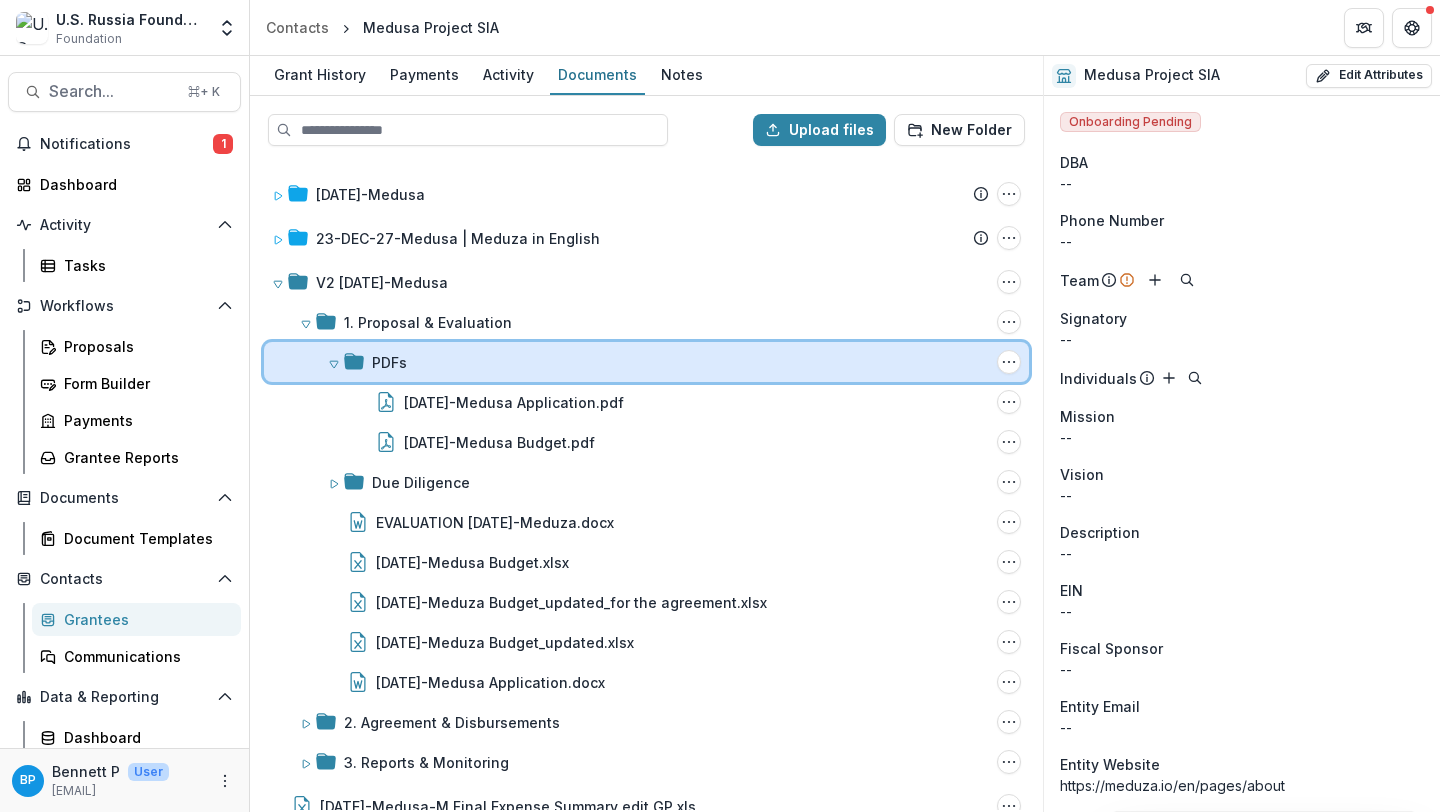 click on "PDFs" at bounding box center (658, 362) 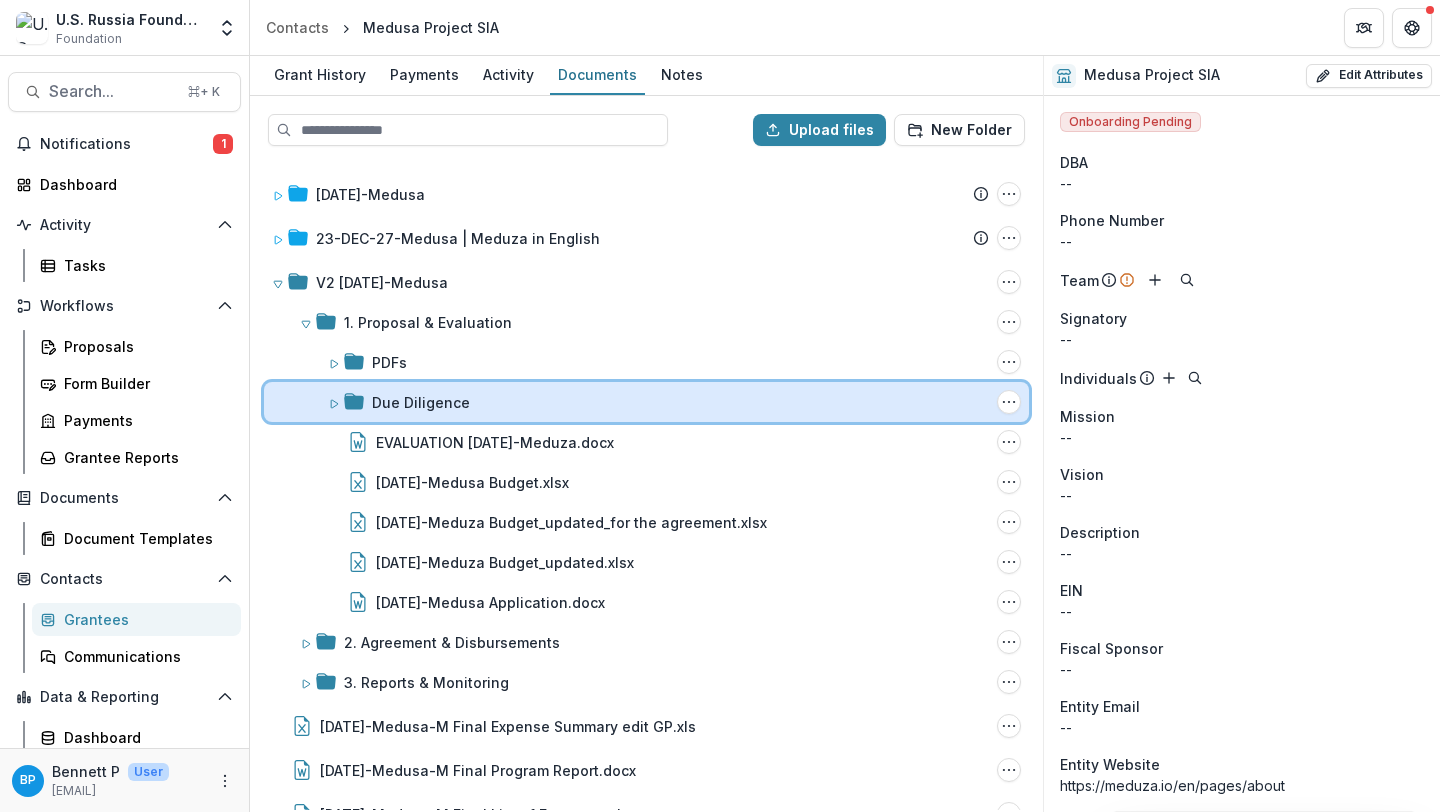 click on "Due Diligence Folder Options Rename Add Subfolder Delete" at bounding box center (646, 402) 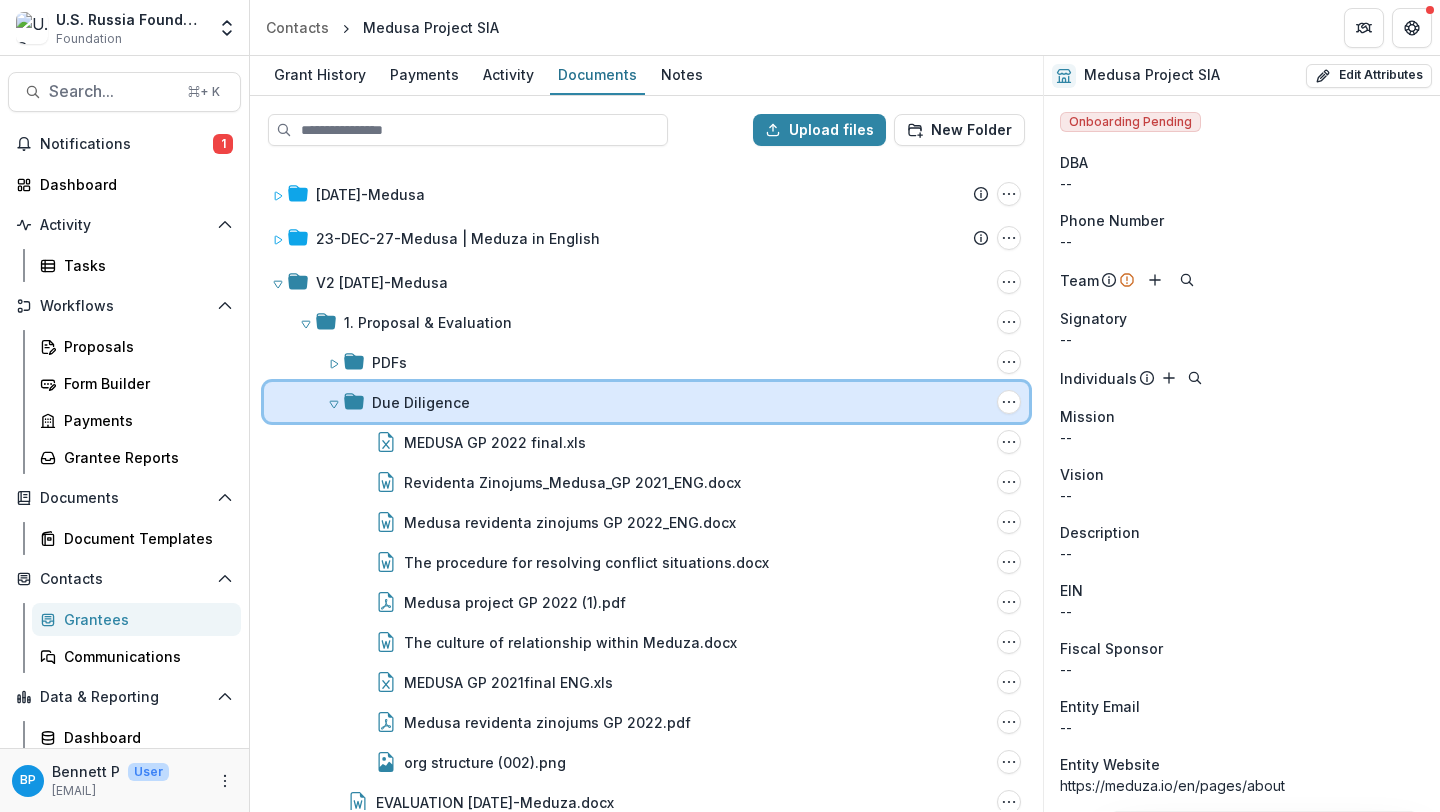 click on "Due Diligence" at bounding box center (658, 402) 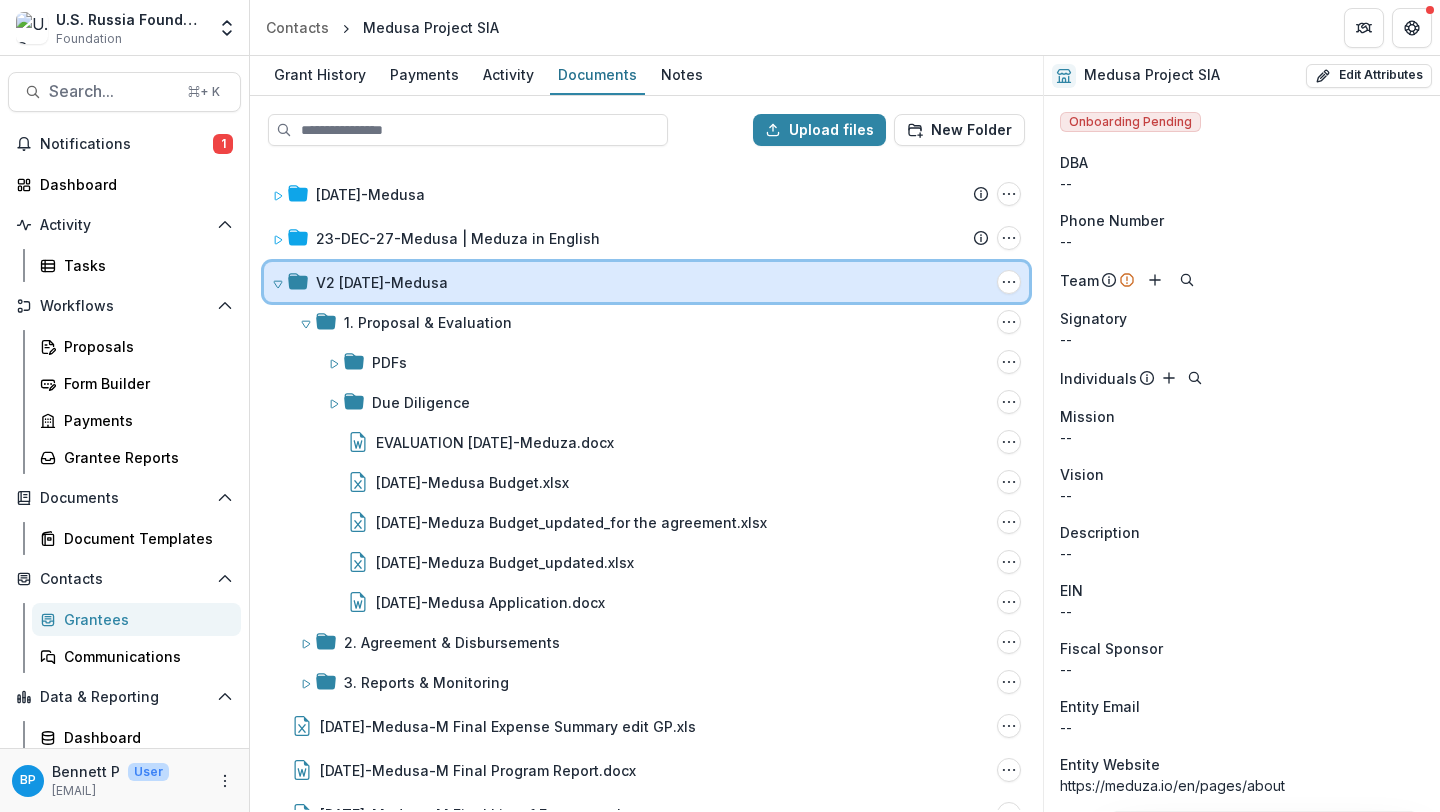 click at bounding box center [290, 282] 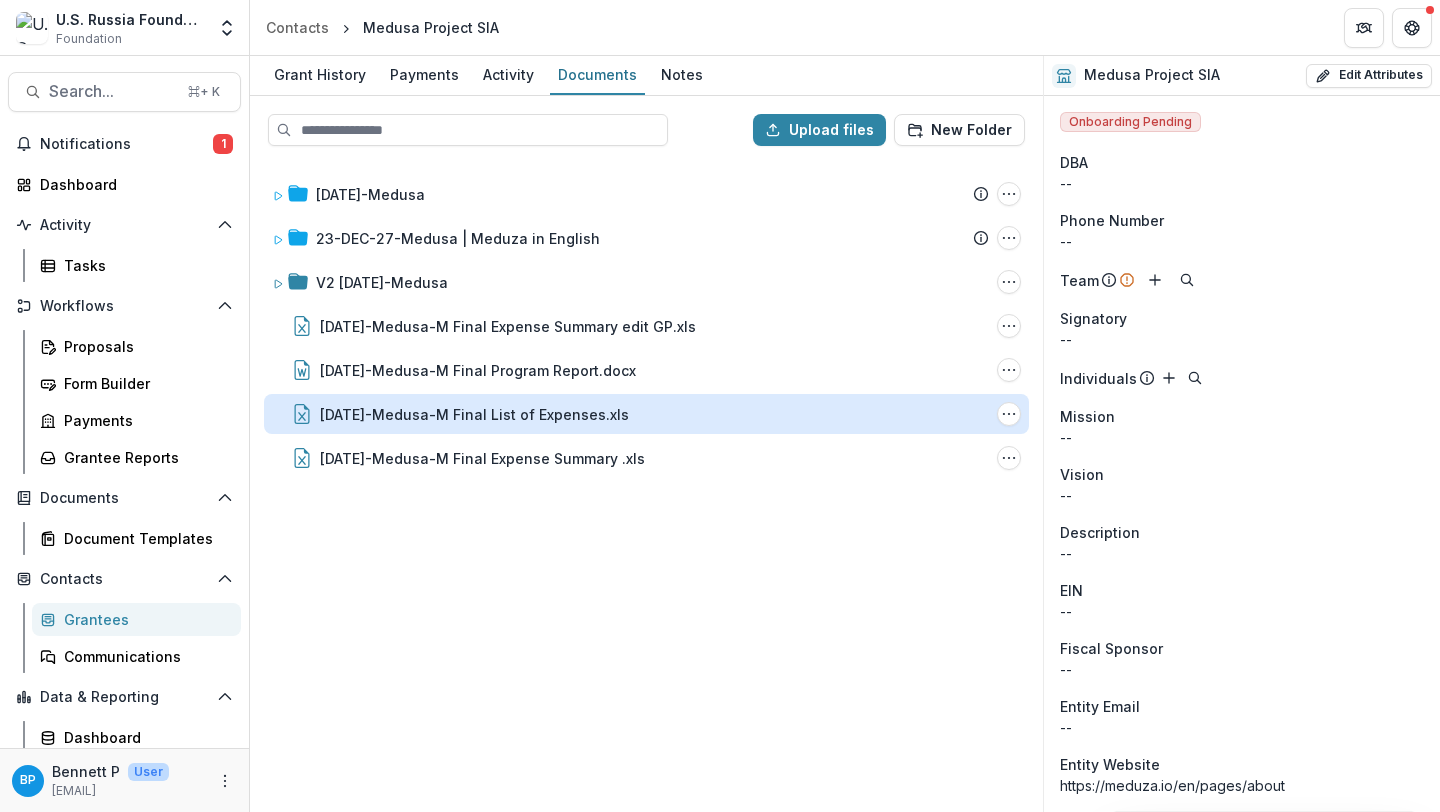 click on "[DATE]-Medusa-M Final List of Expenses.xls" at bounding box center (474, 414) 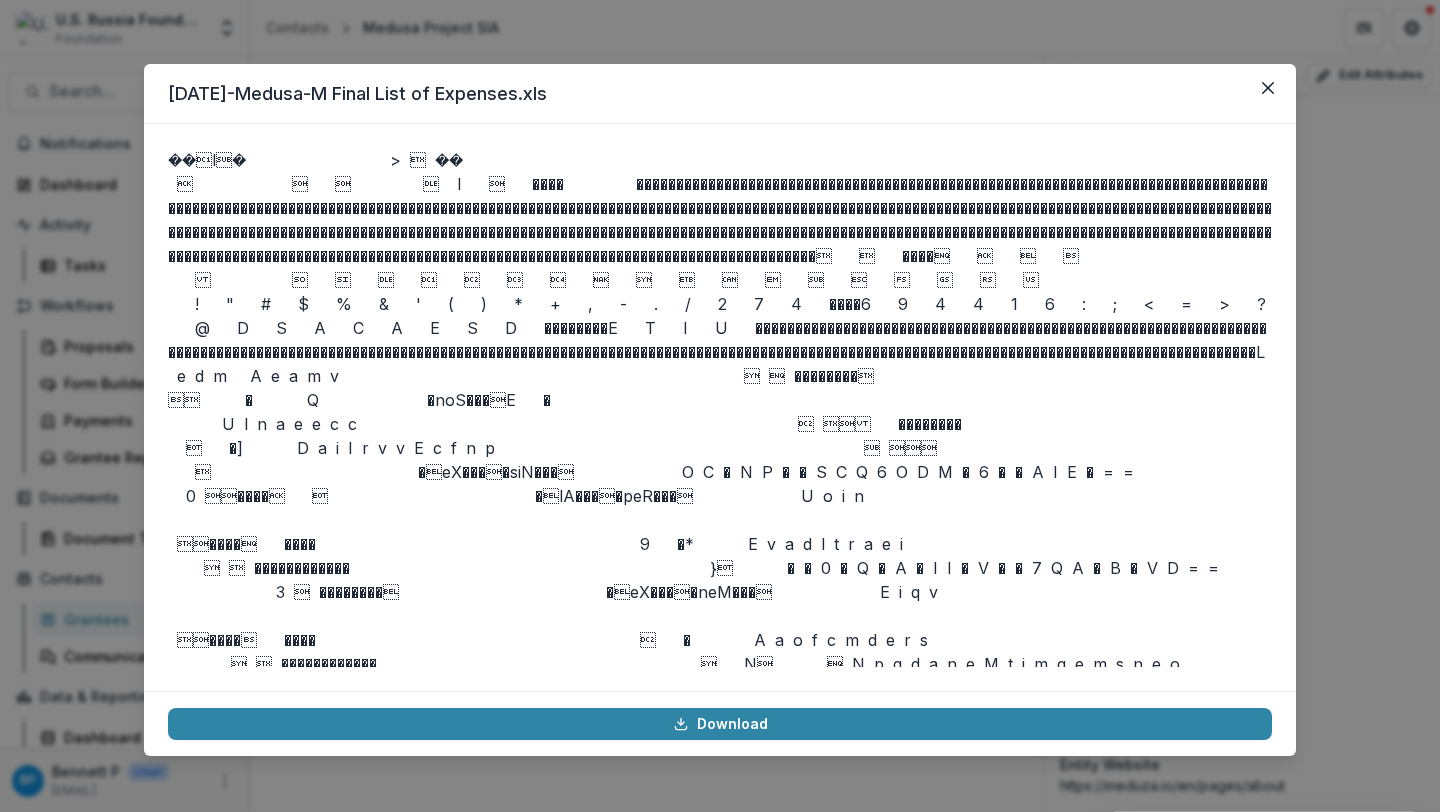 click on "[DATE]-Medusa-M Final List of Expenses.xls" at bounding box center [720, 94] 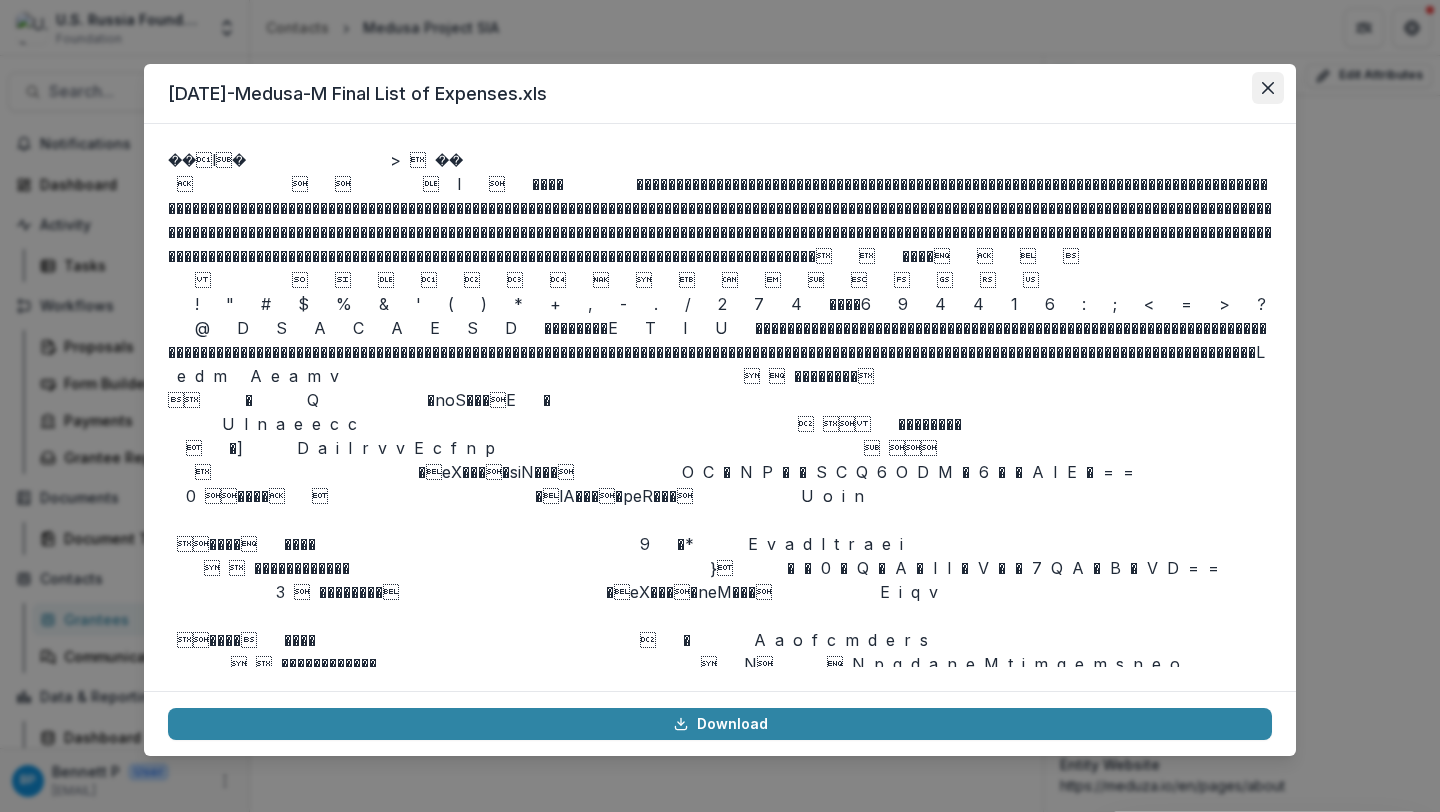 click at bounding box center [1268, 88] 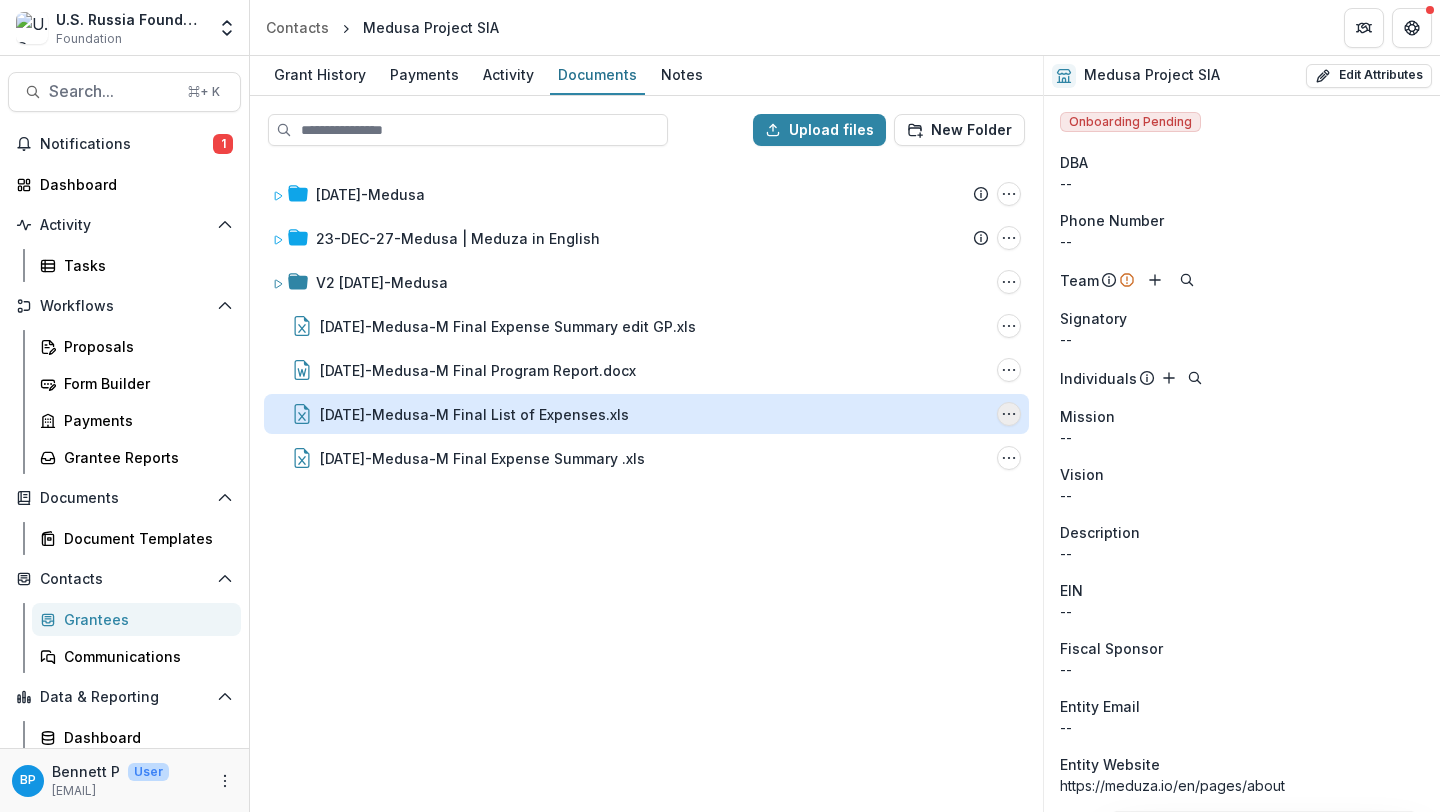 click 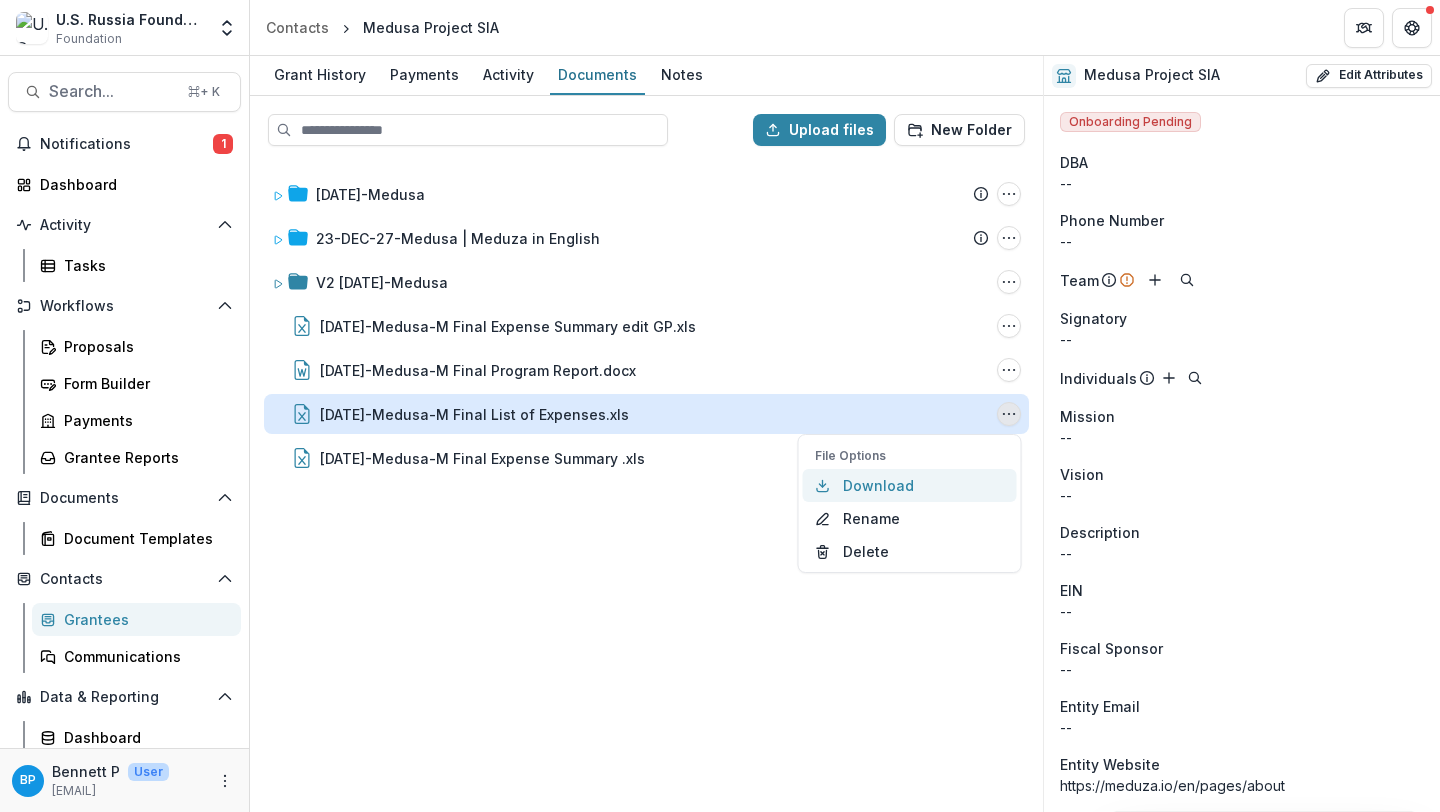 click on "Download" at bounding box center (910, 485) 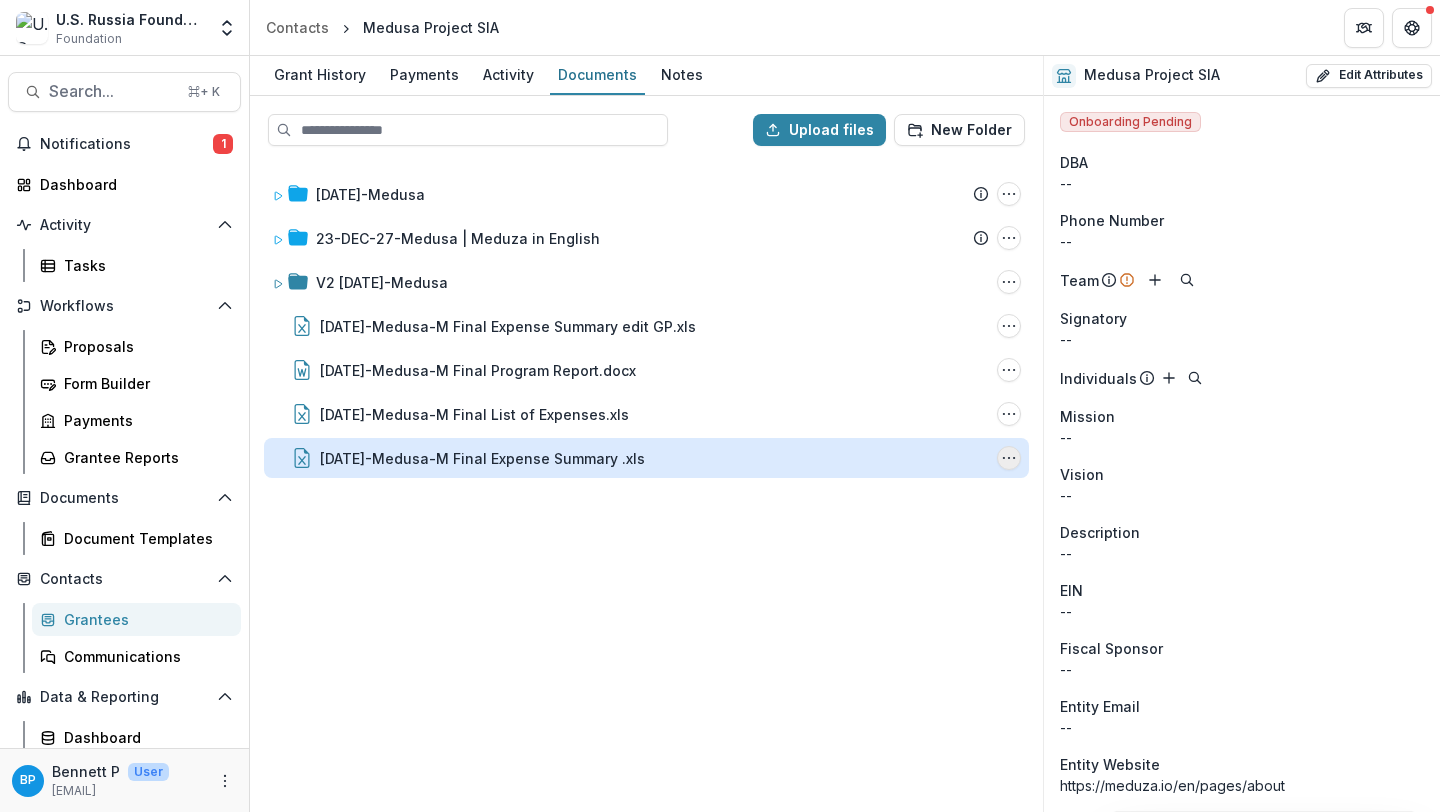 click at bounding box center (1009, 458) 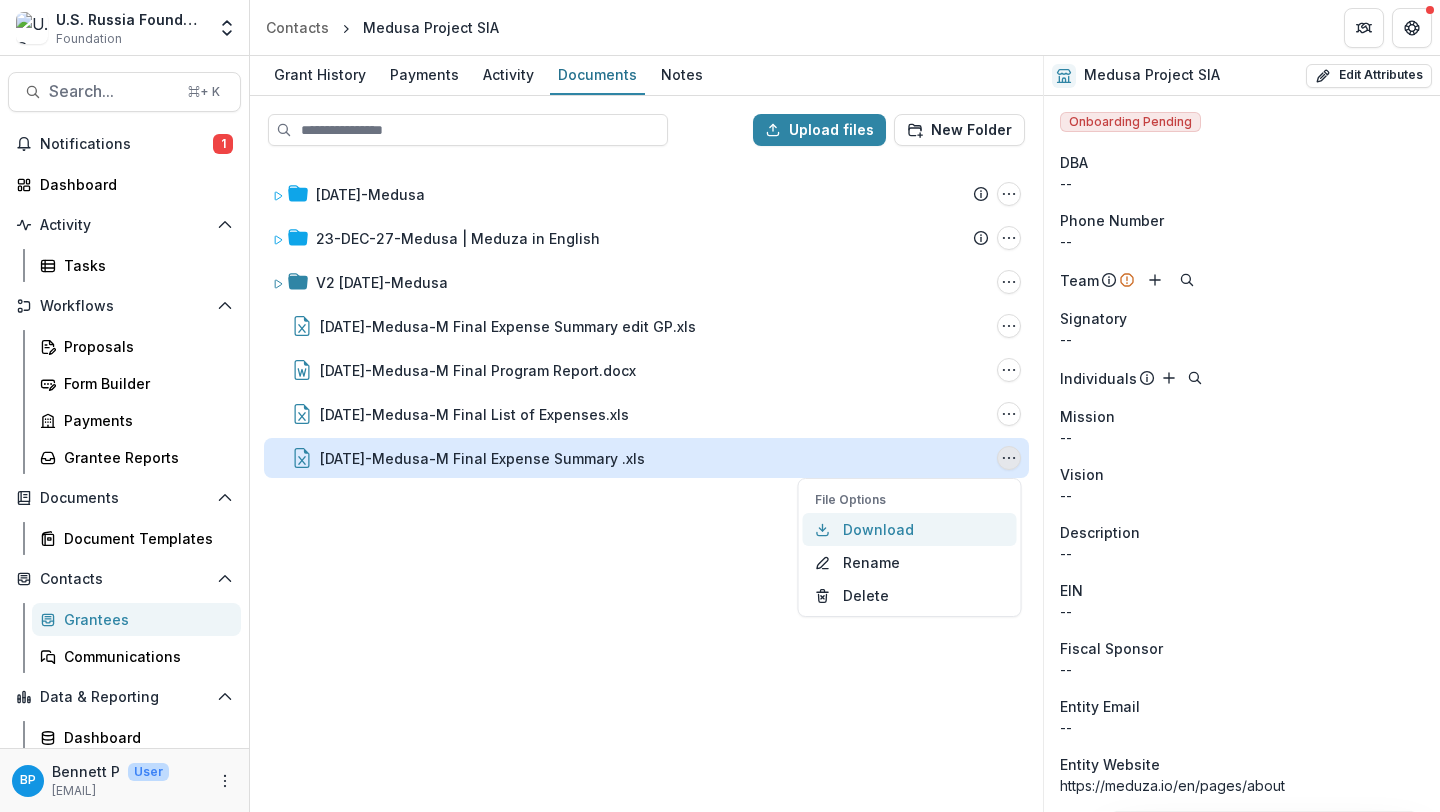 click on "Download" at bounding box center [910, 529] 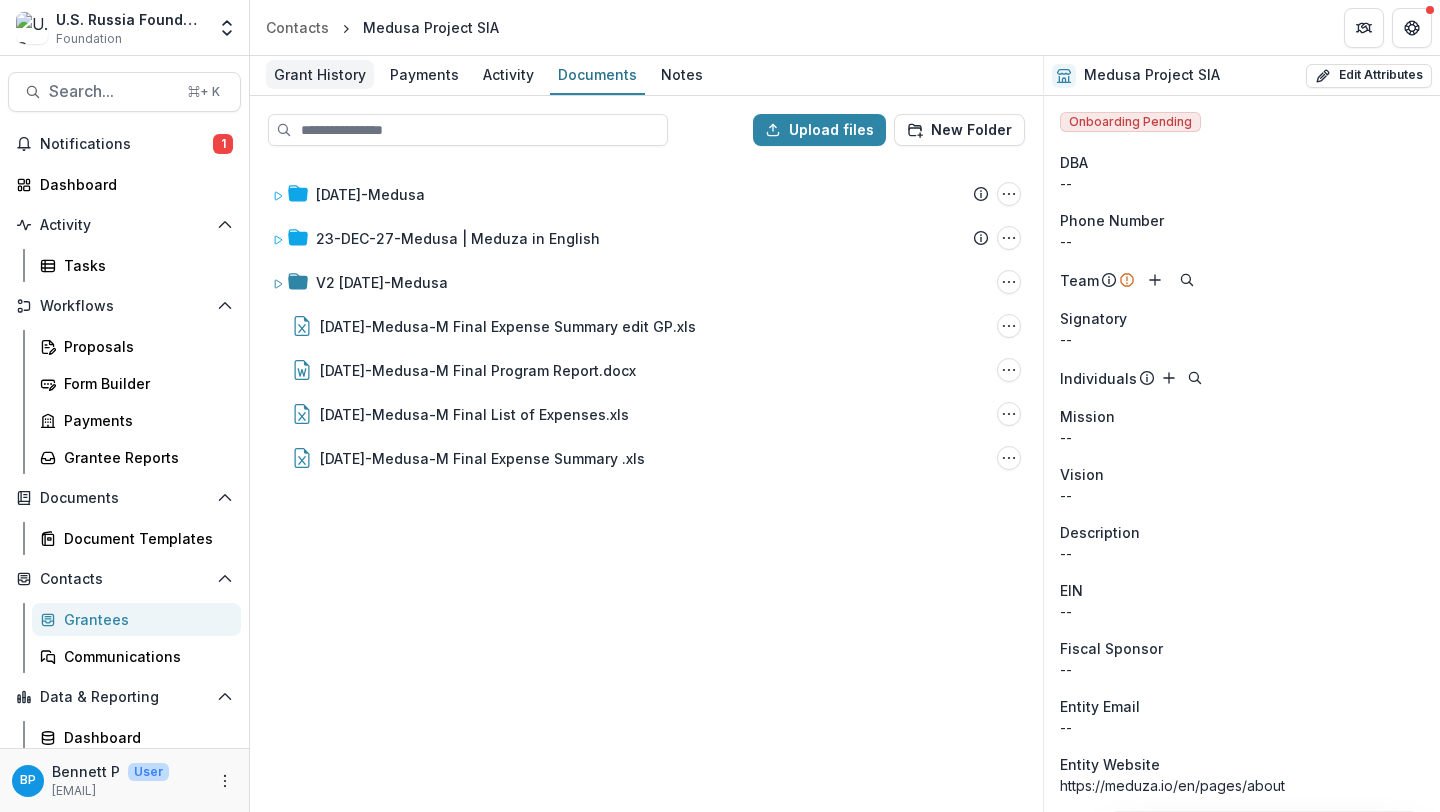 click on "Grant History" at bounding box center [320, 74] 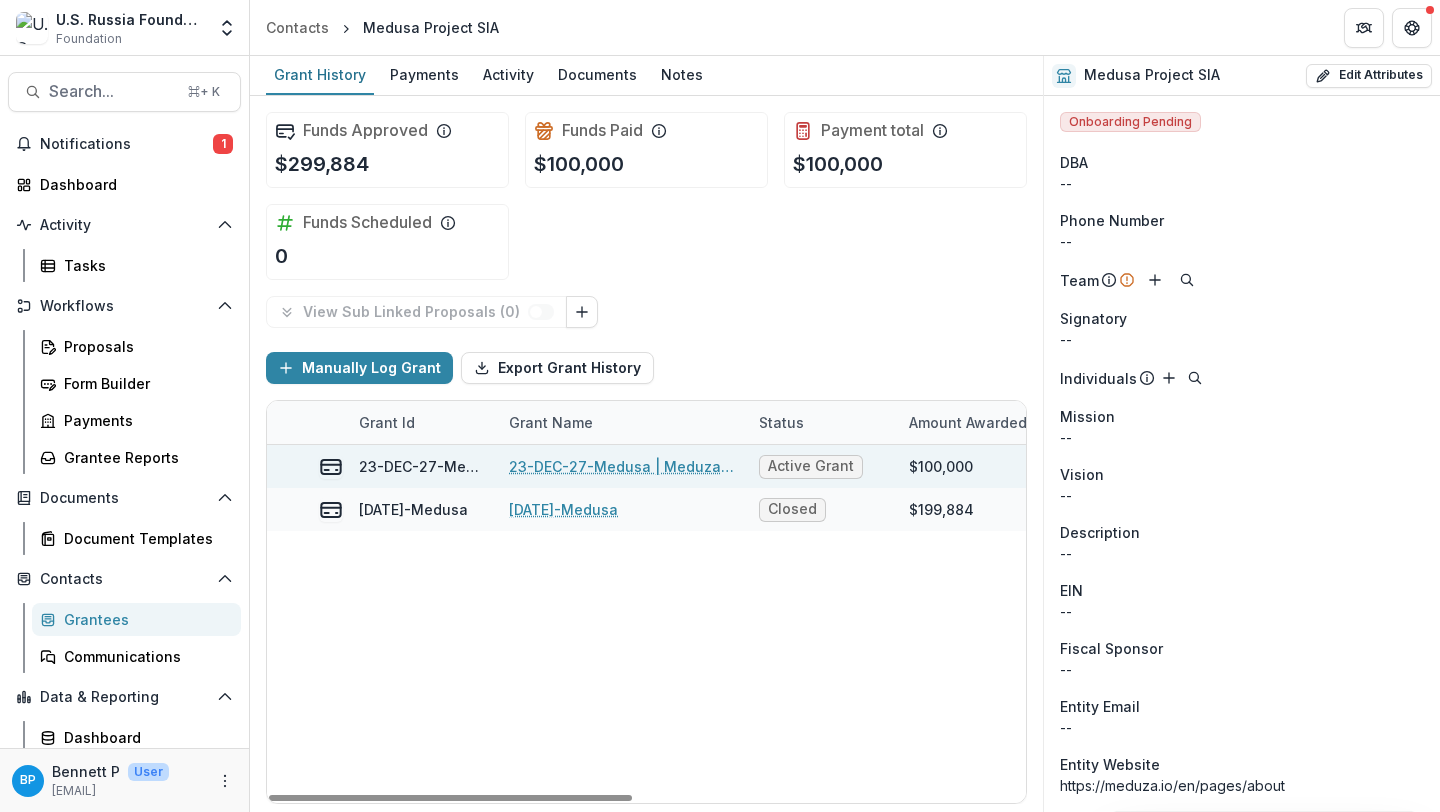 click on "23-DEC-27-Medusa | Meduza in English" at bounding box center [622, 466] 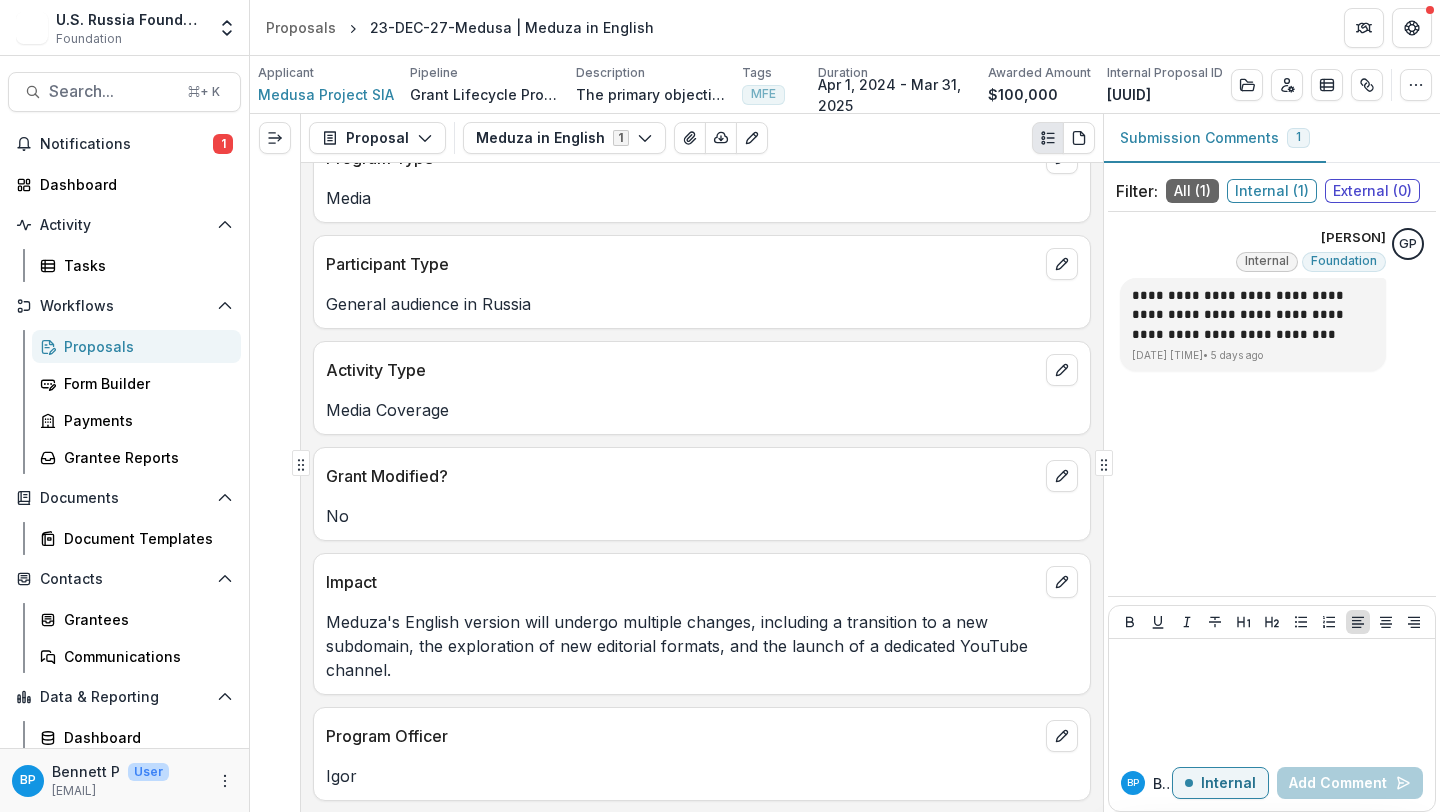 scroll, scrollTop: 577, scrollLeft: 0, axis: vertical 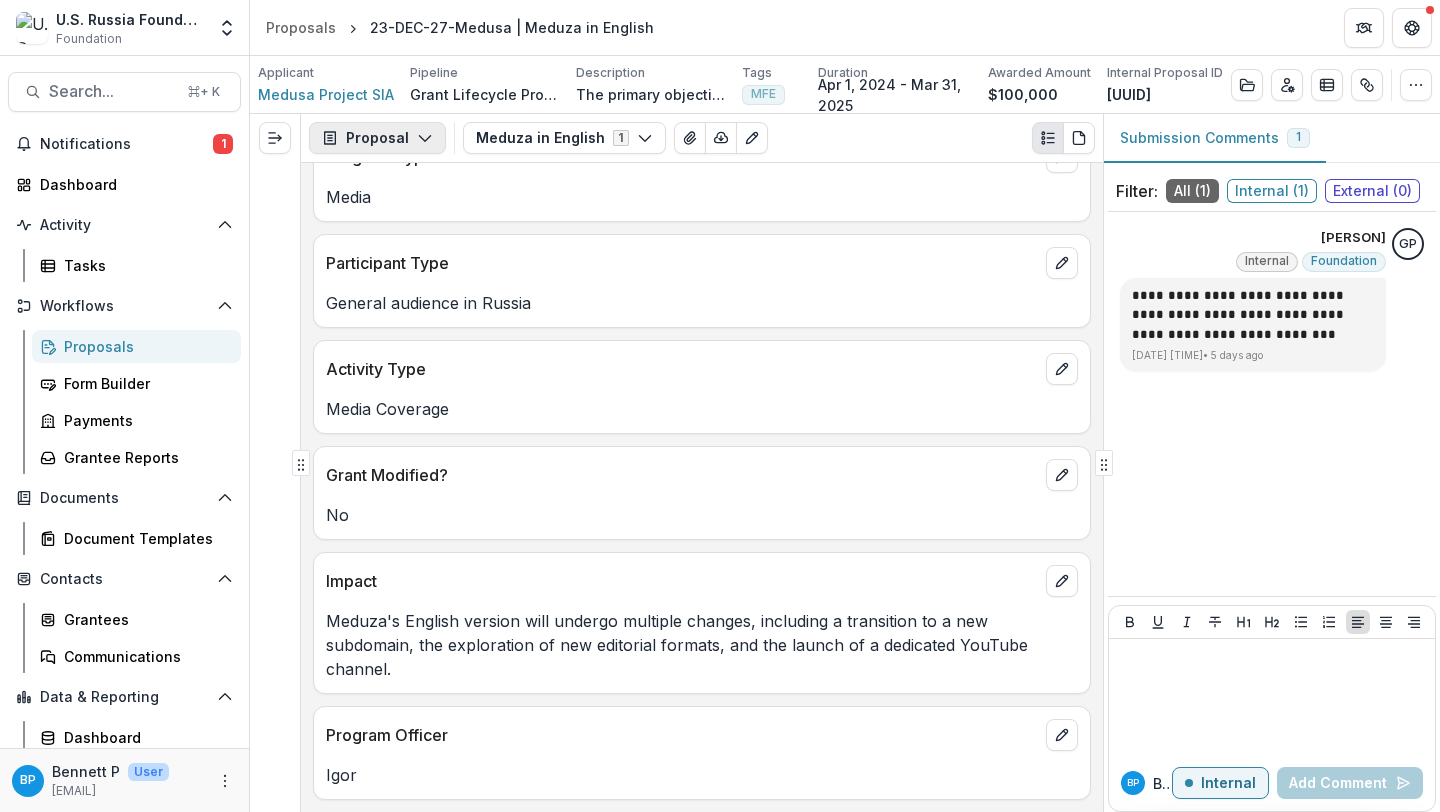 click on "Proposal" at bounding box center (377, 138) 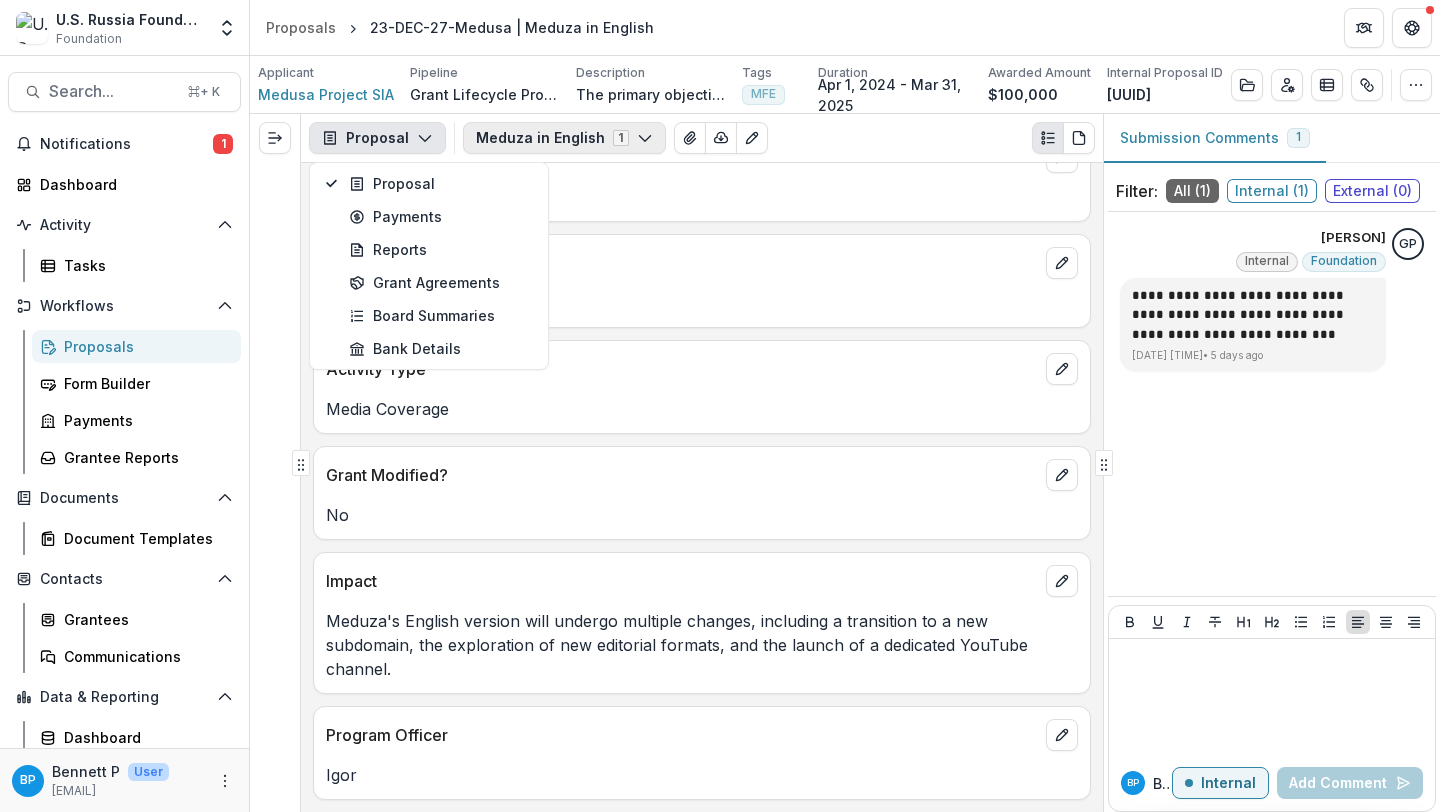 click on "Meduza in English 1" at bounding box center (564, 138) 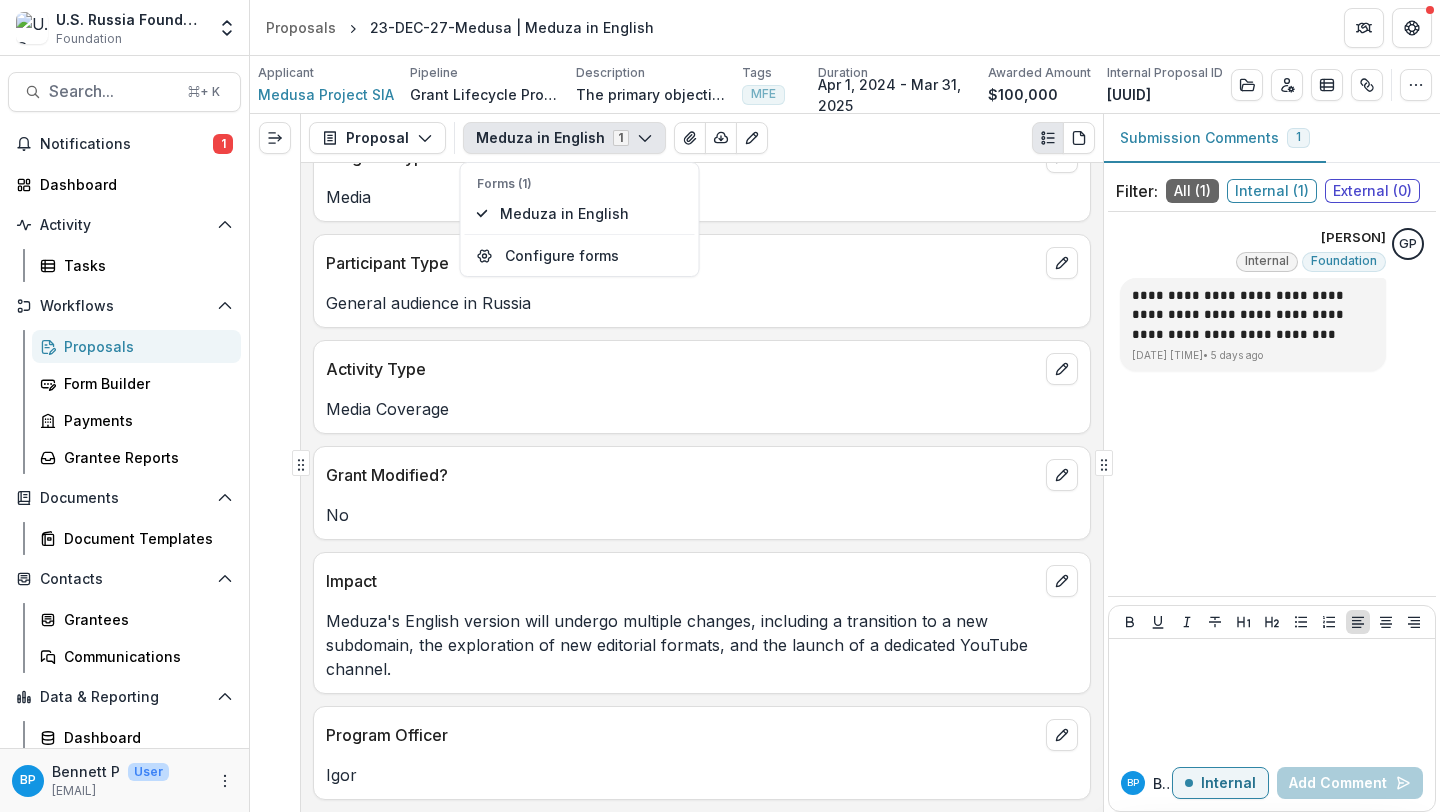 click on "Awarded CY2024 $[AMOUNT] Grant Approval Date [DATE] Region for 990 EU Country of Grantee Latvia Countries of Impact Russia Program Type Media Participant Type General audience in Russia Activity Type Media Coverage Grant Modified? No Impact Meduza's English version will undergo multiple changes, including a transition to a new subdomain, the exploration of new editorial formats, and the launch of a dedicated YouTube channel. Program Officer [PERSON]" at bounding box center (702, 487) 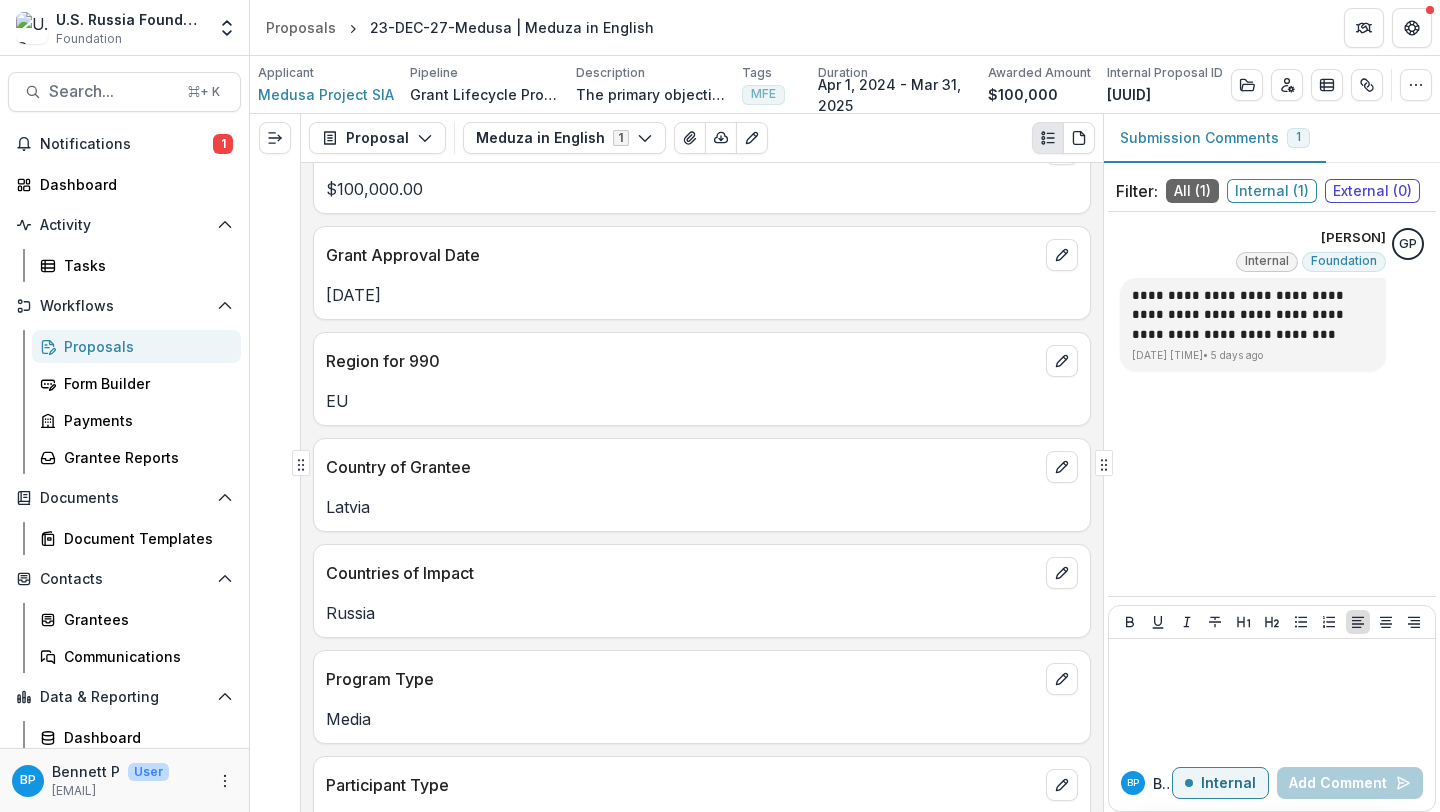 scroll, scrollTop: 0, scrollLeft: 0, axis: both 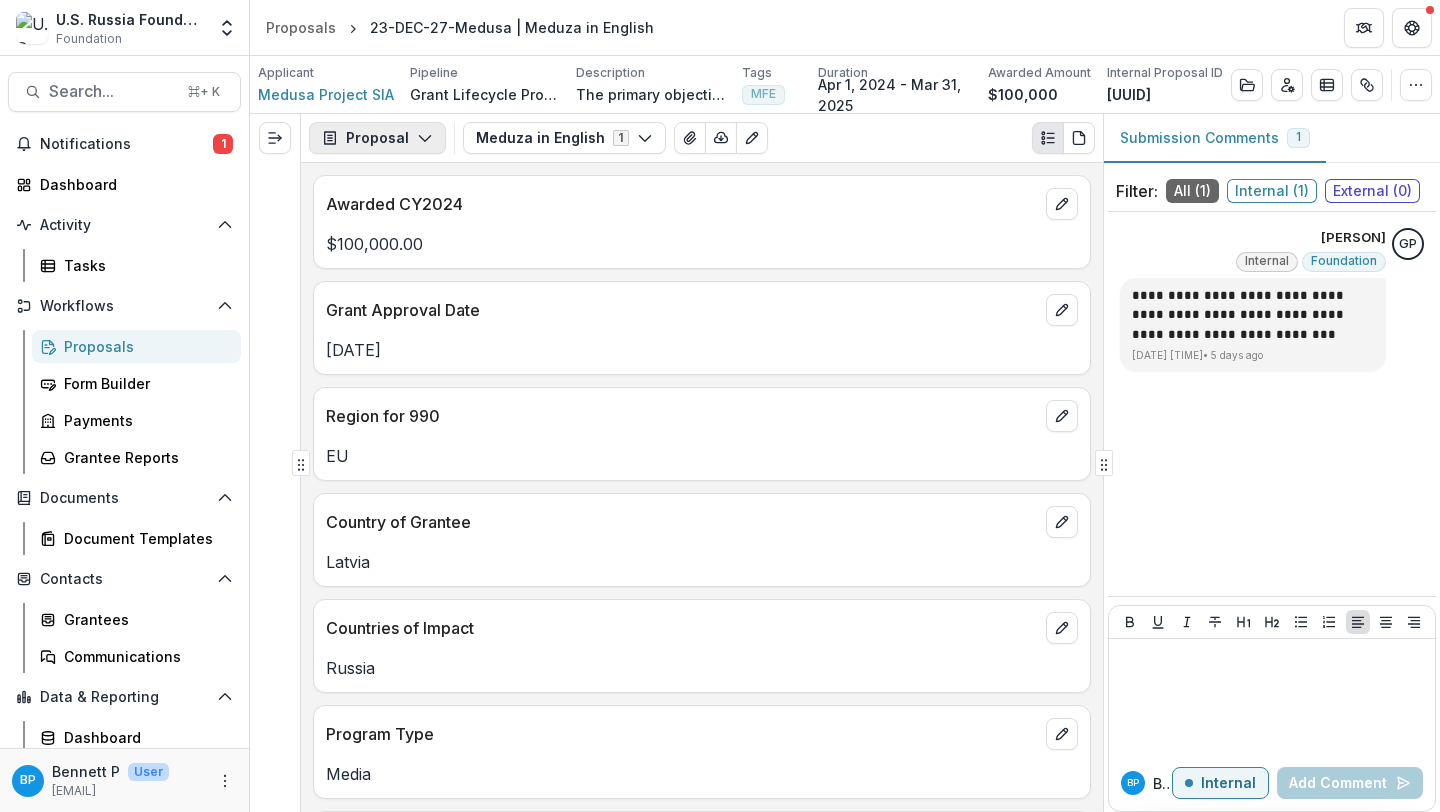 click on "Proposal" at bounding box center (377, 138) 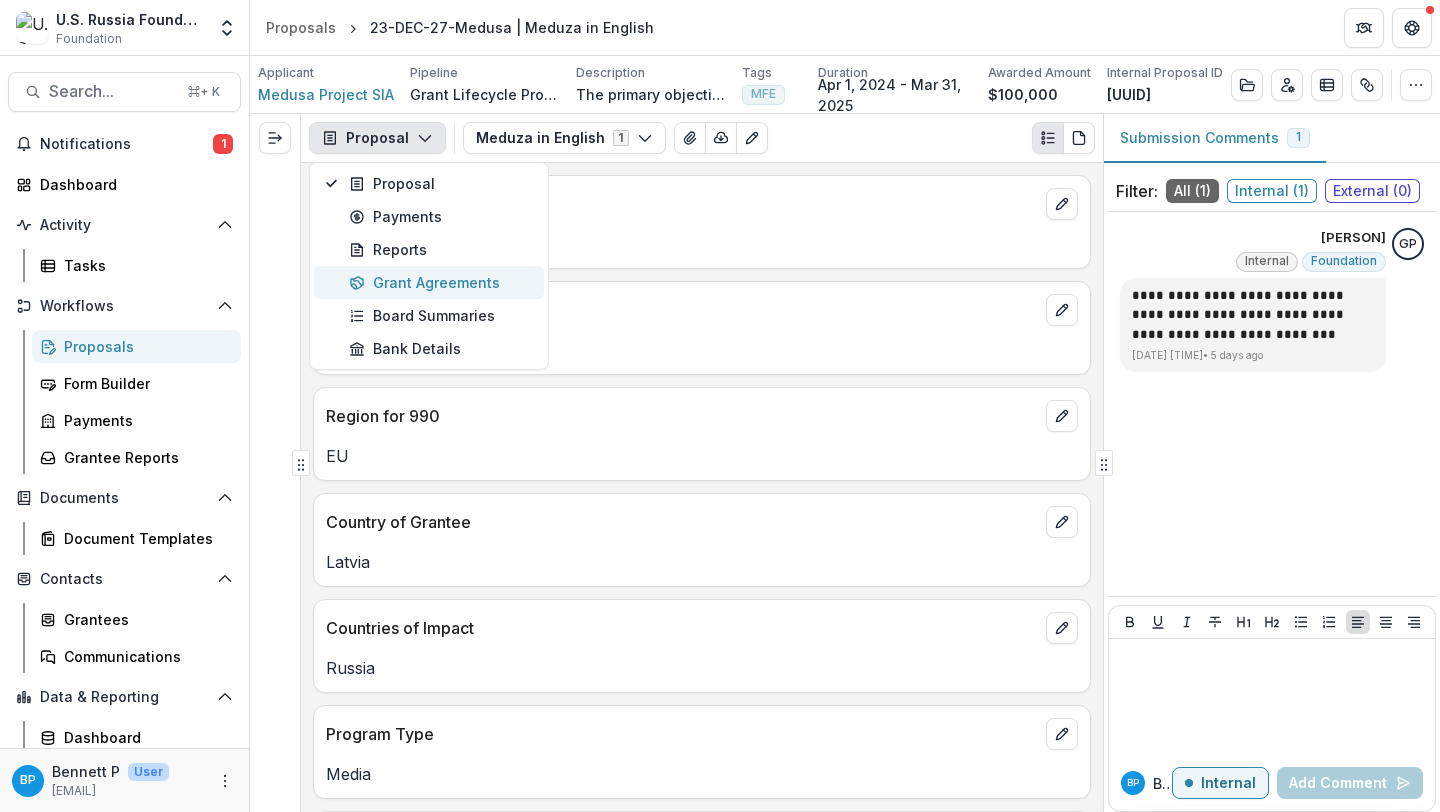 click on "Grant Agreements" at bounding box center (440, 282) 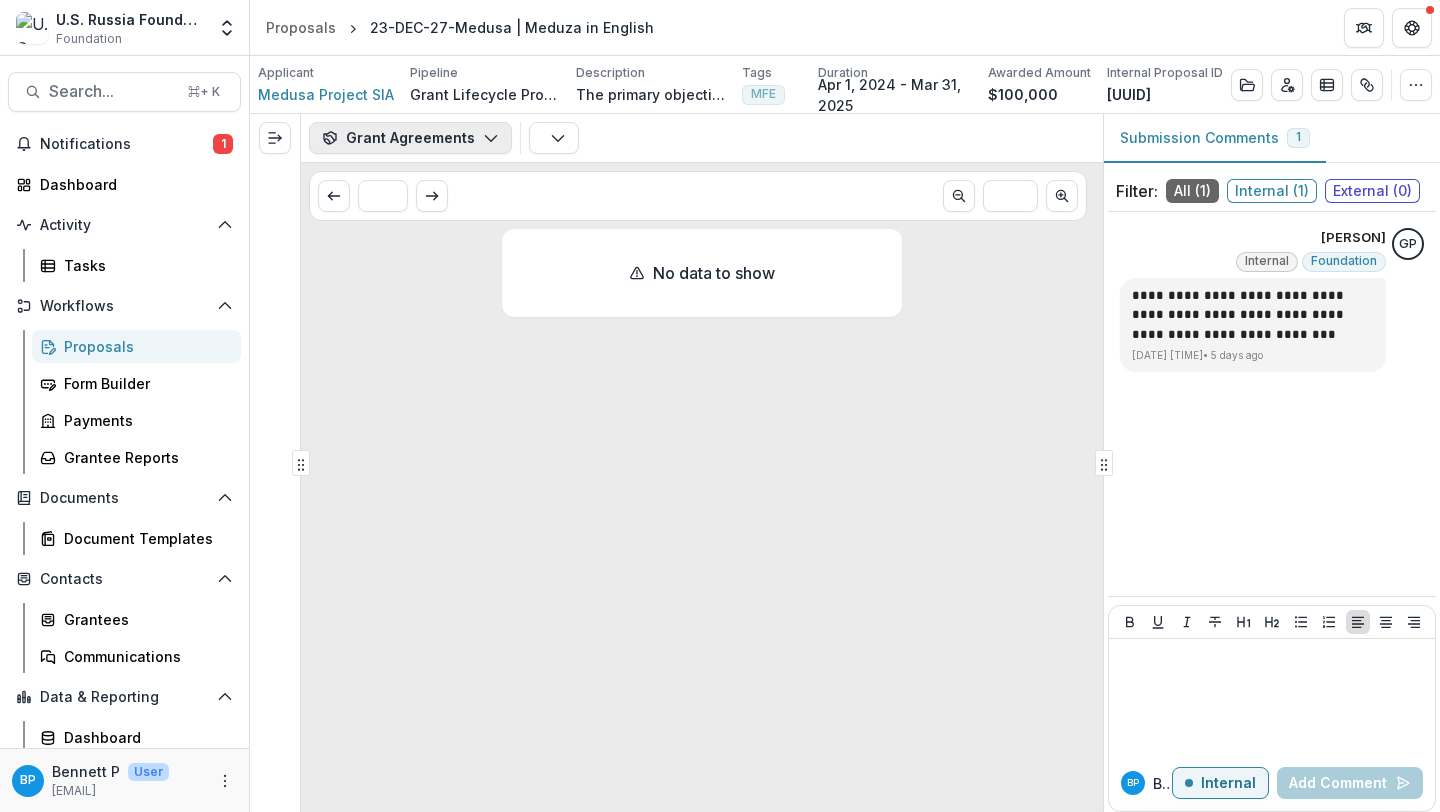 click on "Grant Agreements" at bounding box center [410, 138] 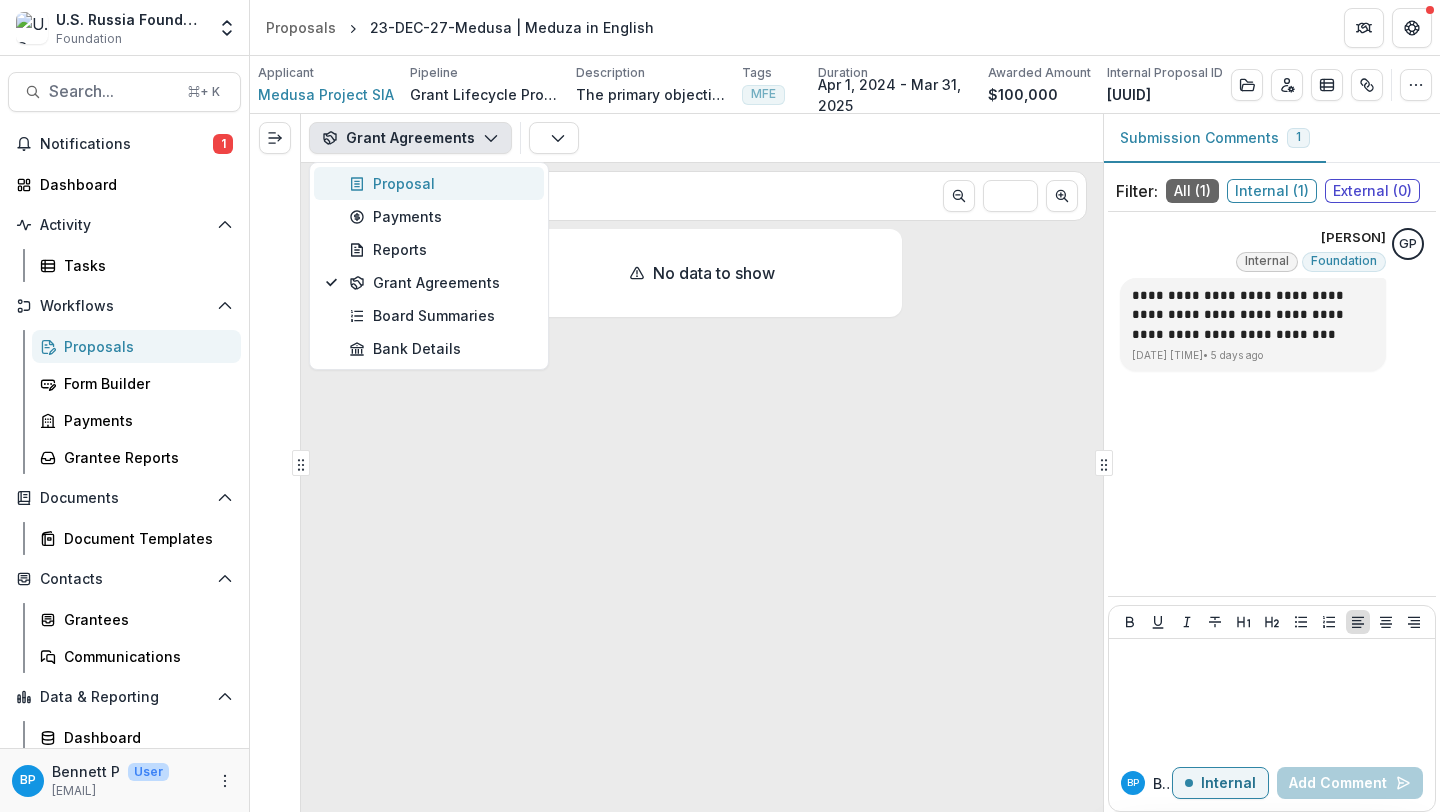 click on "Proposal" at bounding box center [440, 183] 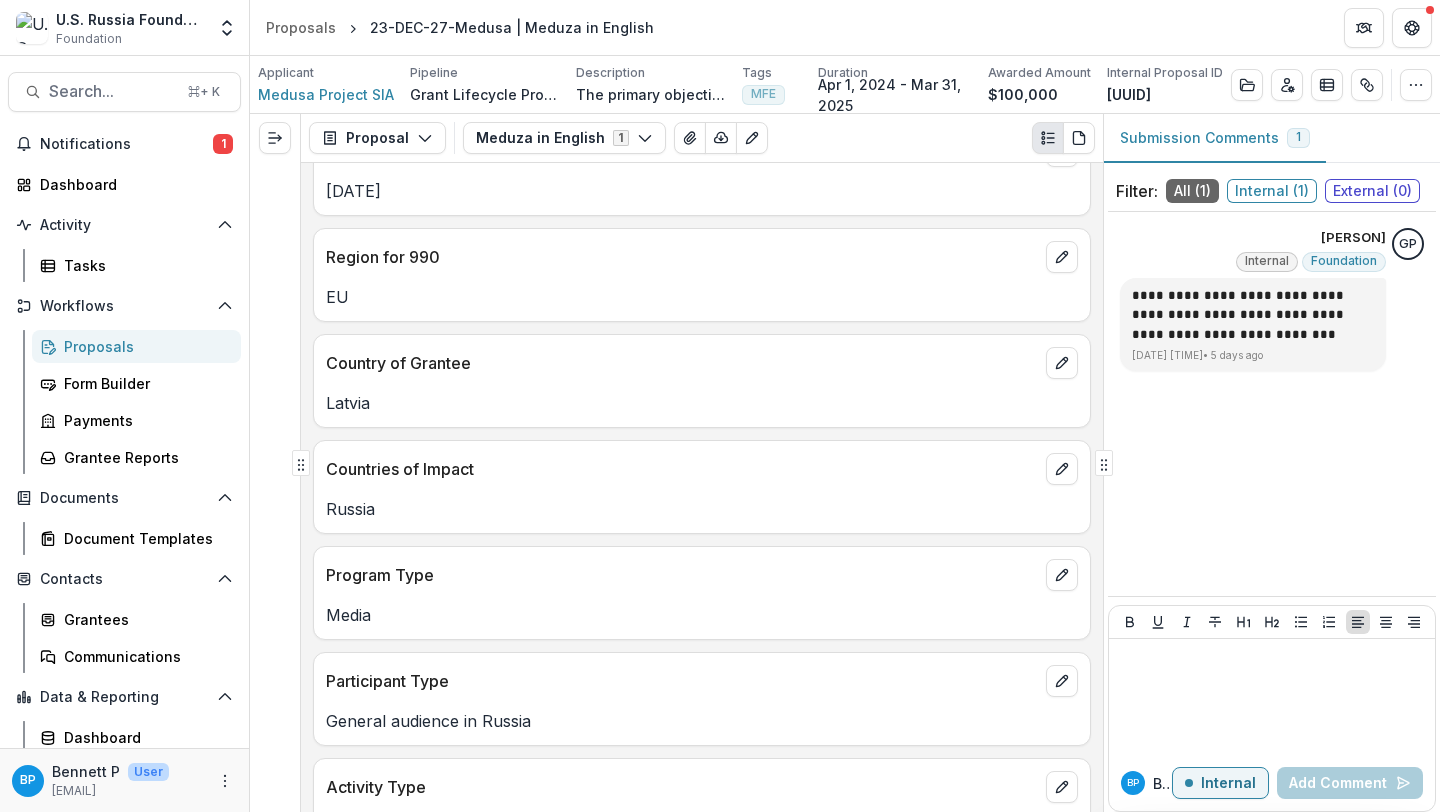 scroll, scrollTop: 577, scrollLeft: 0, axis: vertical 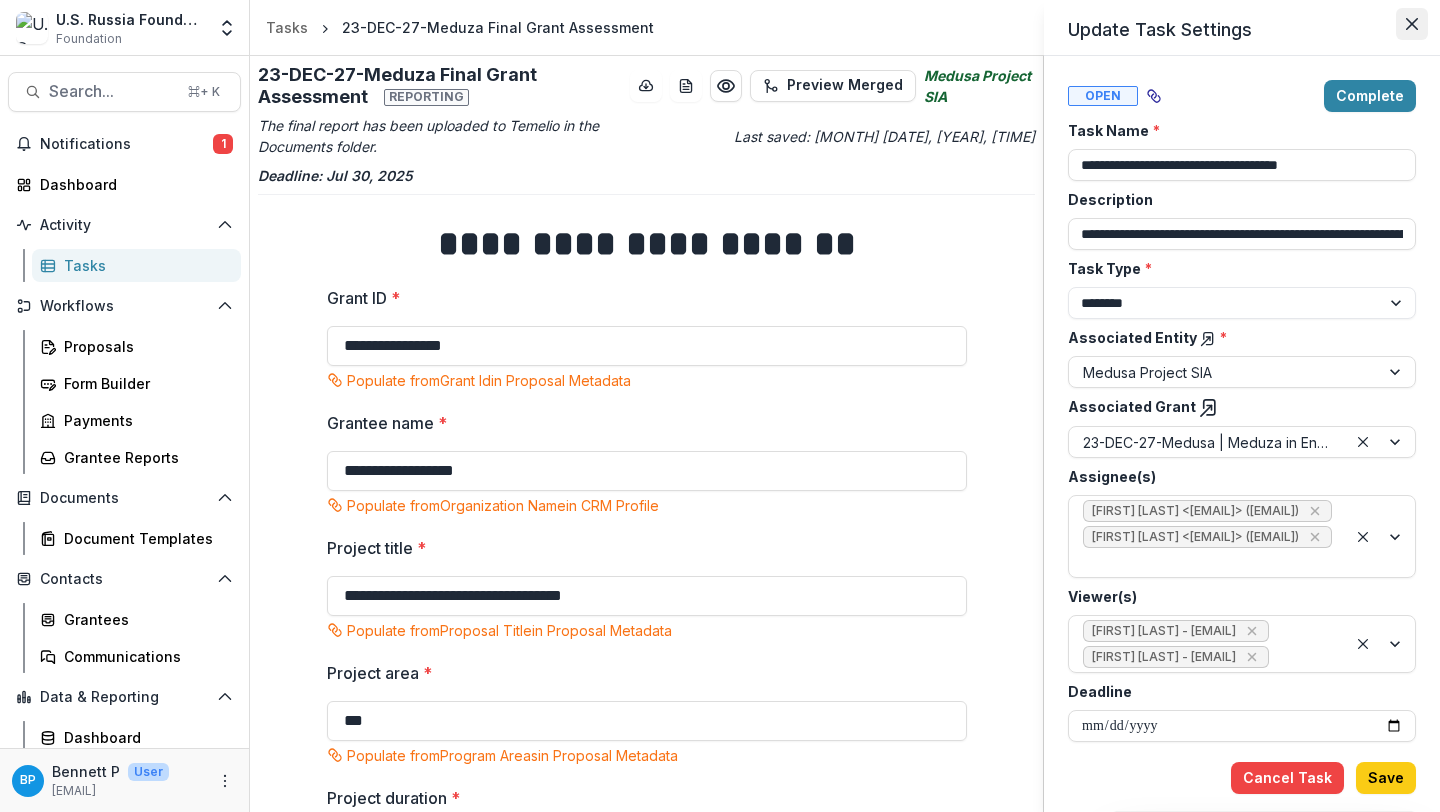 click at bounding box center (1412, 24) 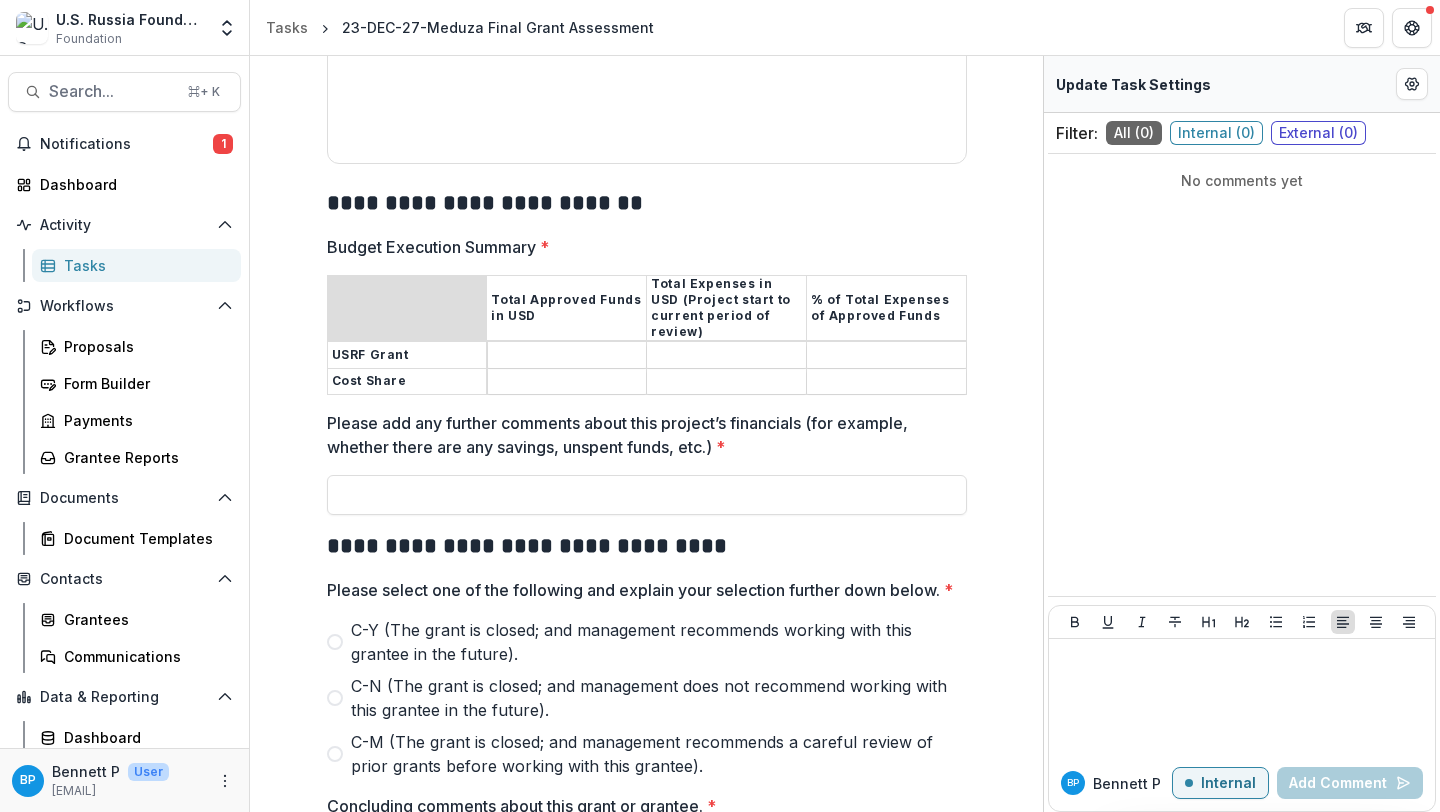 scroll, scrollTop: 2093, scrollLeft: 0, axis: vertical 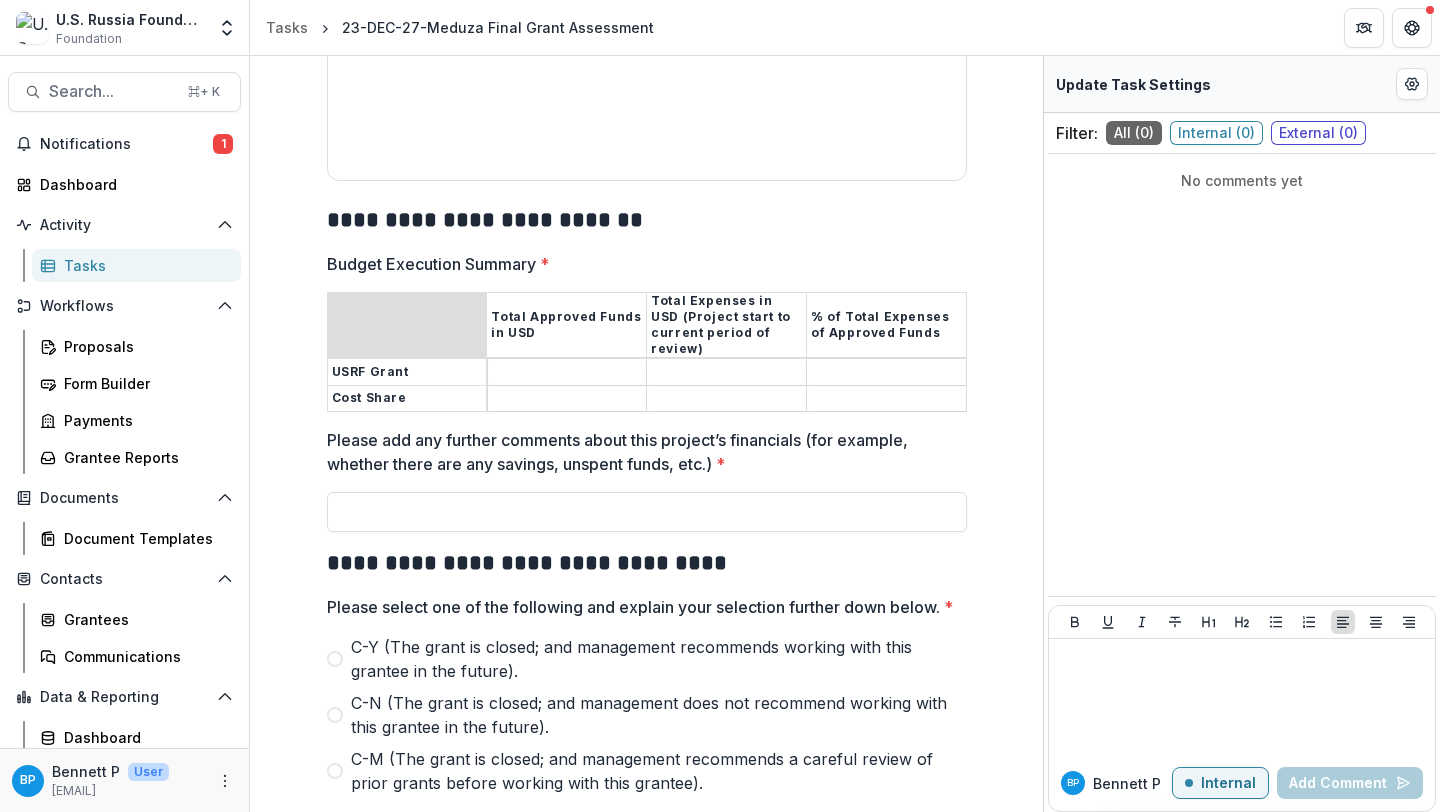 click on "Budget Execution Summary *" at bounding box center (567, 373) 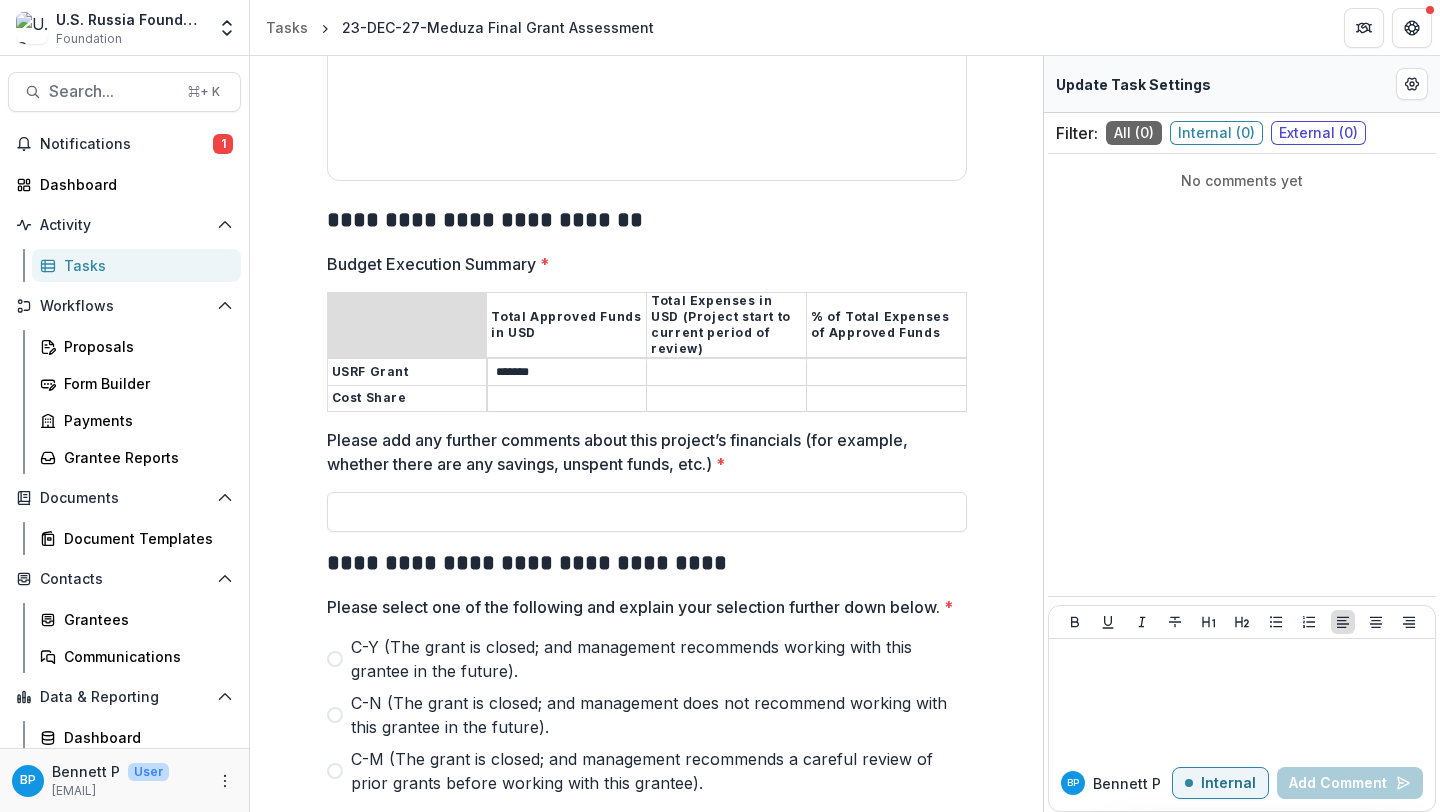 type on "*******" 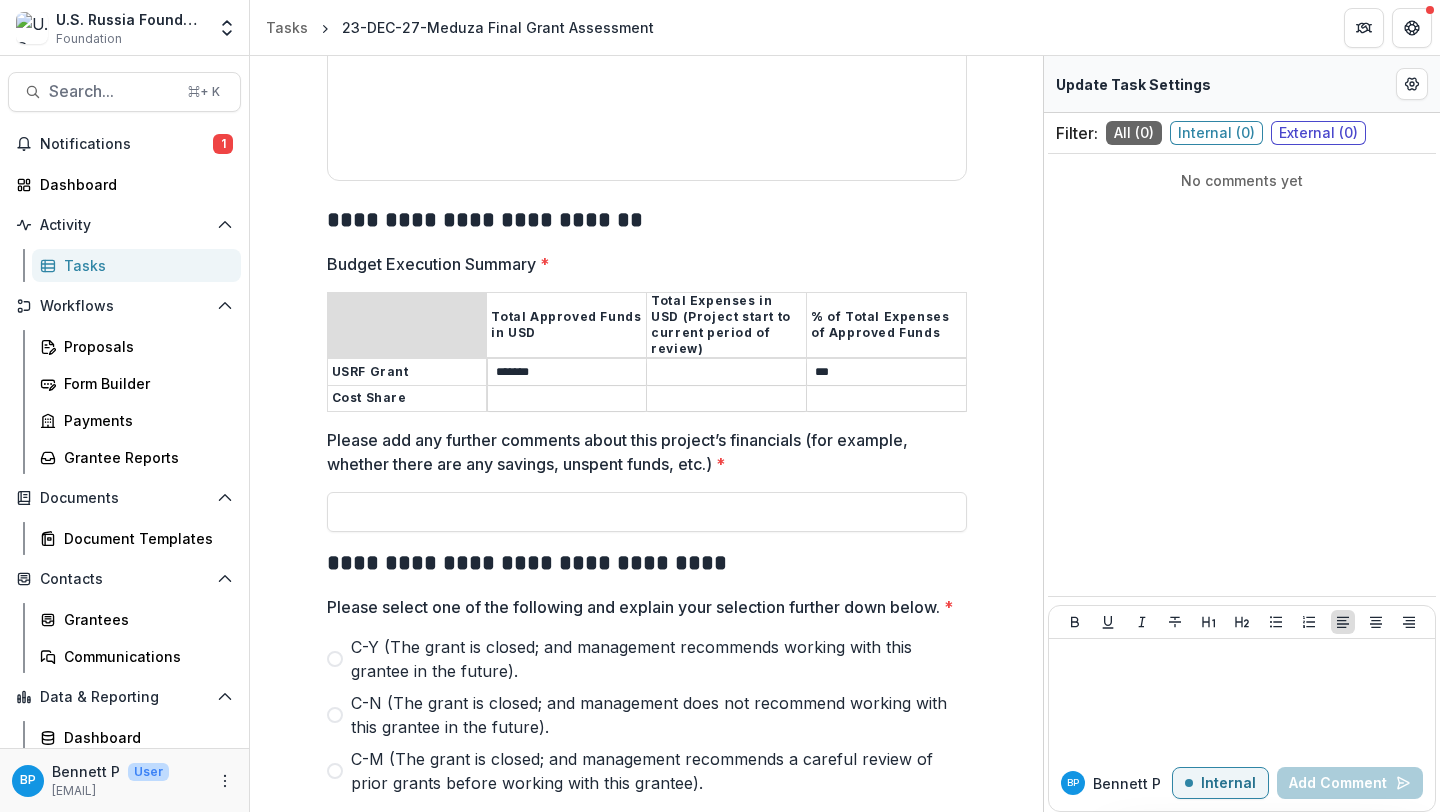 type on "***" 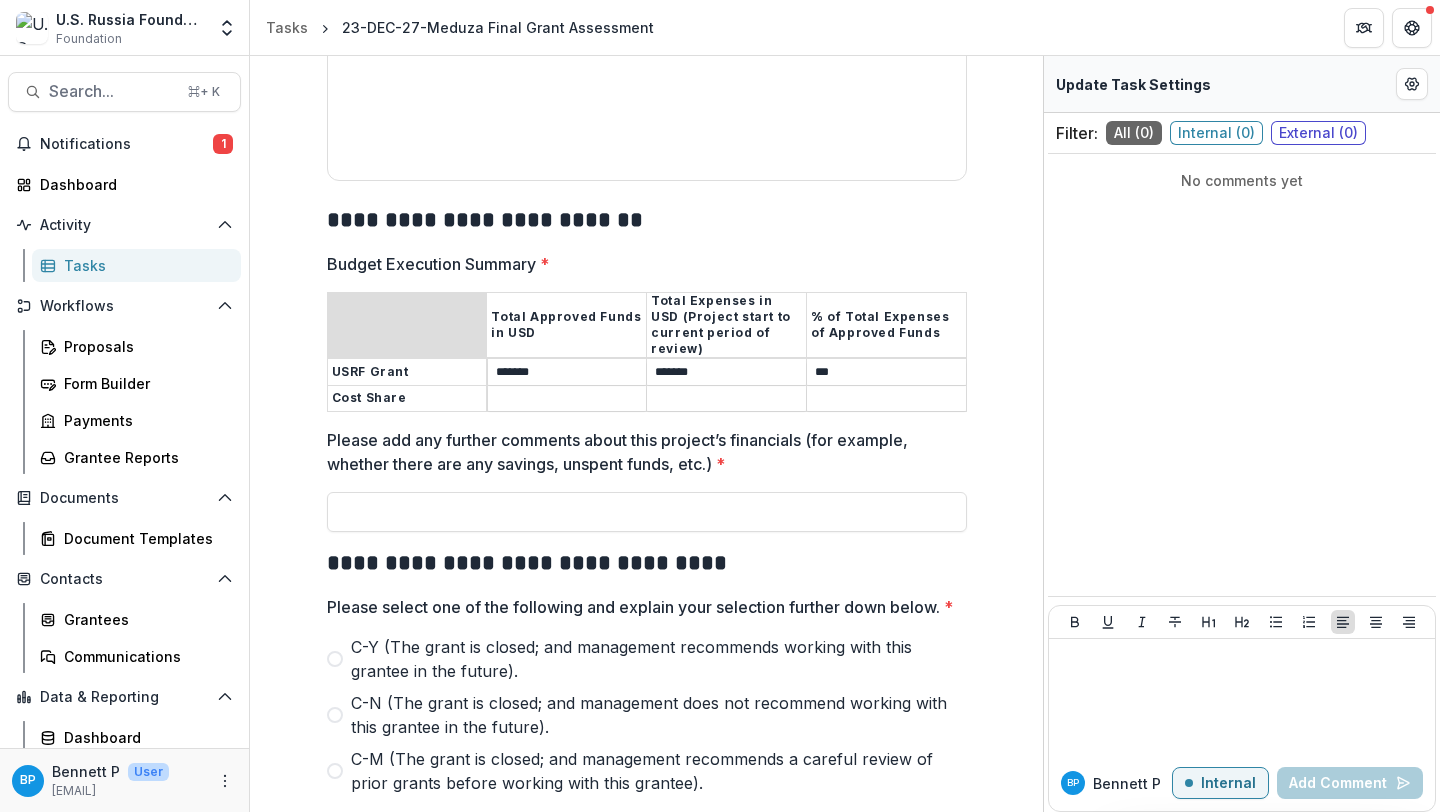 type on "*******" 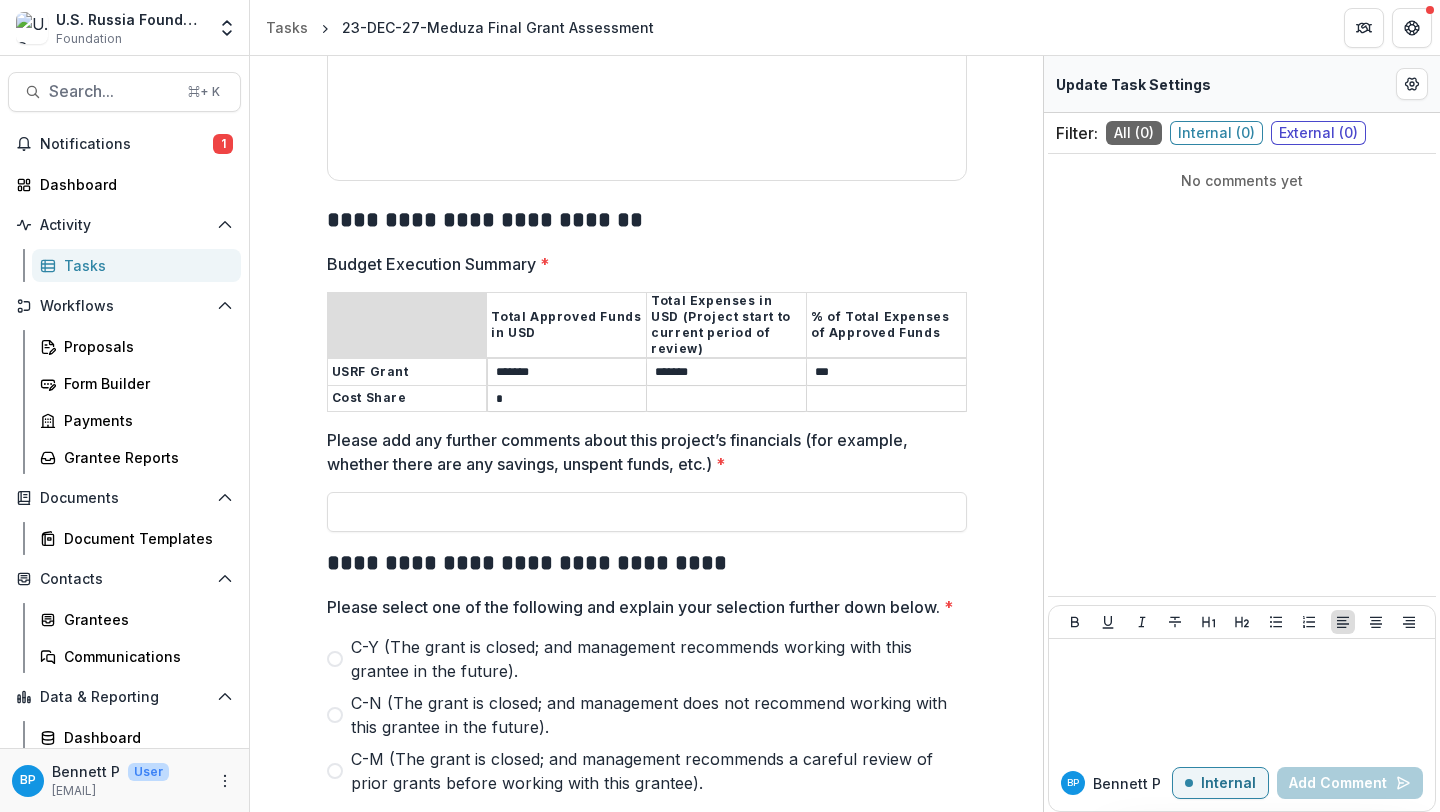 type on "*" 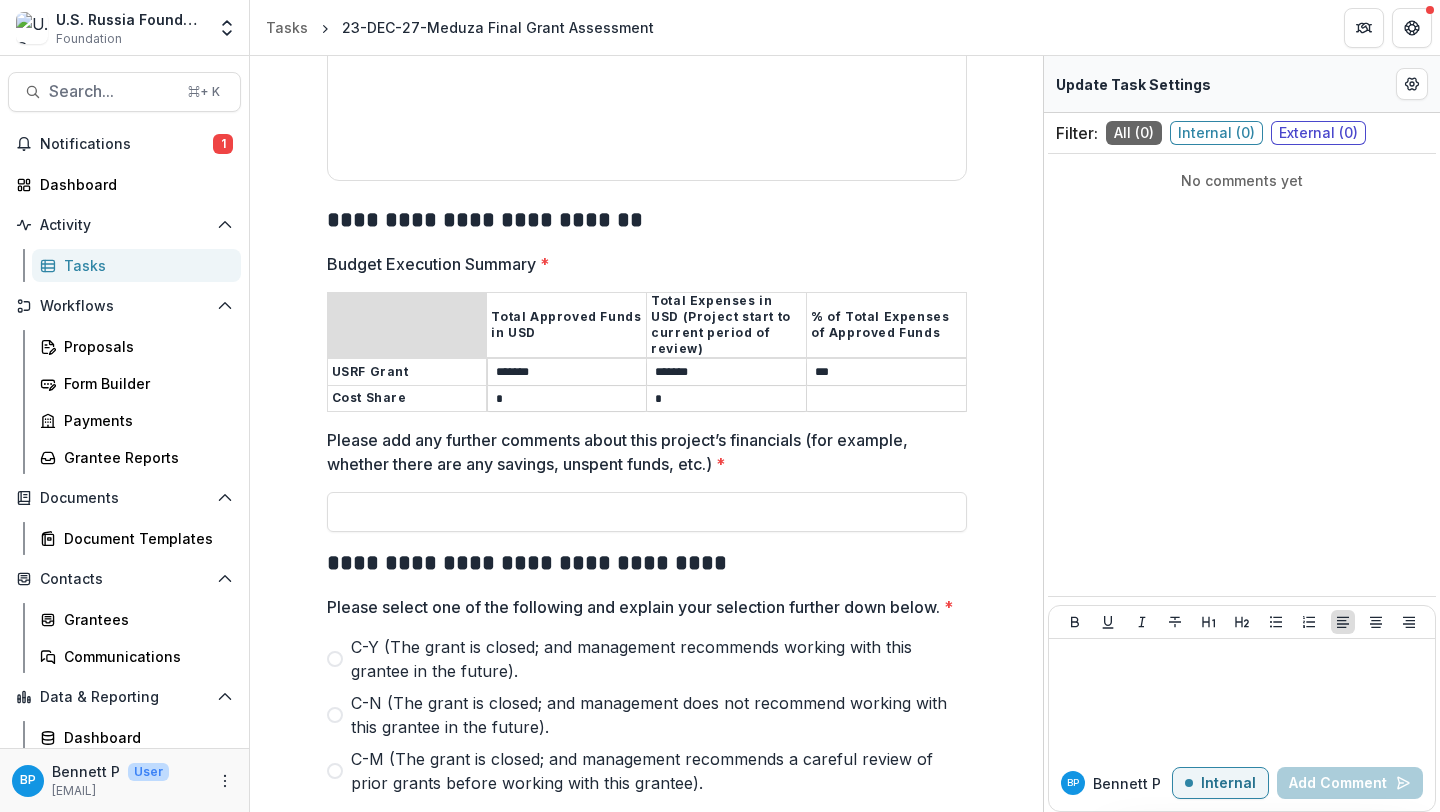 type on "*" 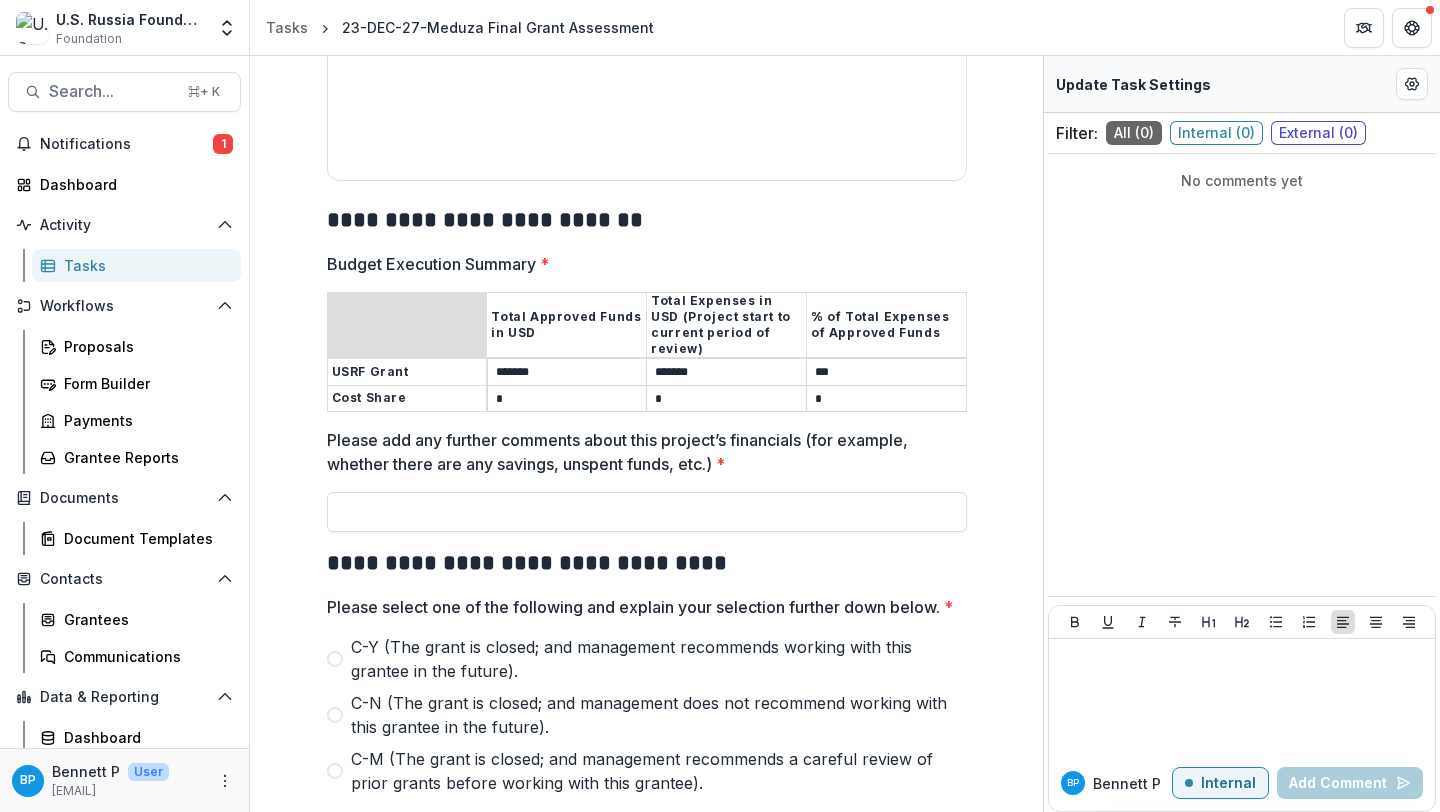 type on "*" 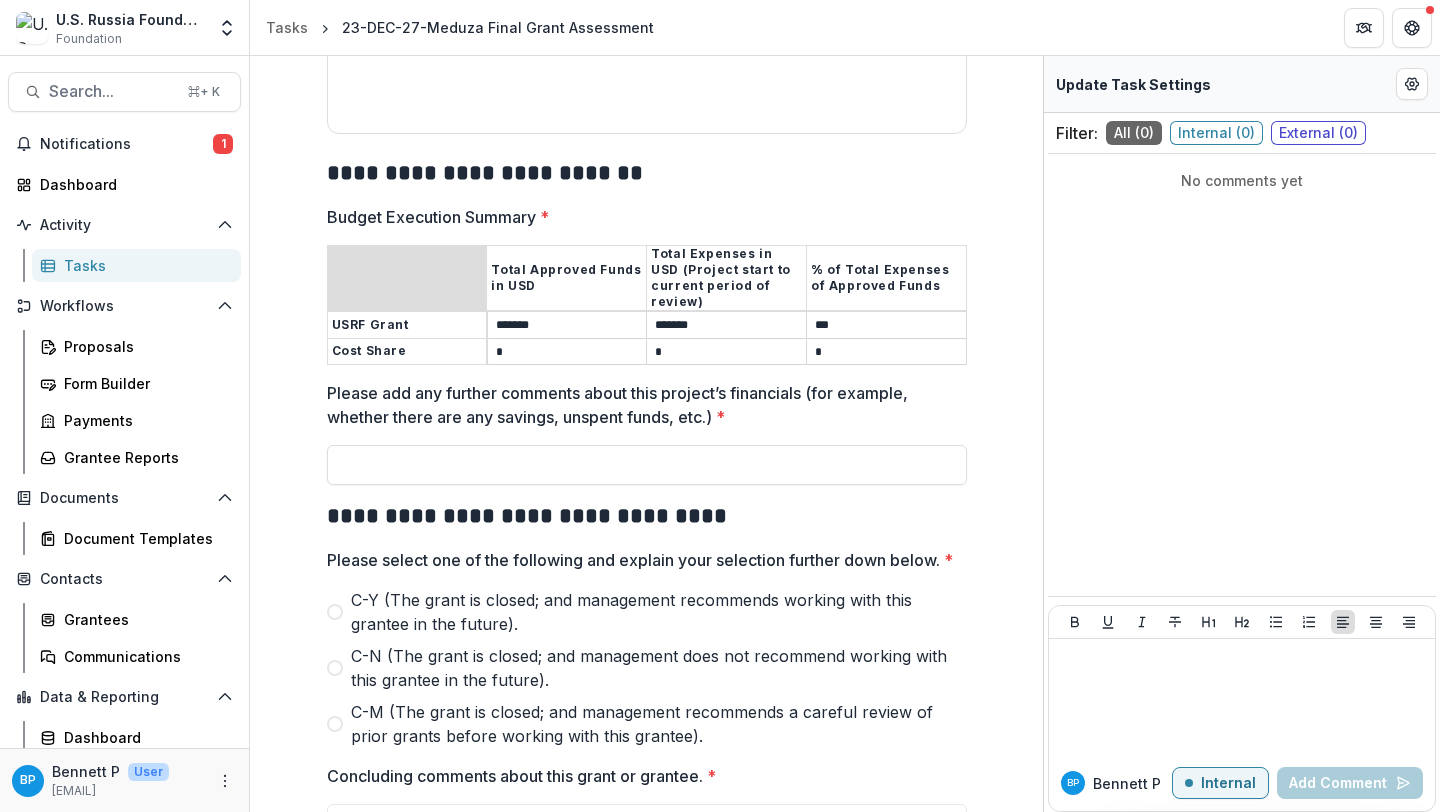 scroll, scrollTop: 2165, scrollLeft: 0, axis: vertical 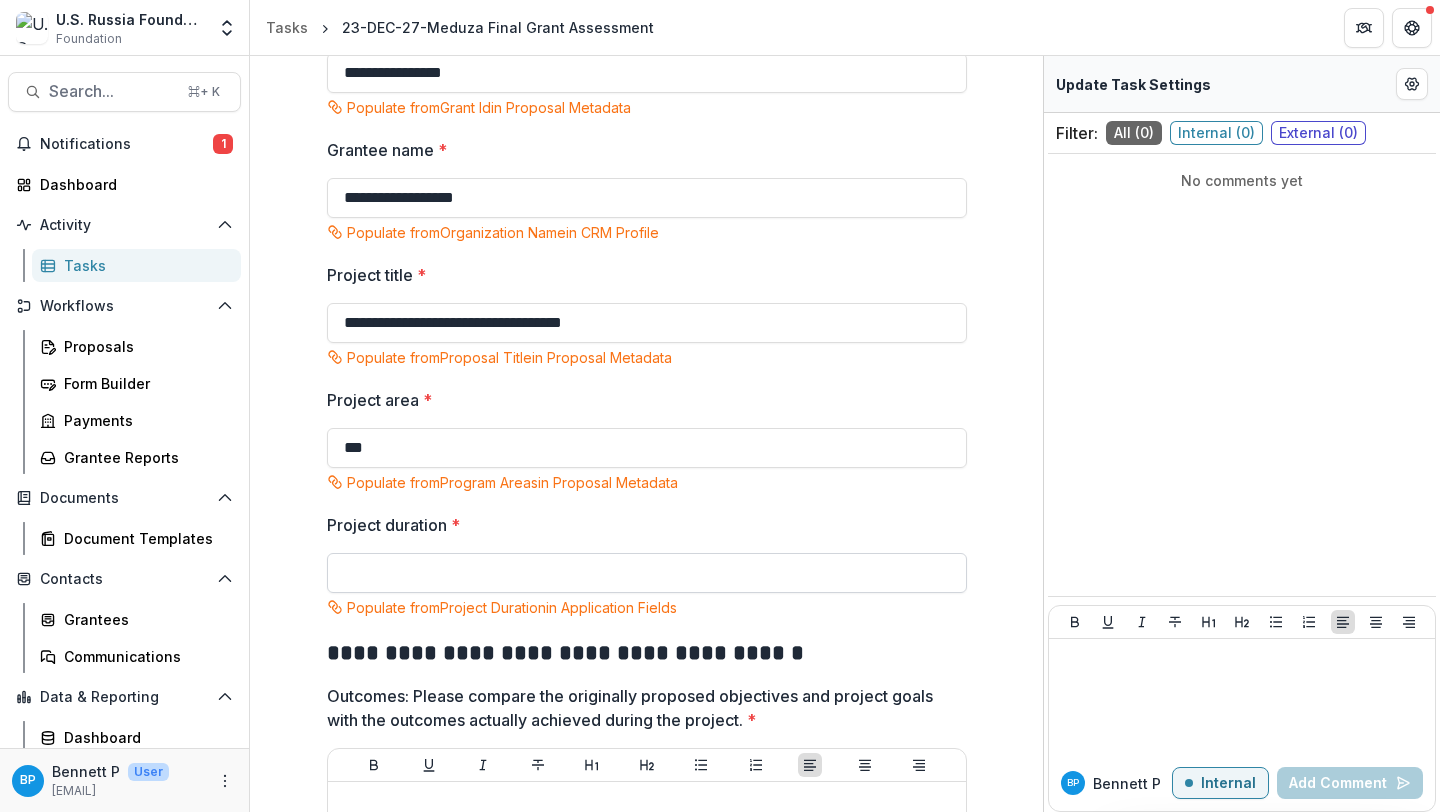 click on "Project duration *" at bounding box center [647, 573] 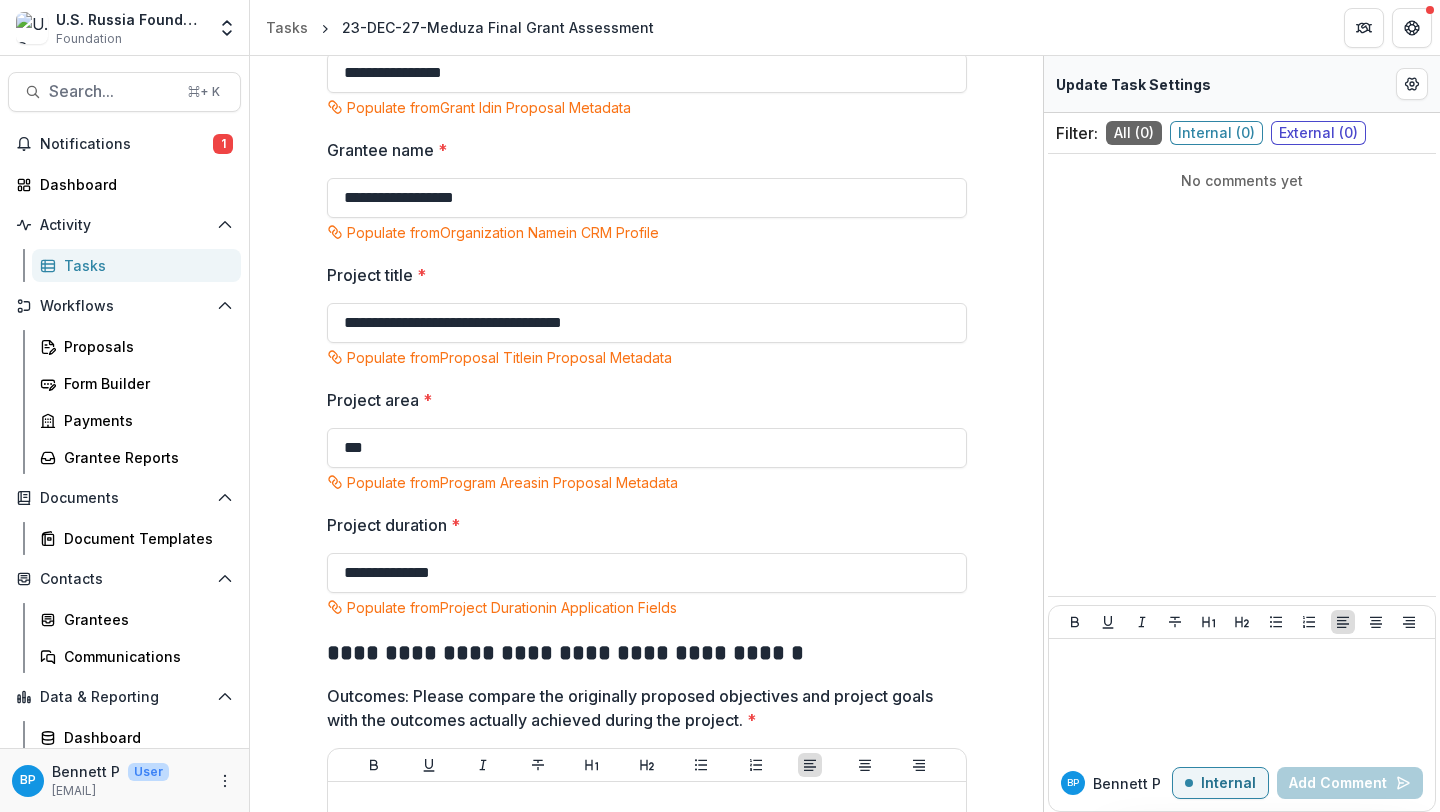 scroll, scrollTop: 0, scrollLeft: 0, axis: both 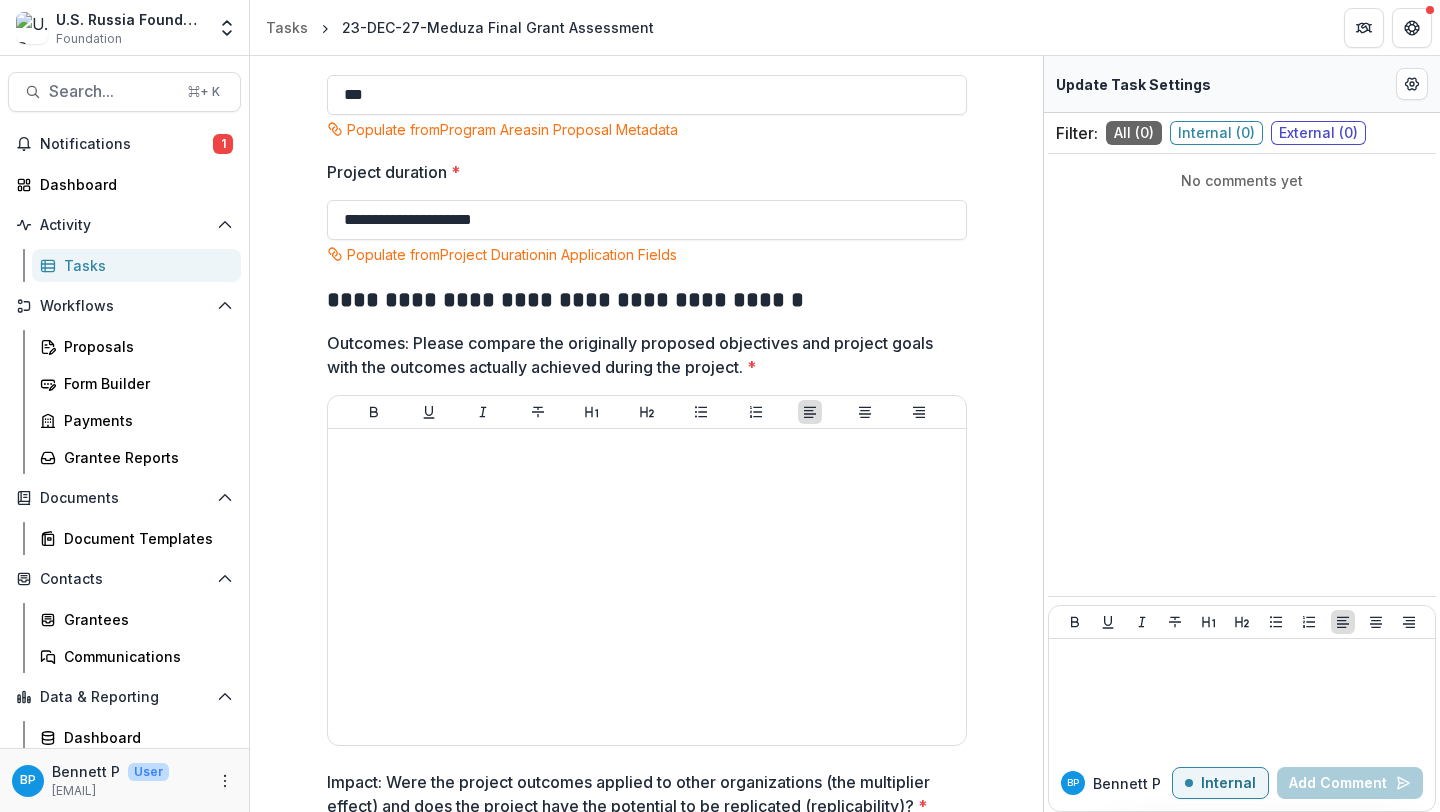 type on "**********" 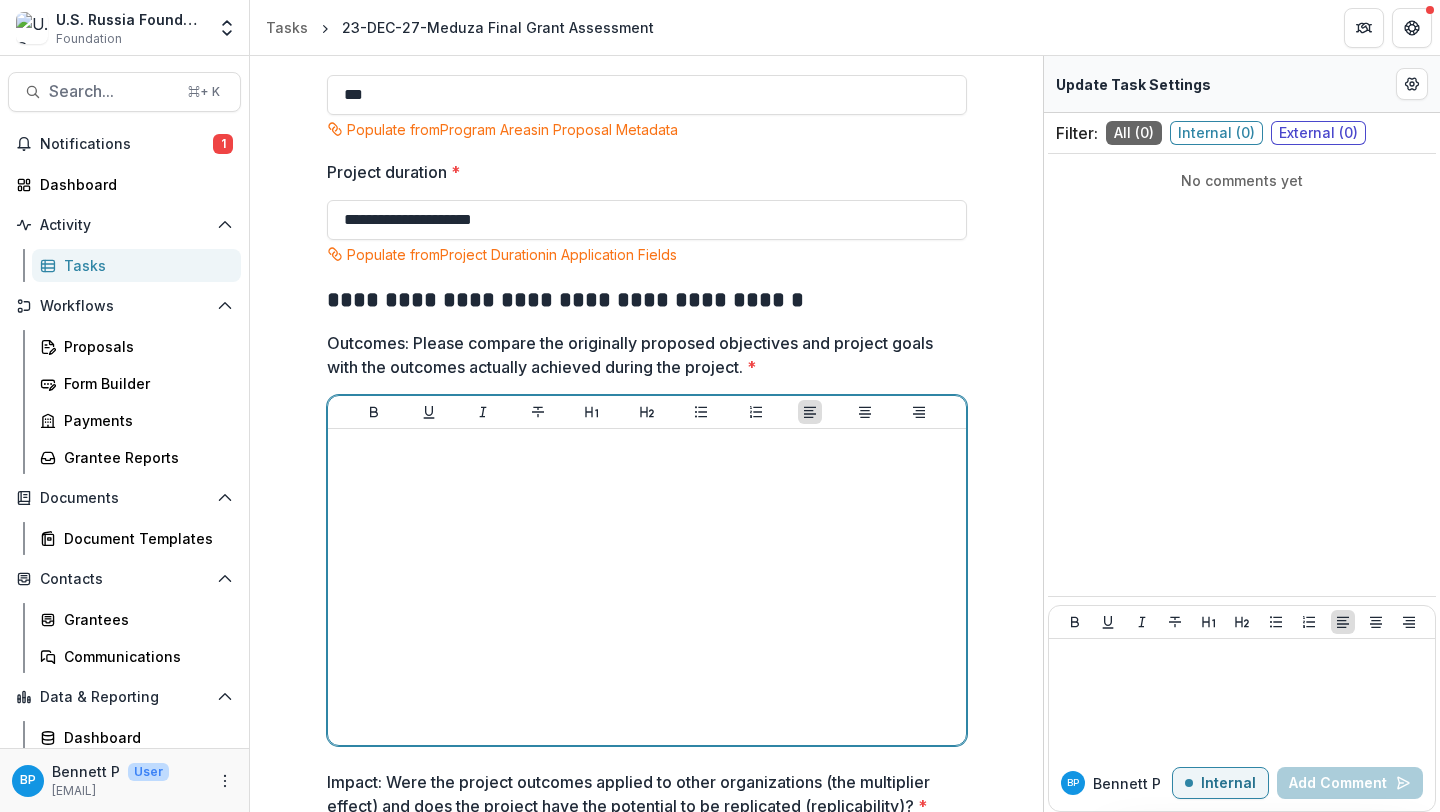 click at bounding box center (647, 587) 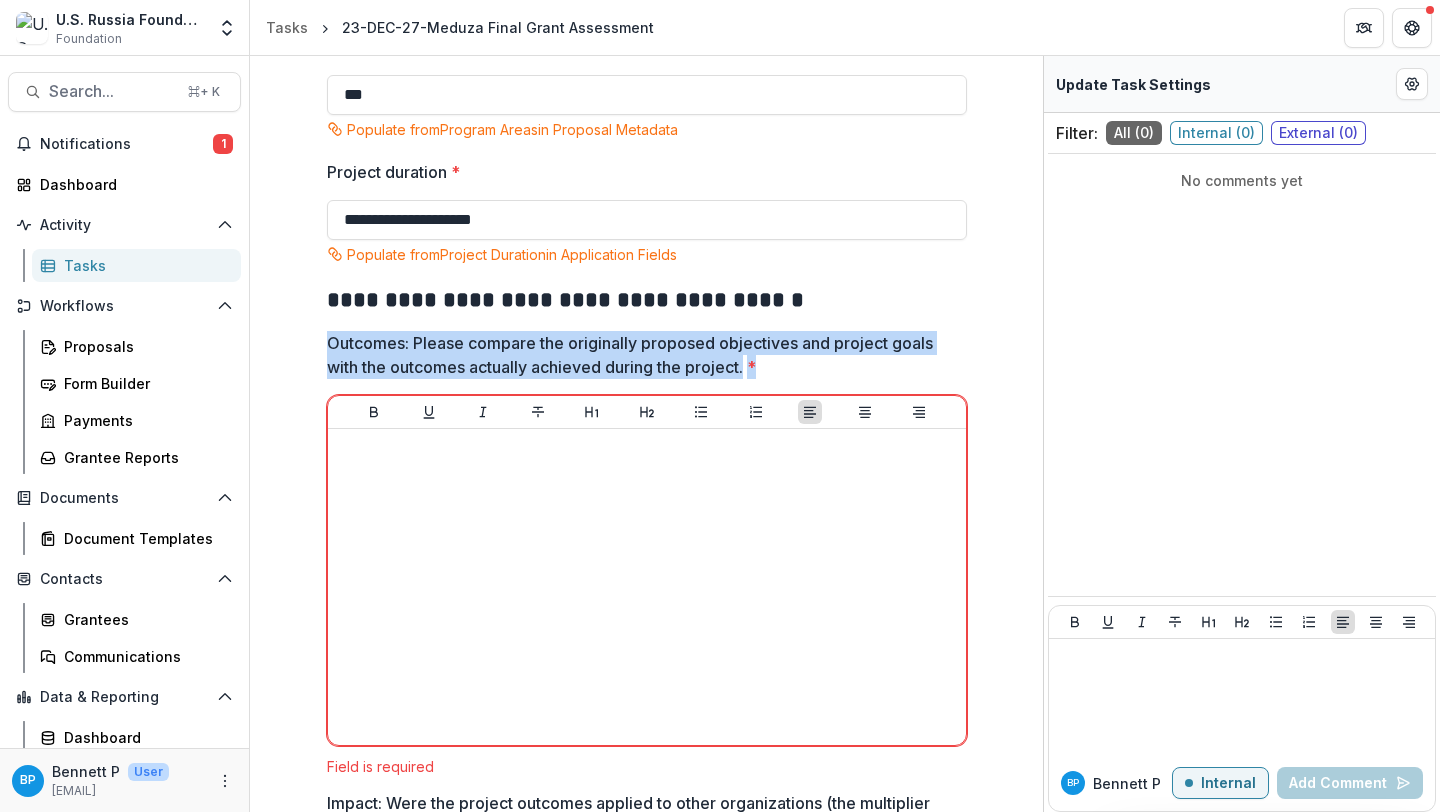 drag, startPoint x: 486, startPoint y: 326, endPoint x: 825, endPoint y: 367, distance: 341.47034 